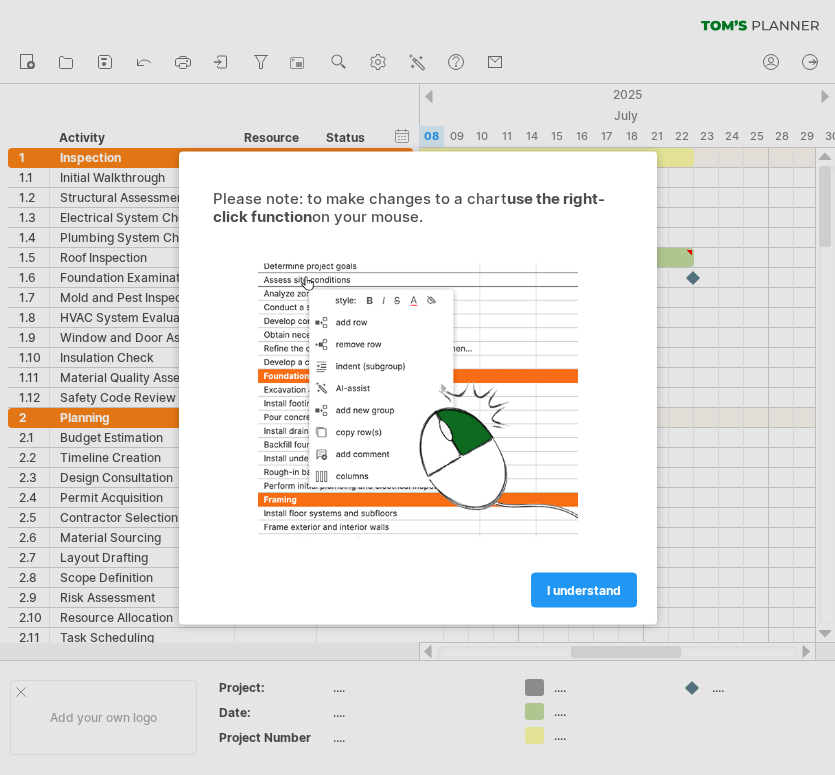 scroll, scrollTop: 0, scrollLeft: 0, axis: both 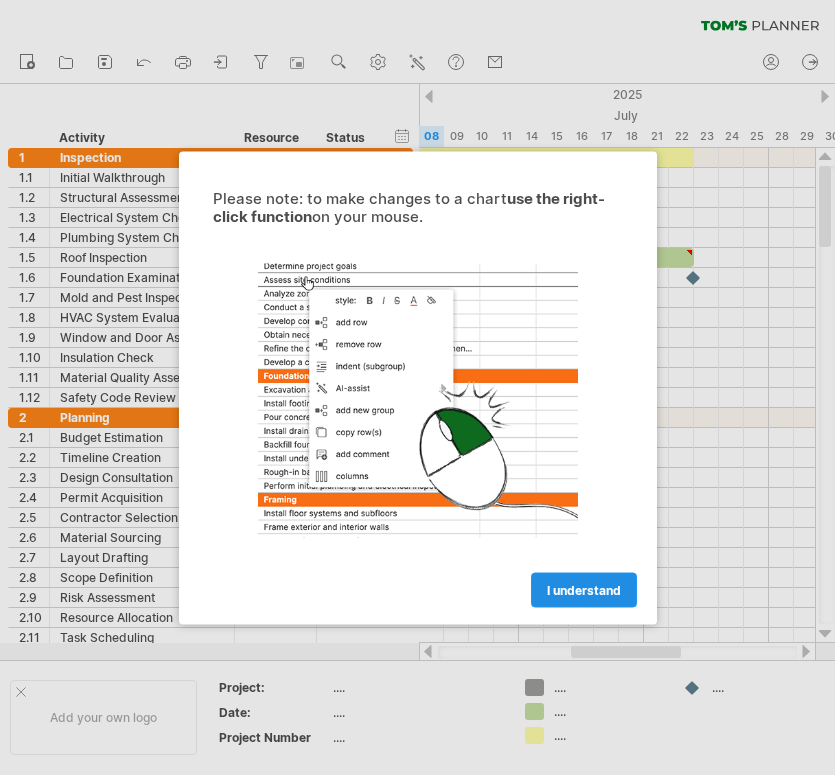 click on "I understand" at bounding box center (584, 589) 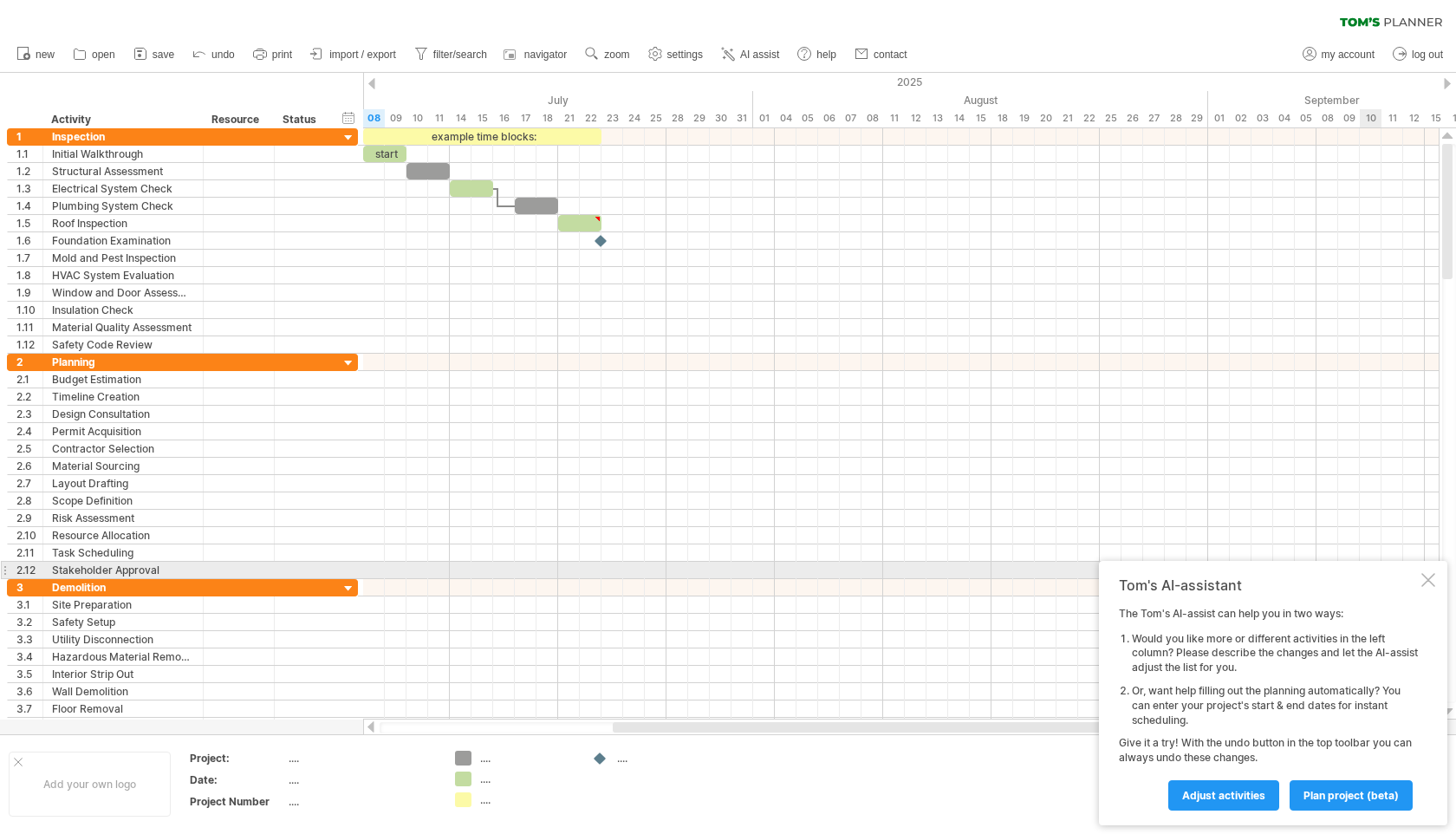 click at bounding box center (1428, 580) 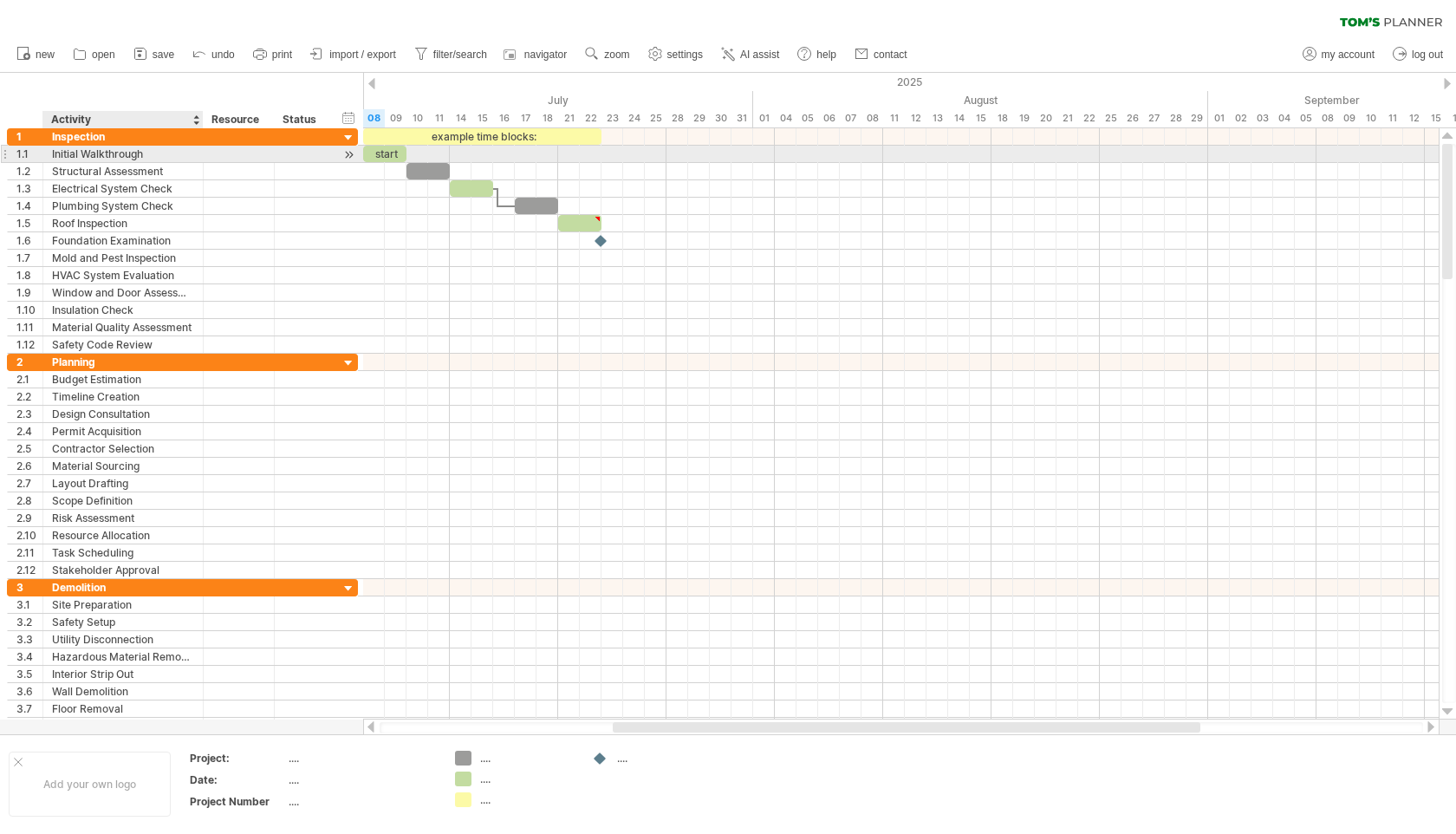 click on "Initial Walkthrough" at bounding box center [123, 153] 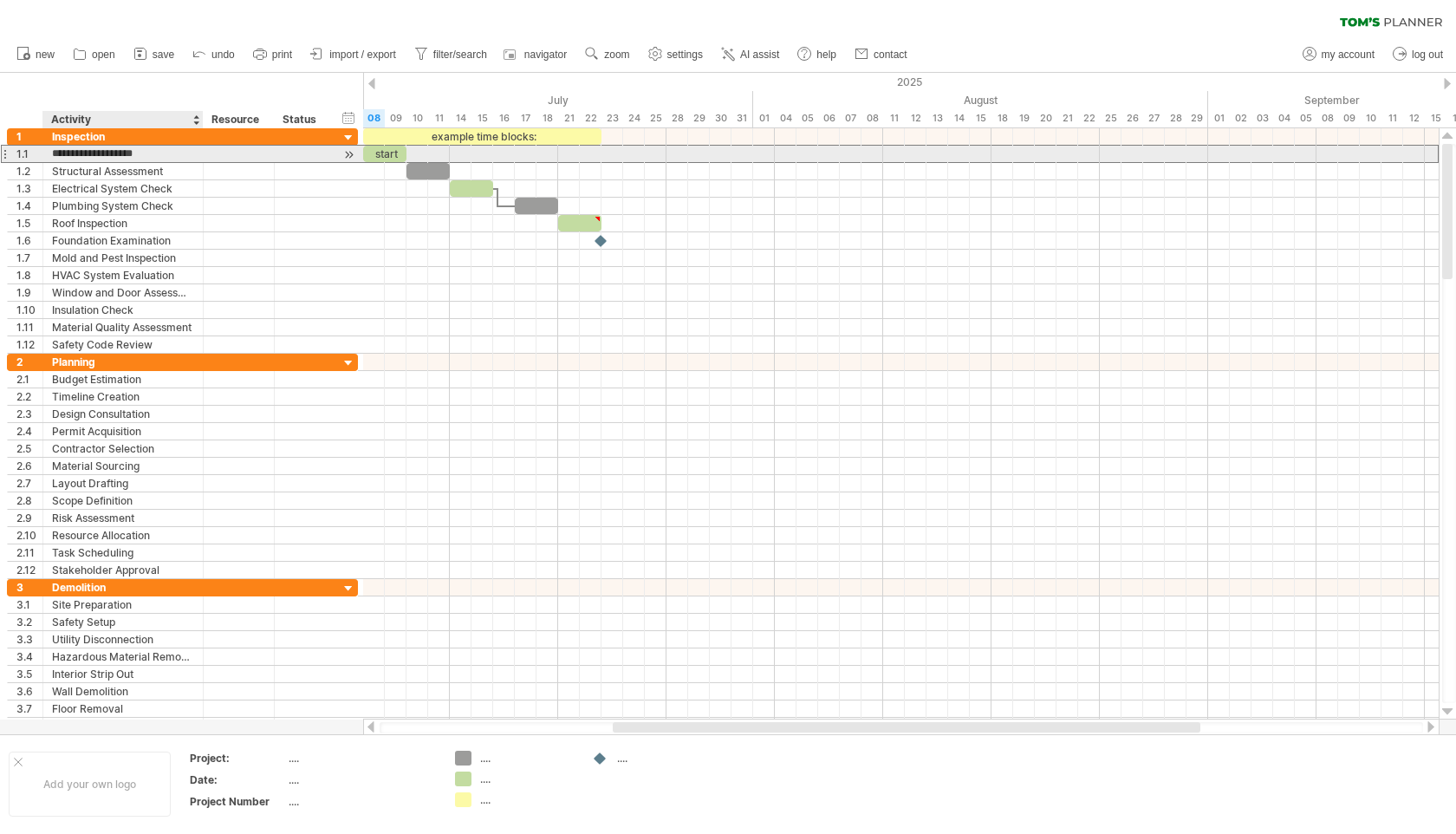 click on "**********" at bounding box center [123, 153] 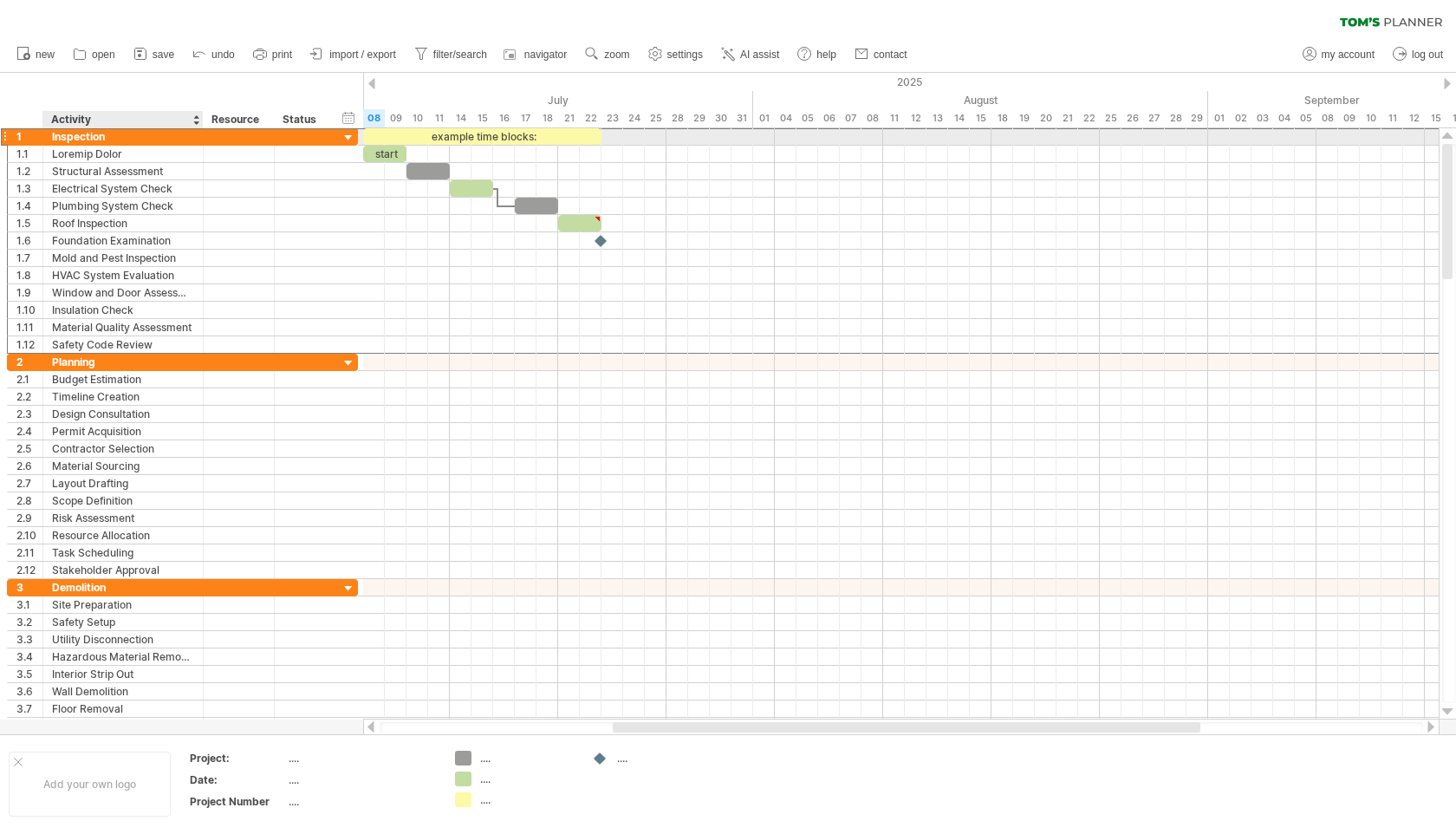 click on "Inspection" at bounding box center (123, 136) 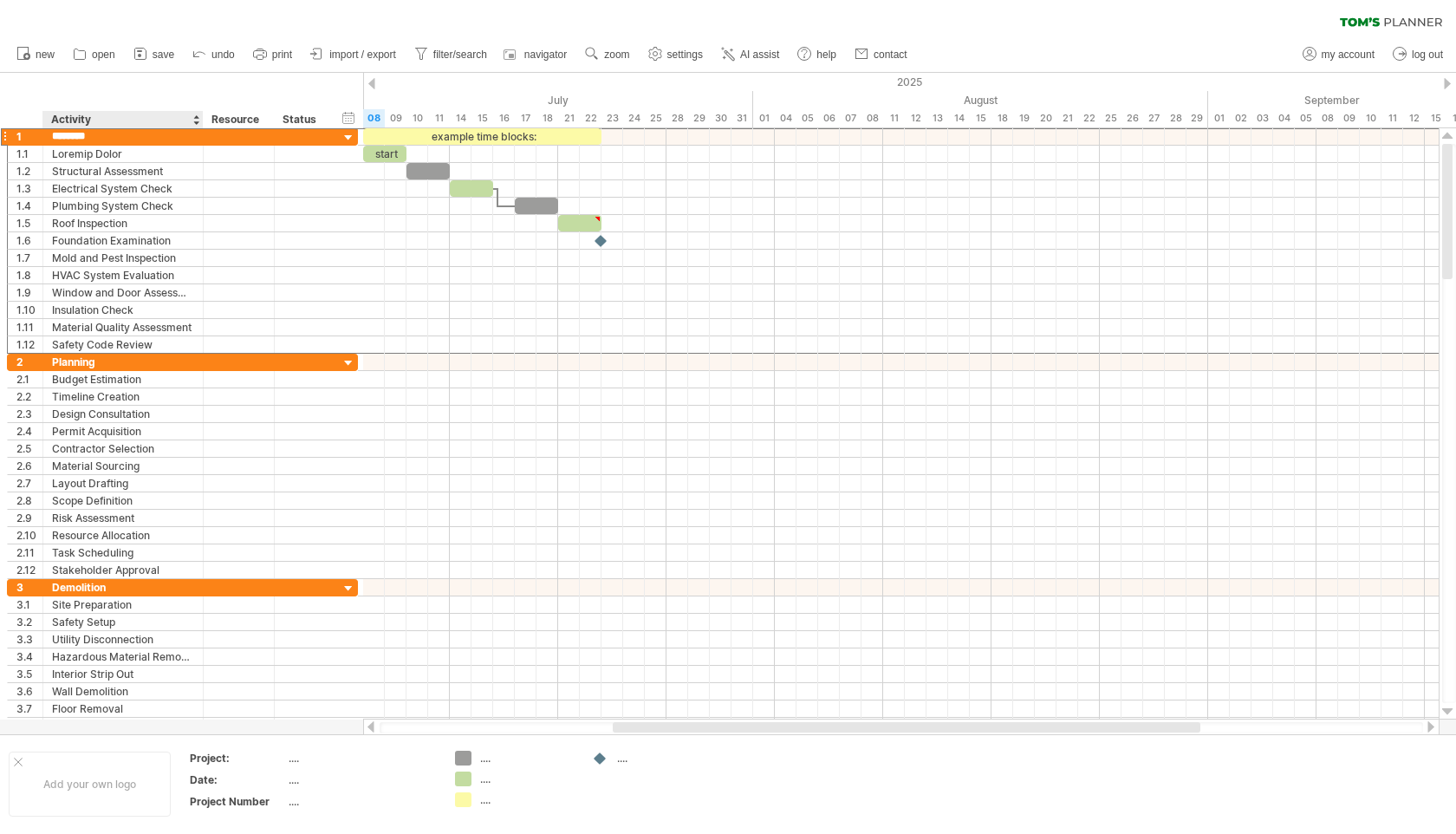 type on "*********" 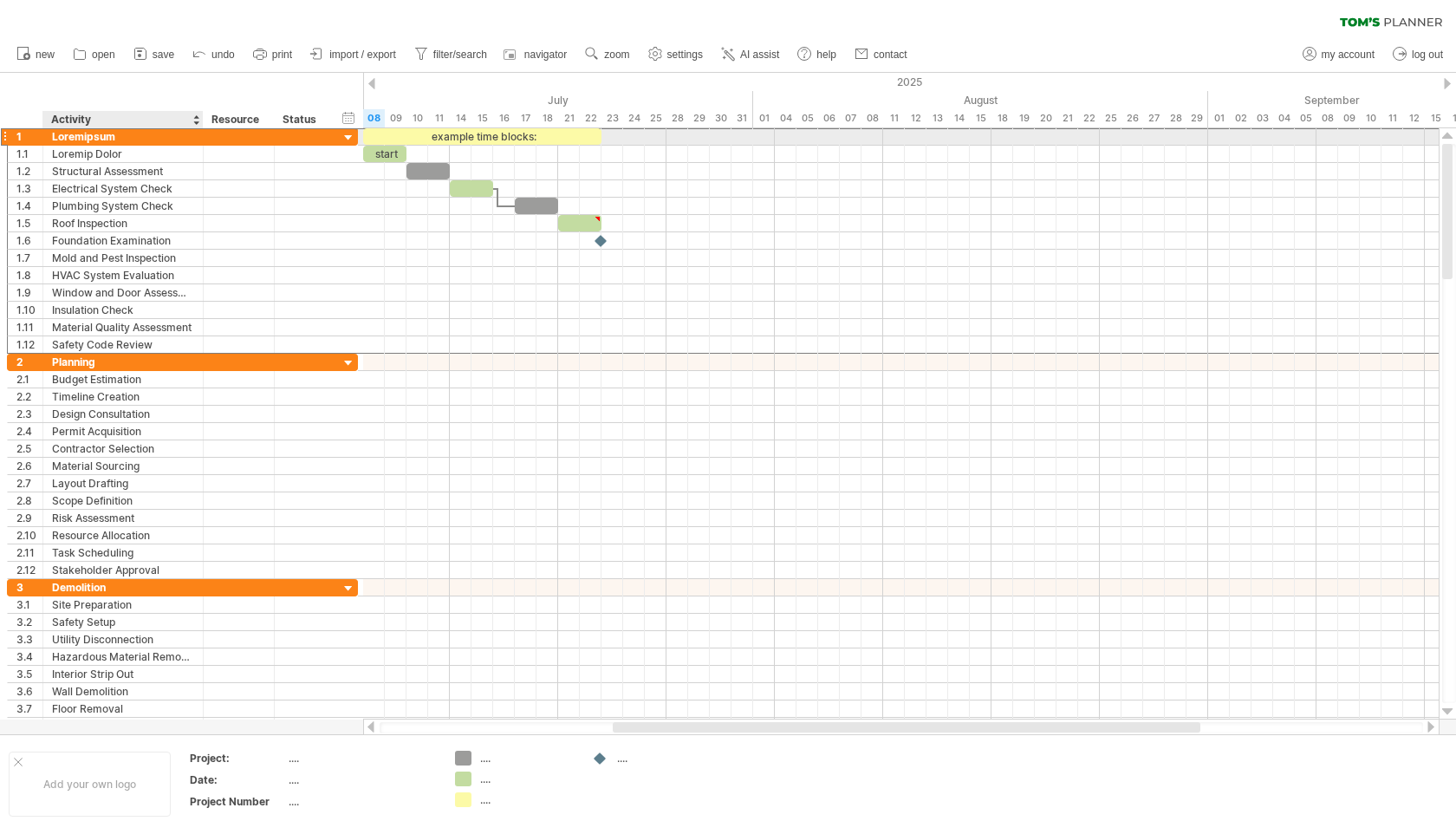 click on "Loremipsum" at bounding box center [123, 136] 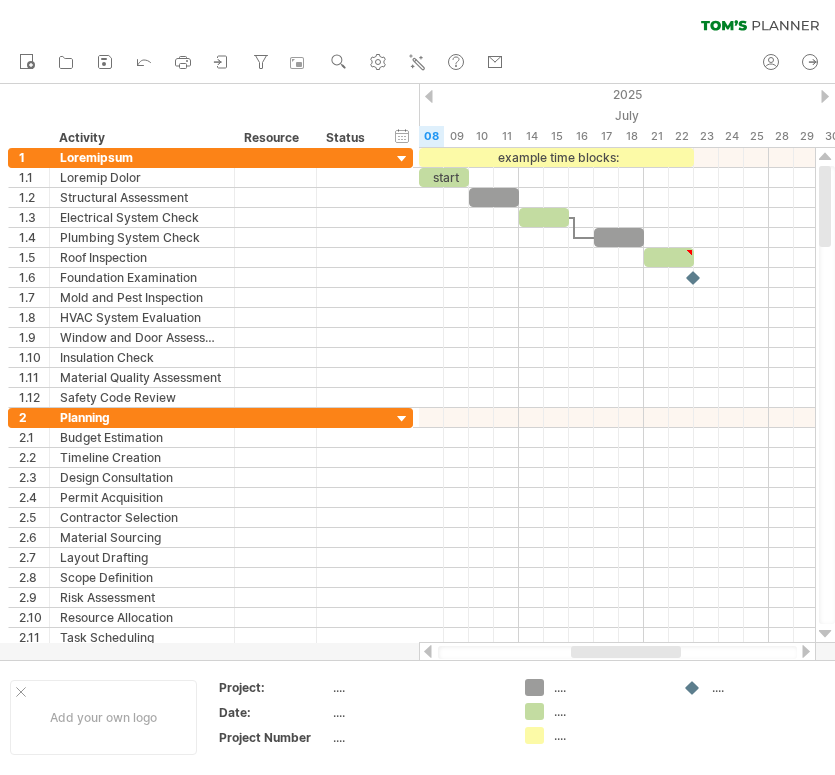 click at bounding box center (786, 25) 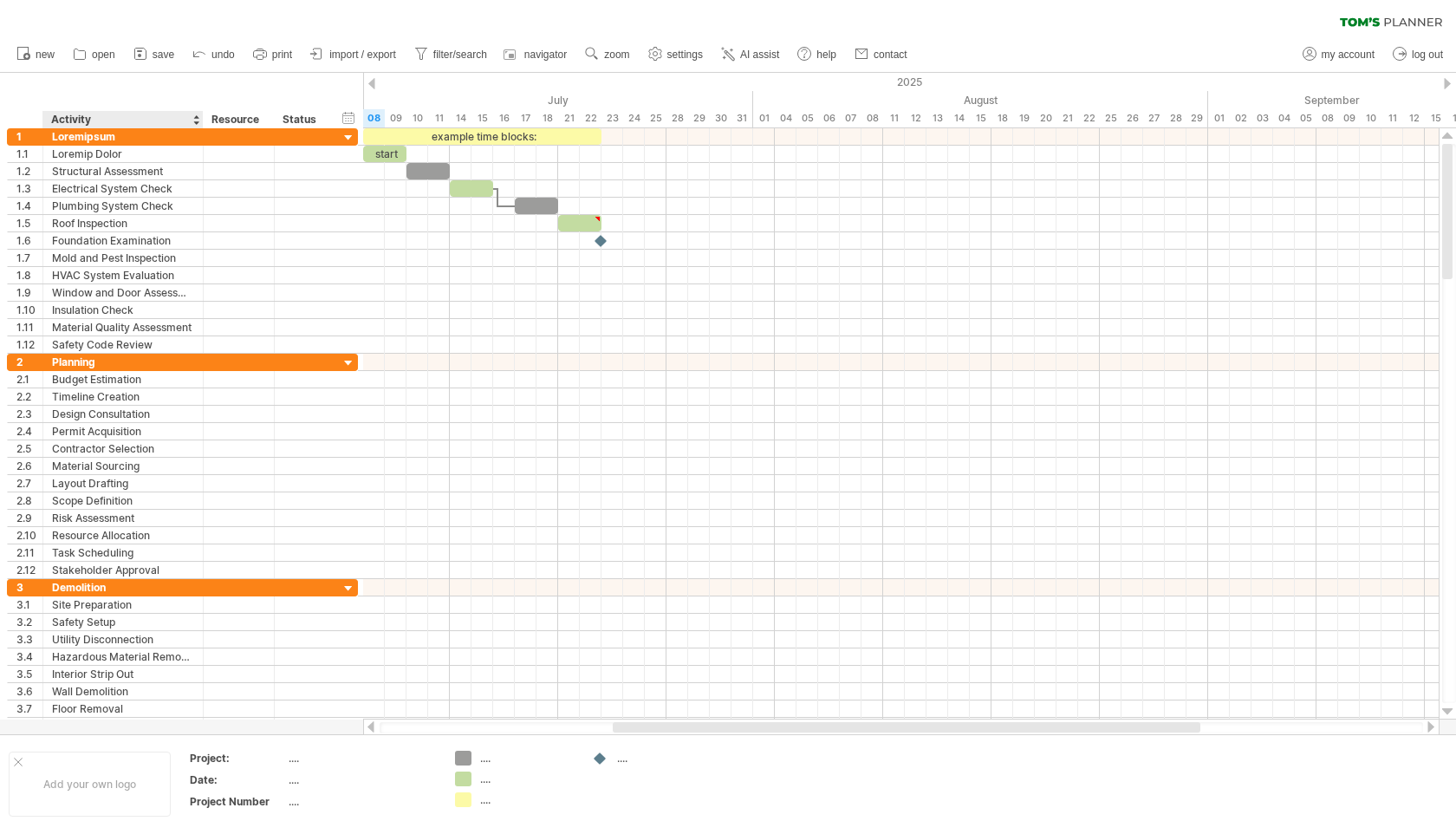 click on "hide start/end/duration show start/end/duration
******** Activity ******** Resource ****** Status" at bounding box center (181, 101) 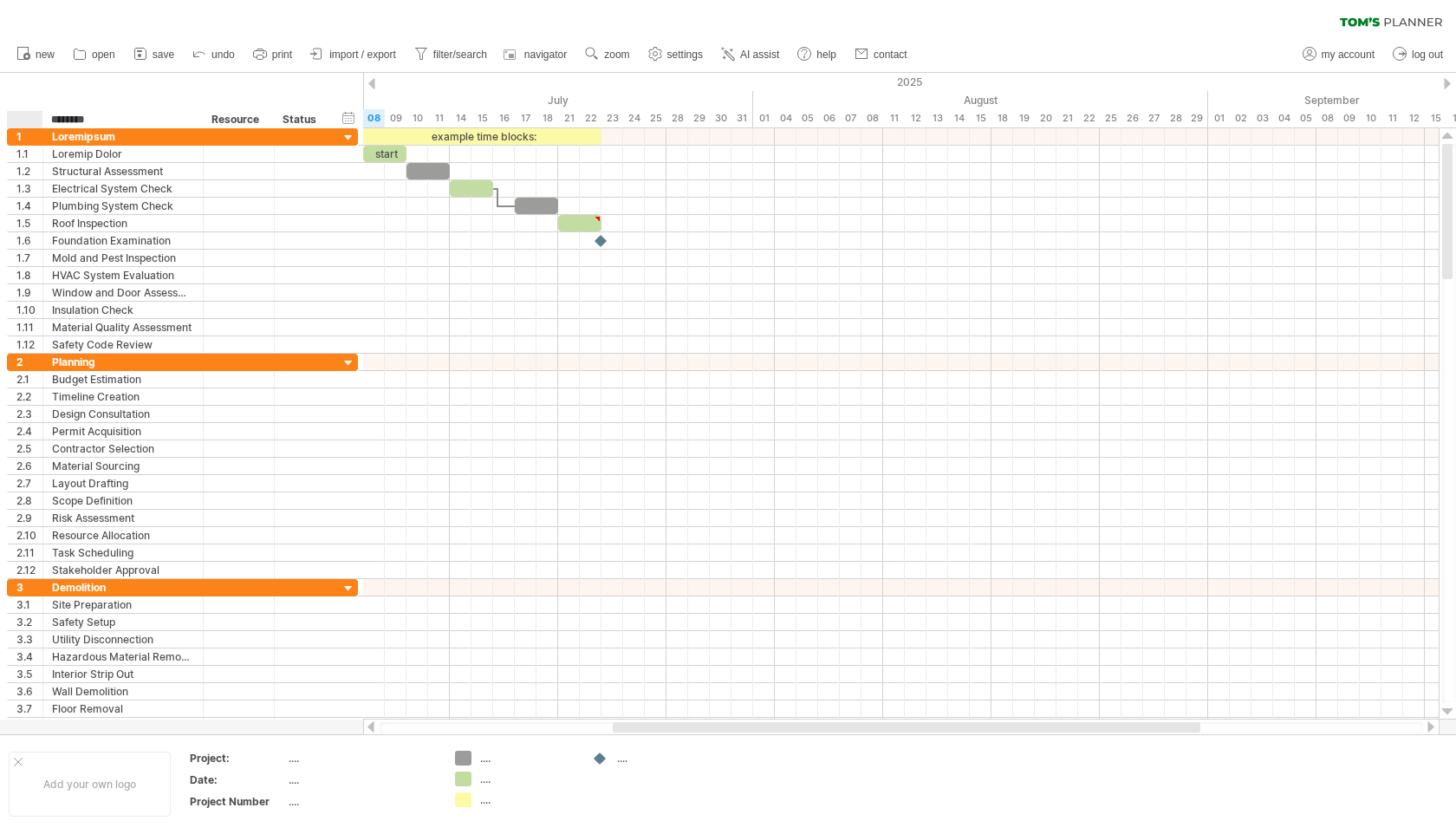 drag, startPoint x: 139, startPoint y: 121, endPoint x: 45, endPoint y: 123, distance: 94.02127 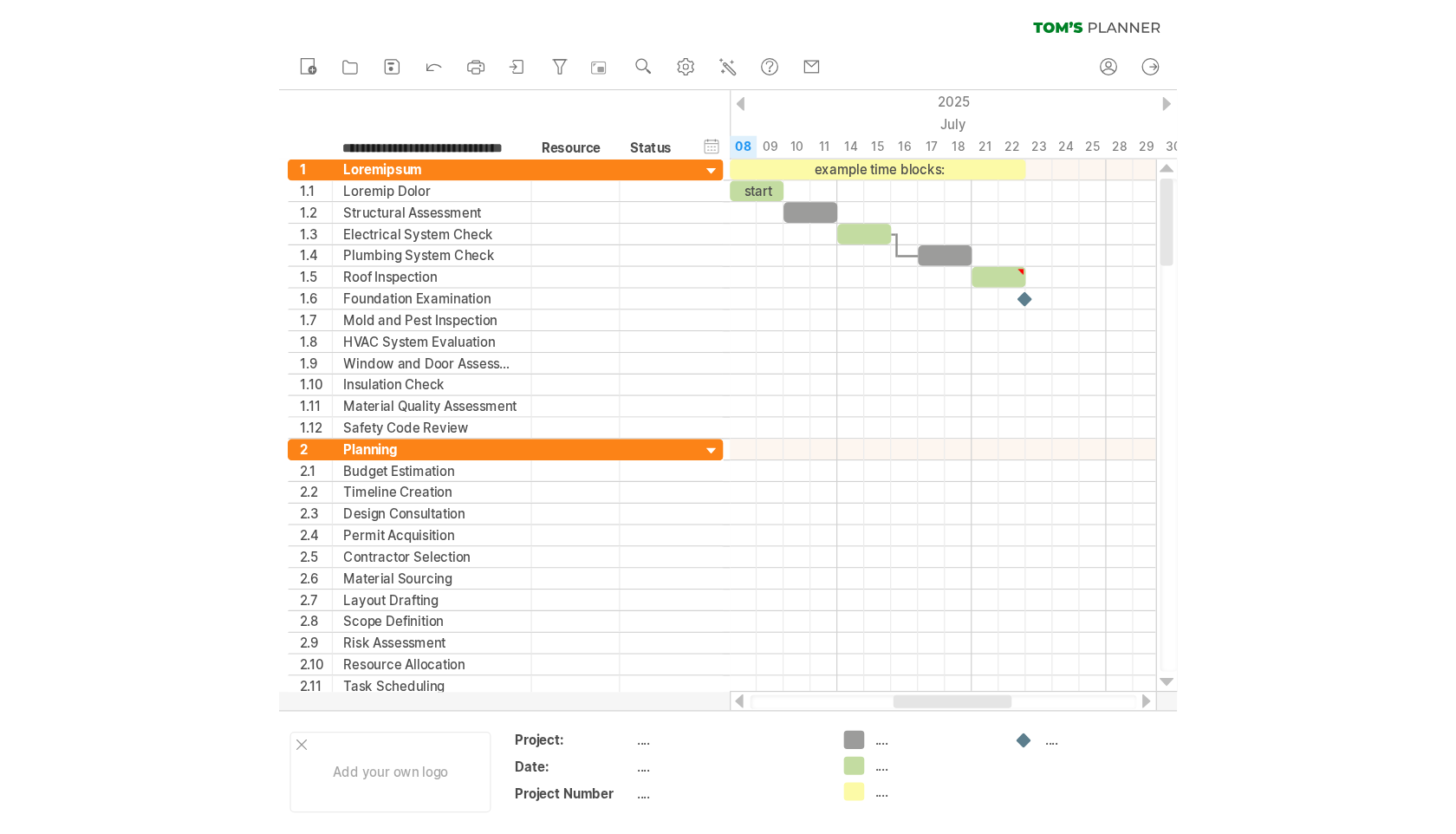 scroll, scrollTop: 0, scrollLeft: 0, axis: both 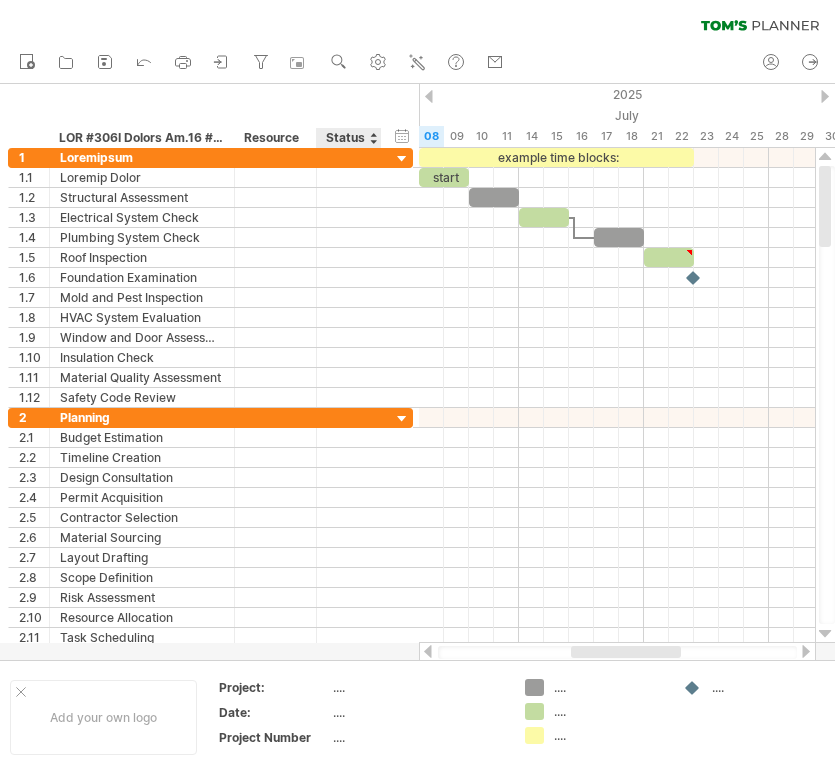 drag, startPoint x: 429, startPoint y: 90, endPoint x: 359, endPoint y: 97, distance: 70.34913 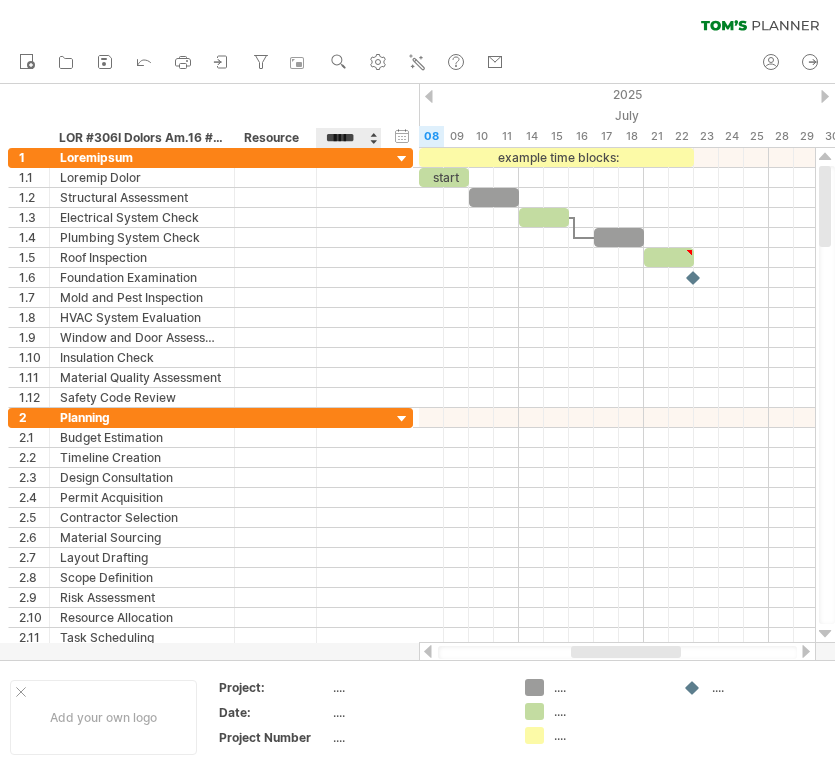 click at bounding box center [373, 138] 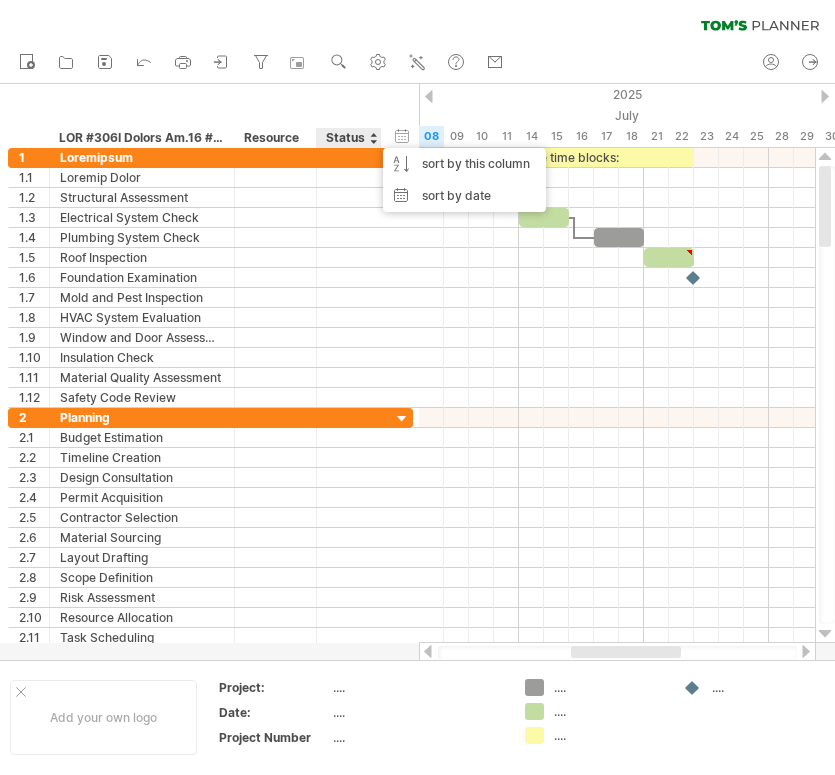click on "Resource" at bounding box center [141, 138] 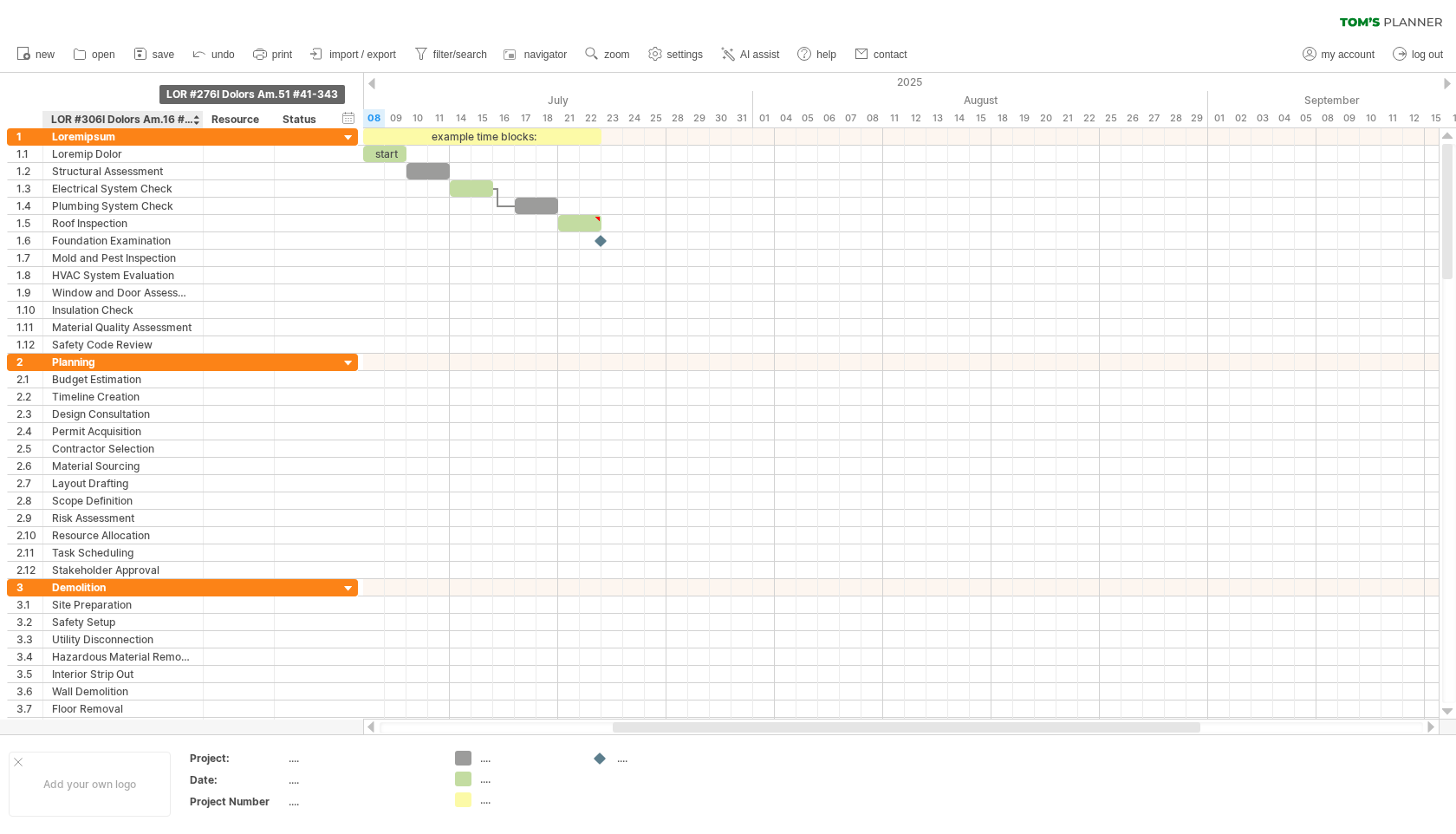 click on "LOR #306I Dolors Am.16 #90-778" at bounding box center [122, 120] 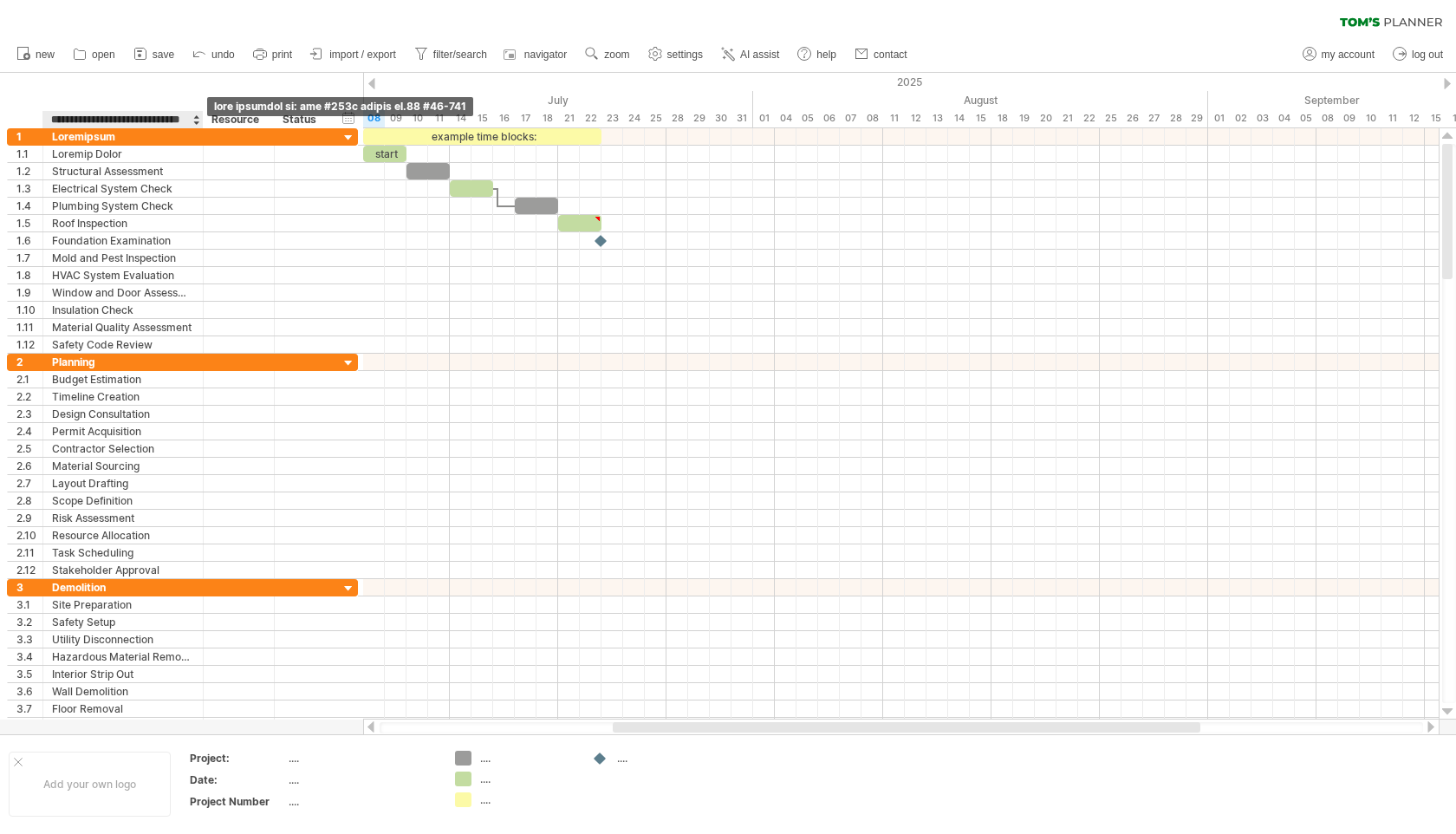 click at bounding box center [196, 120] 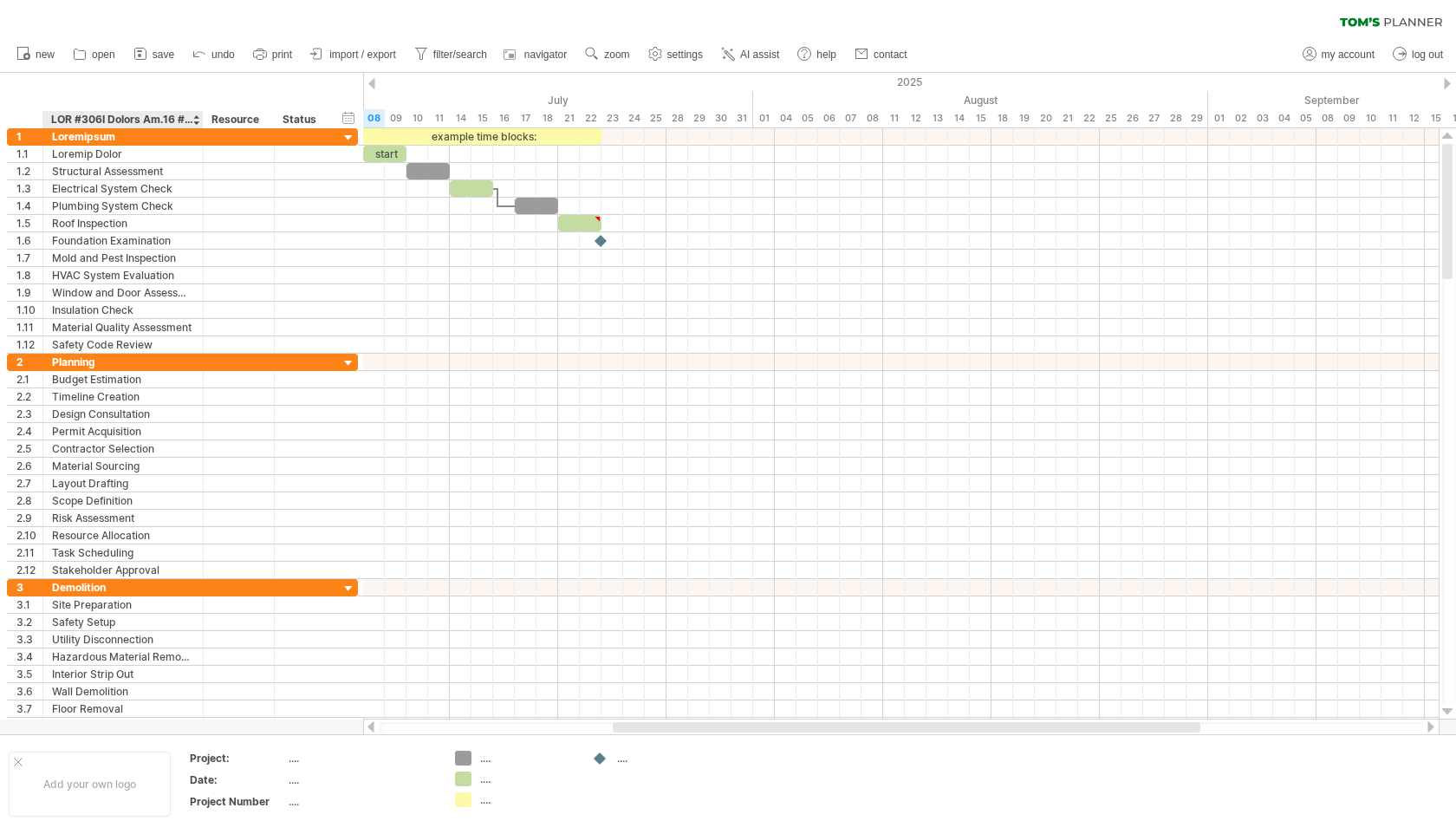 click on "LOR #306I Dolors Am.16 #90-778" at bounding box center [122, 120] 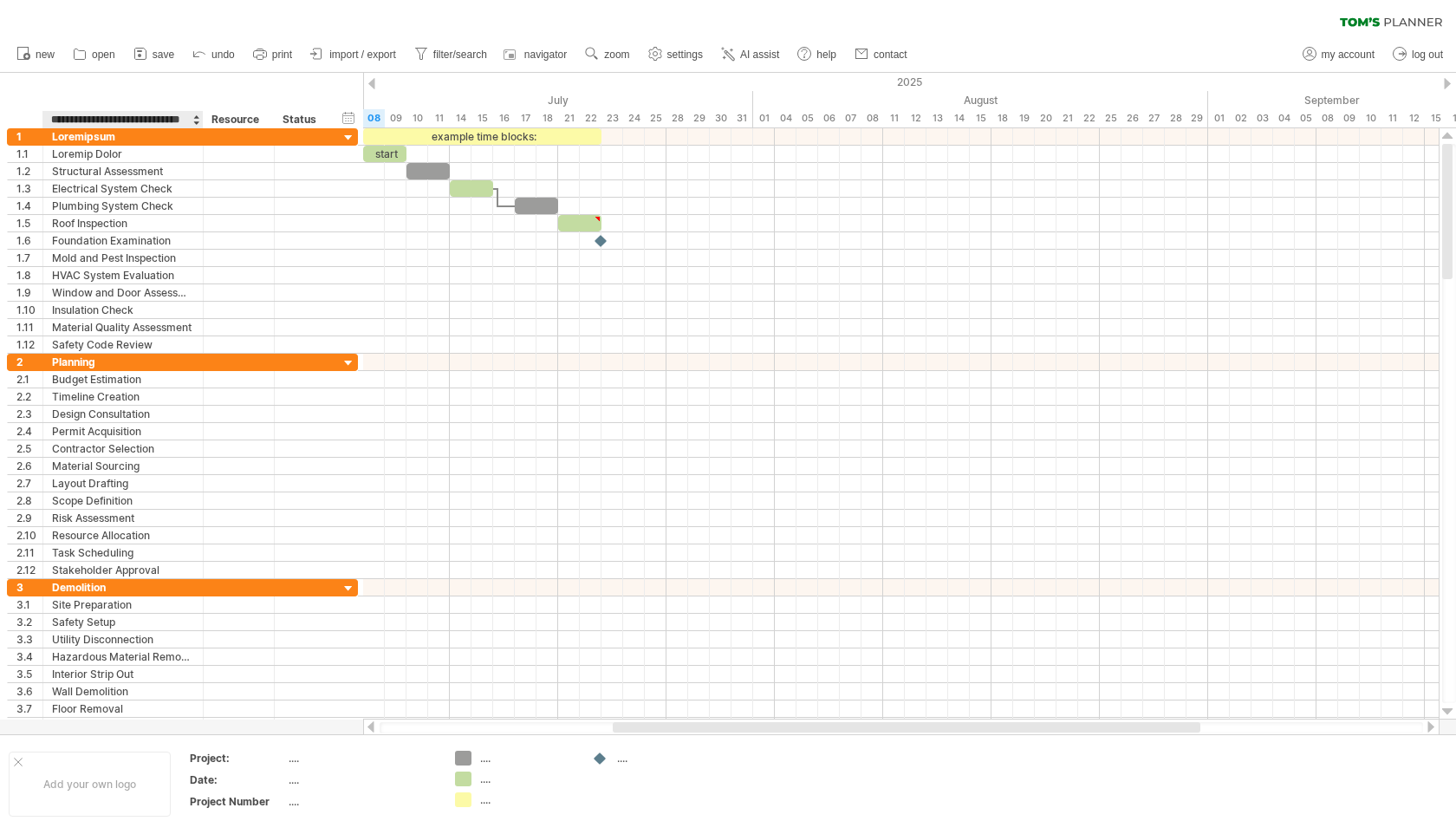 click on "**********" at bounding box center [122, 120] 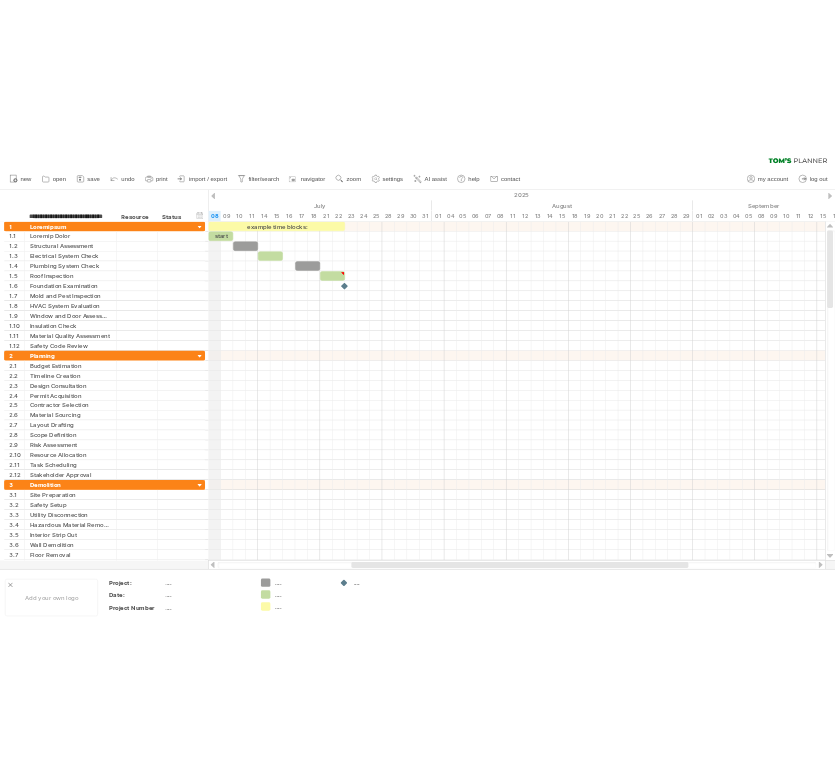 scroll, scrollTop: 0, scrollLeft: 29, axis: horizontal 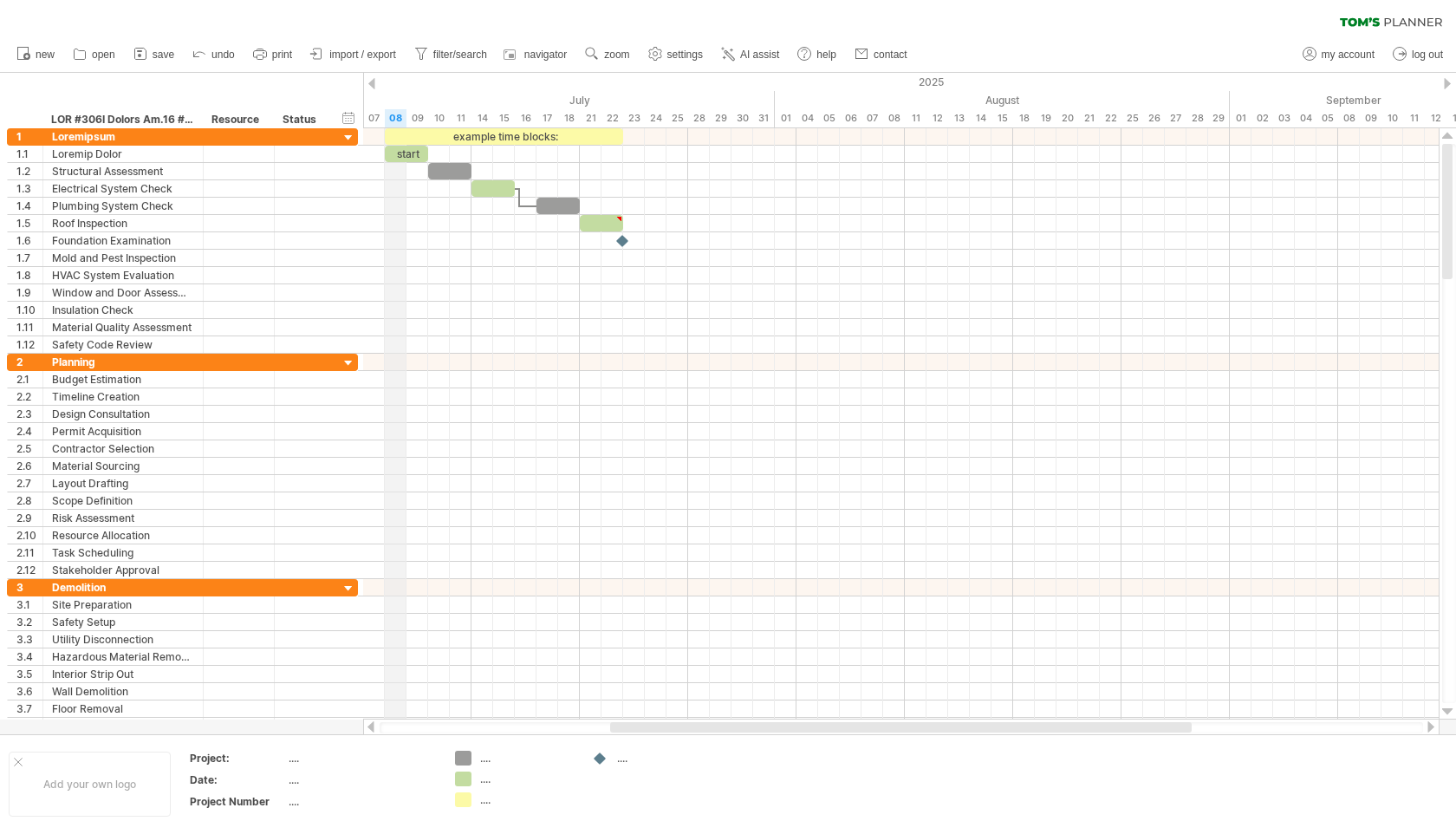 drag, startPoint x: 364, startPoint y: 95, endPoint x: 386, endPoint y: 94, distance: 22.022716 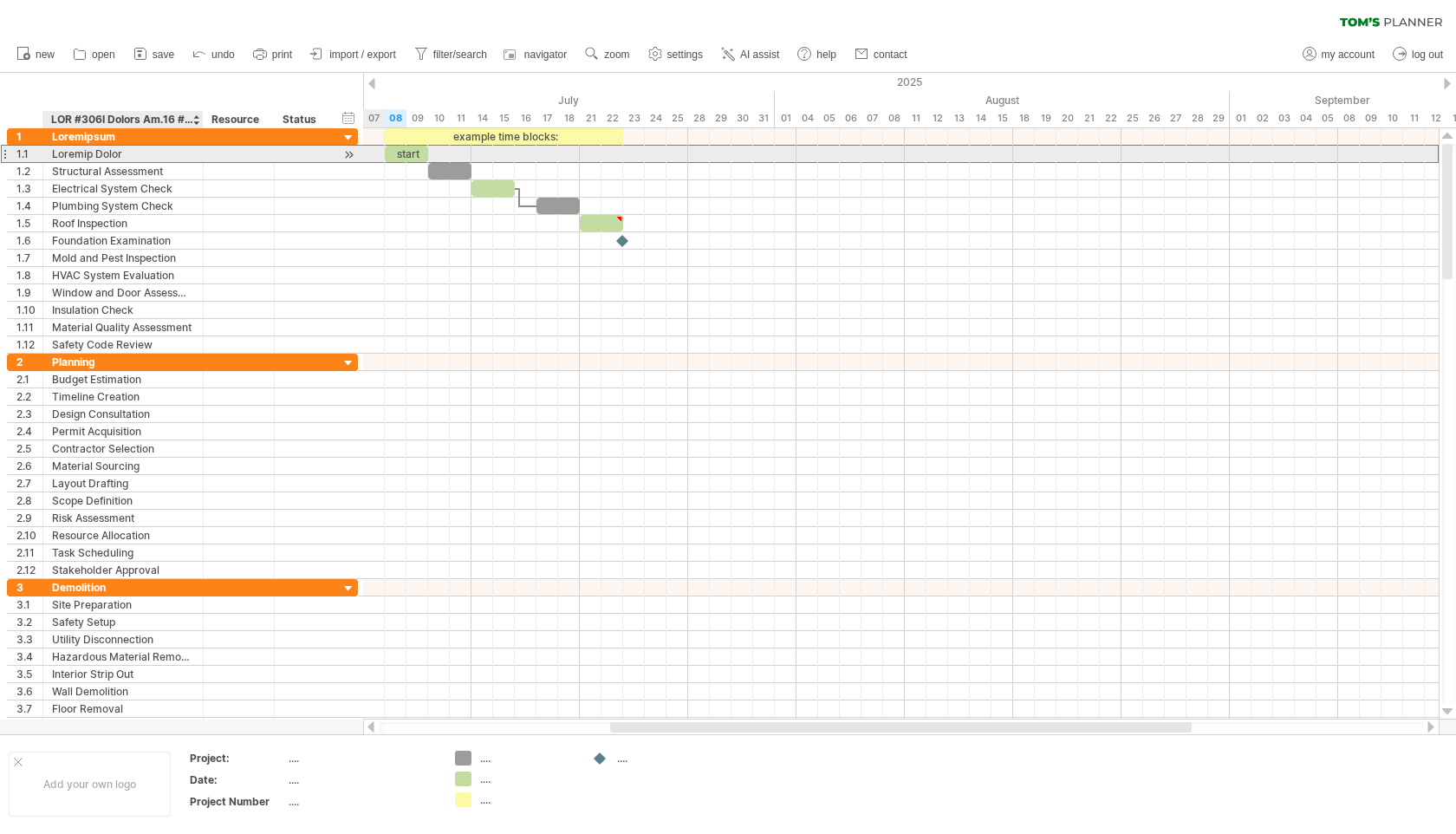 click on "Loremip Dolor" at bounding box center (123, 153) 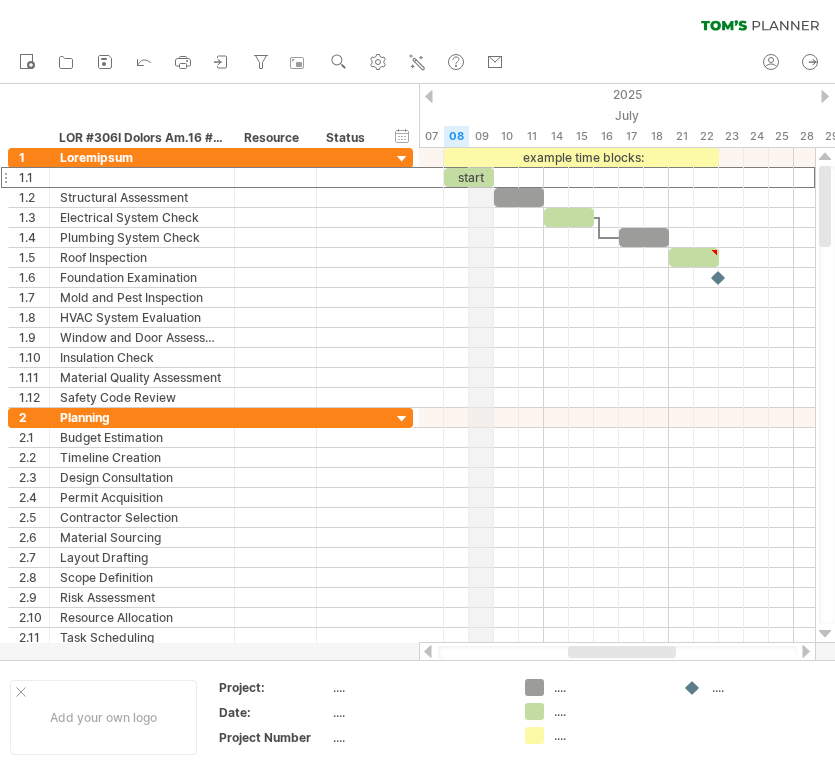 click on "09" at bounding box center [481, 136] 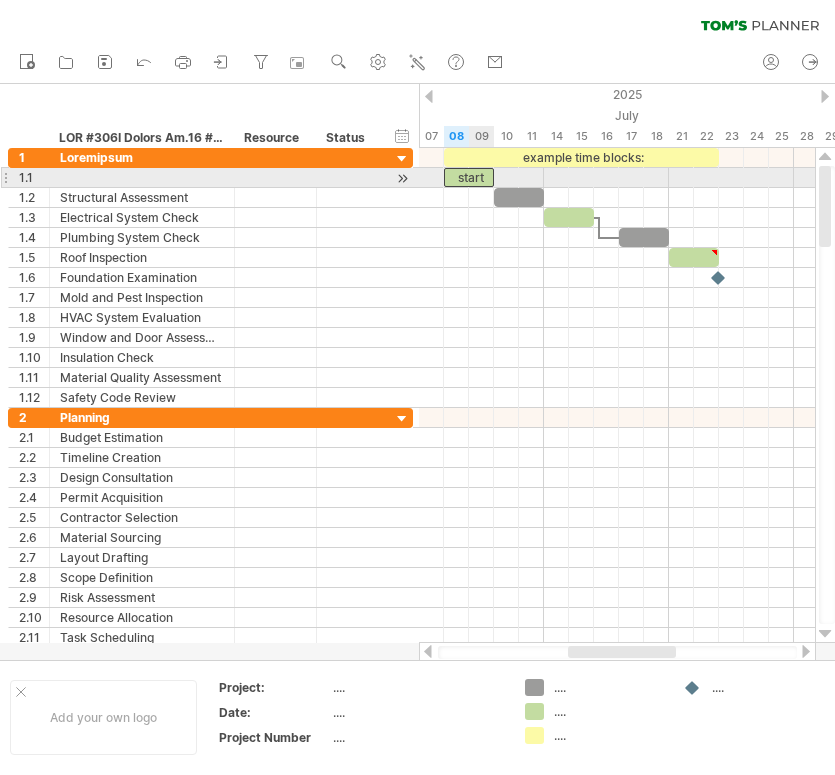 click on "start" at bounding box center (469, 177) 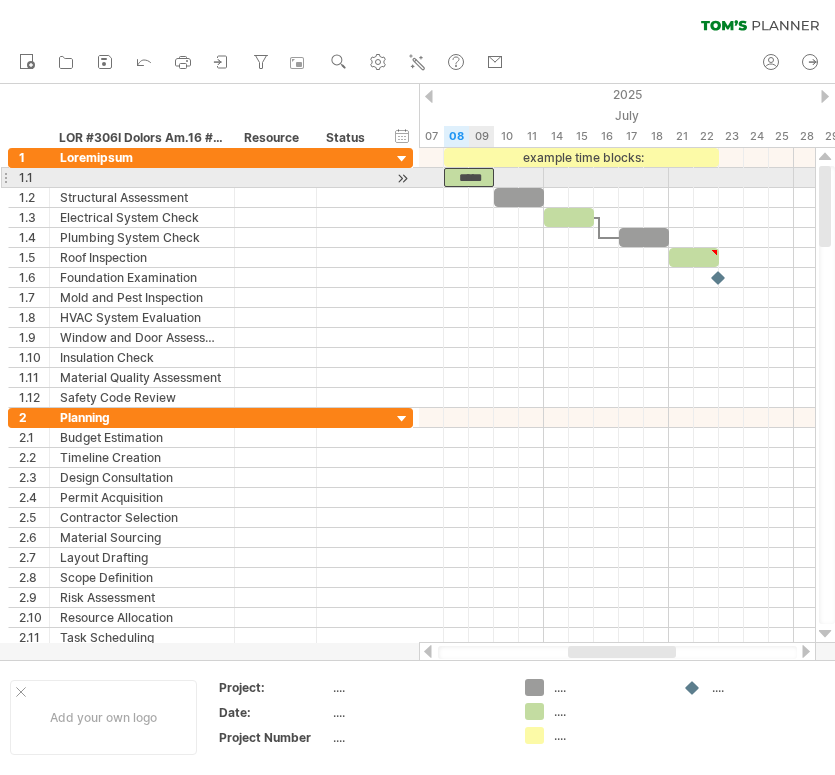 click on "*****" at bounding box center (469, 177) 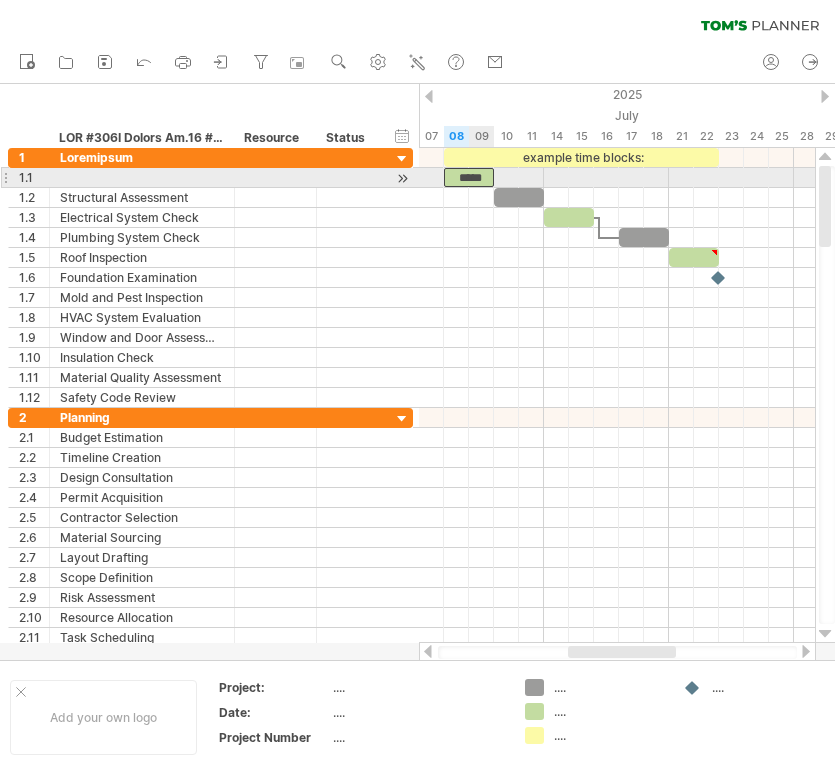 click on "*****" at bounding box center (469, 177) 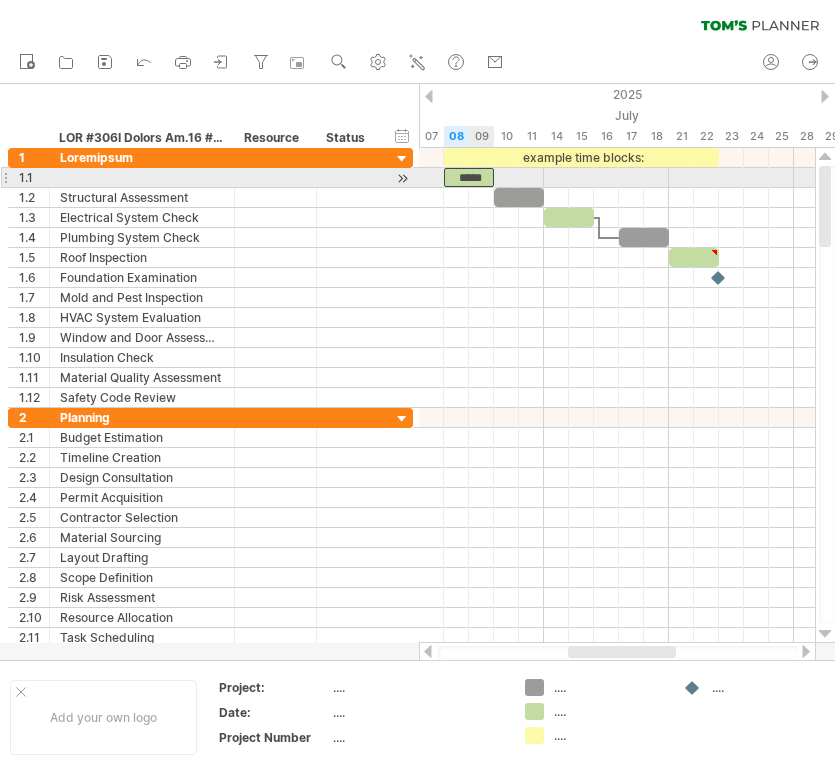 click on "*****" at bounding box center (469, 177) 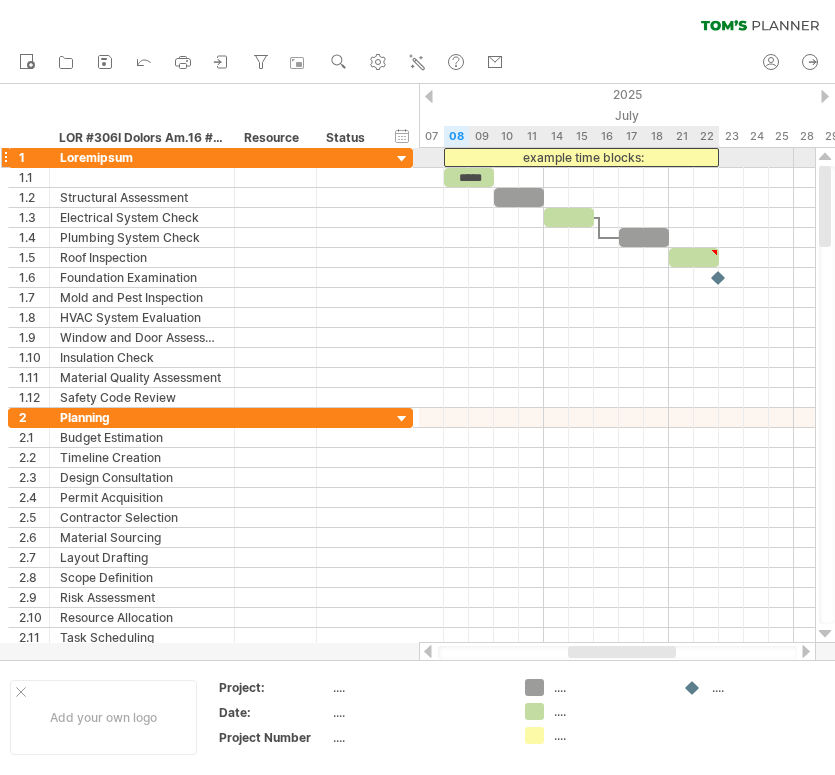 click on "example time blocks:" at bounding box center [581, 157] 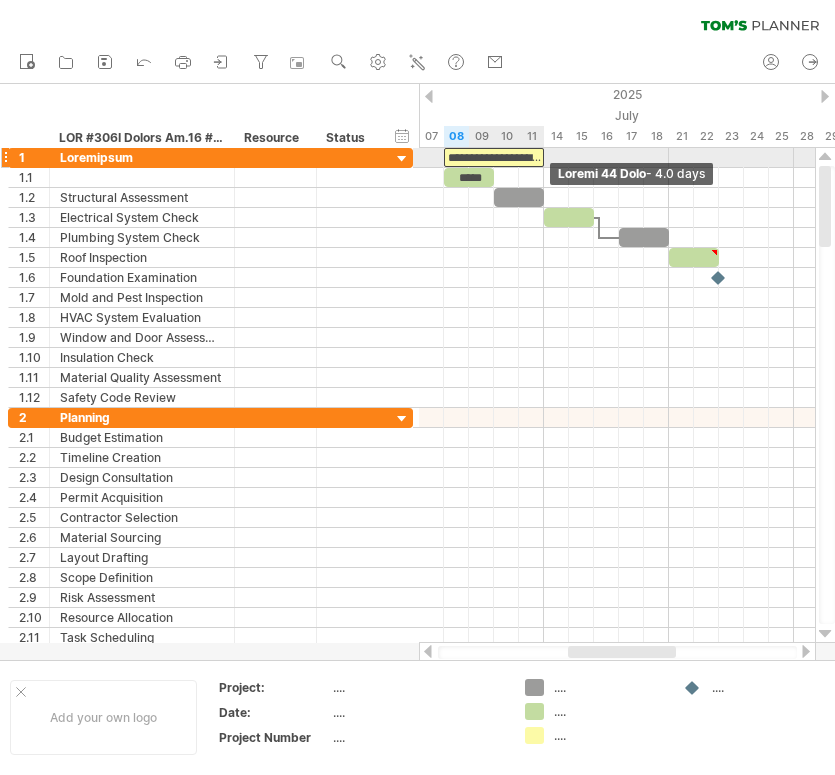 drag, startPoint x: 715, startPoint y: 154, endPoint x: 544, endPoint y: 151, distance: 171.0263 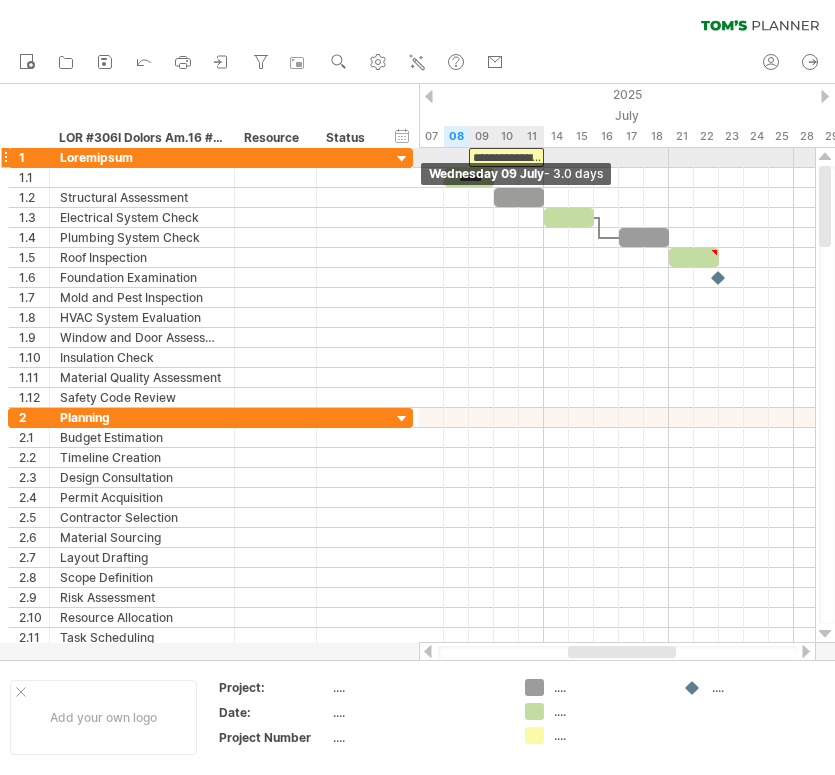 drag, startPoint x: 444, startPoint y: 152, endPoint x: 465, endPoint y: 151, distance: 21.023796 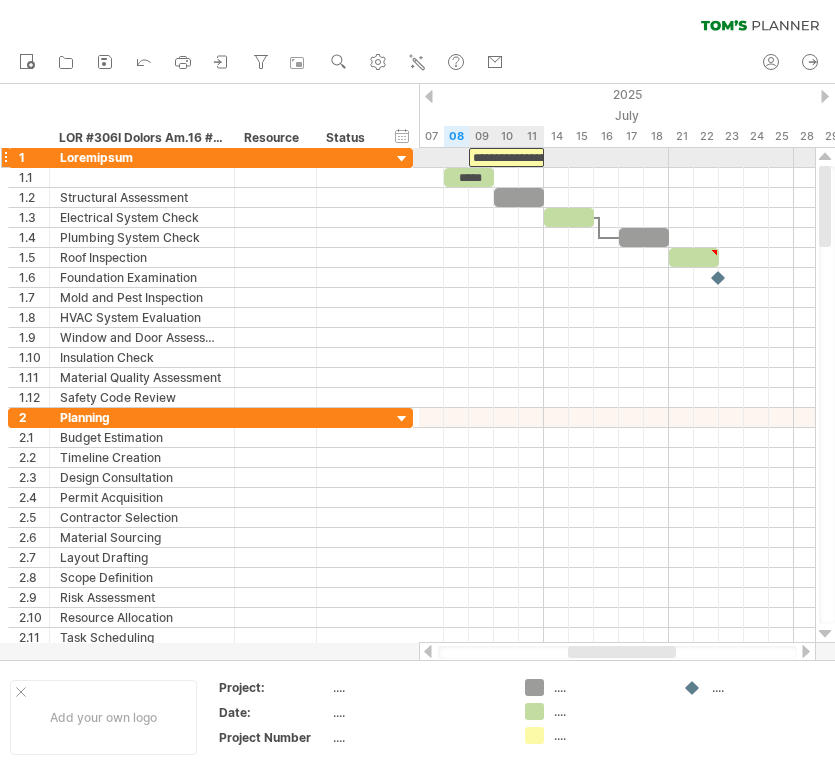 click on "**********" at bounding box center [506, 157] 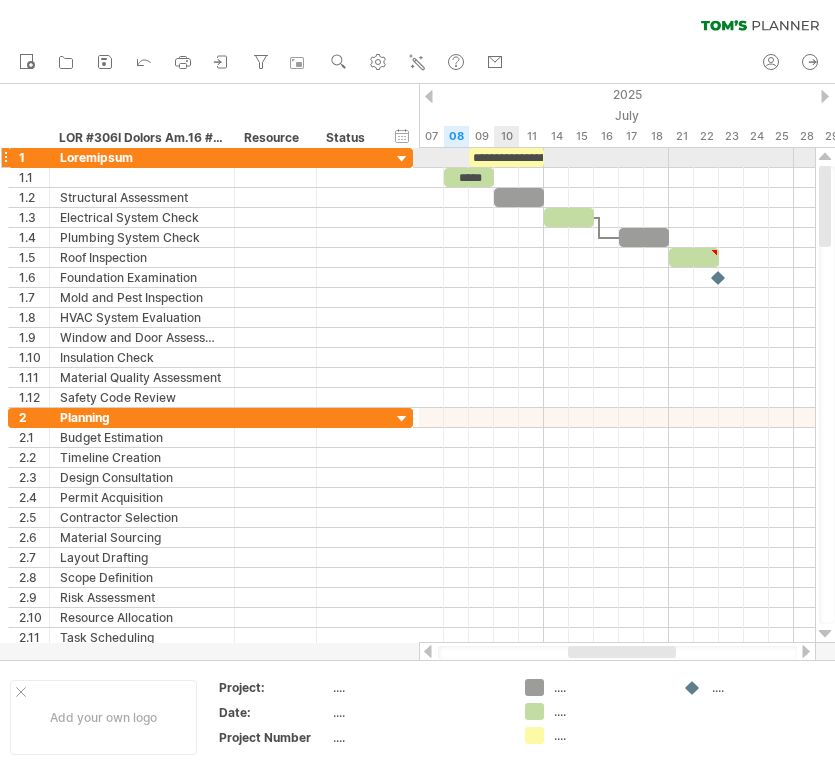 click on "**********" at bounding box center (506, 157) 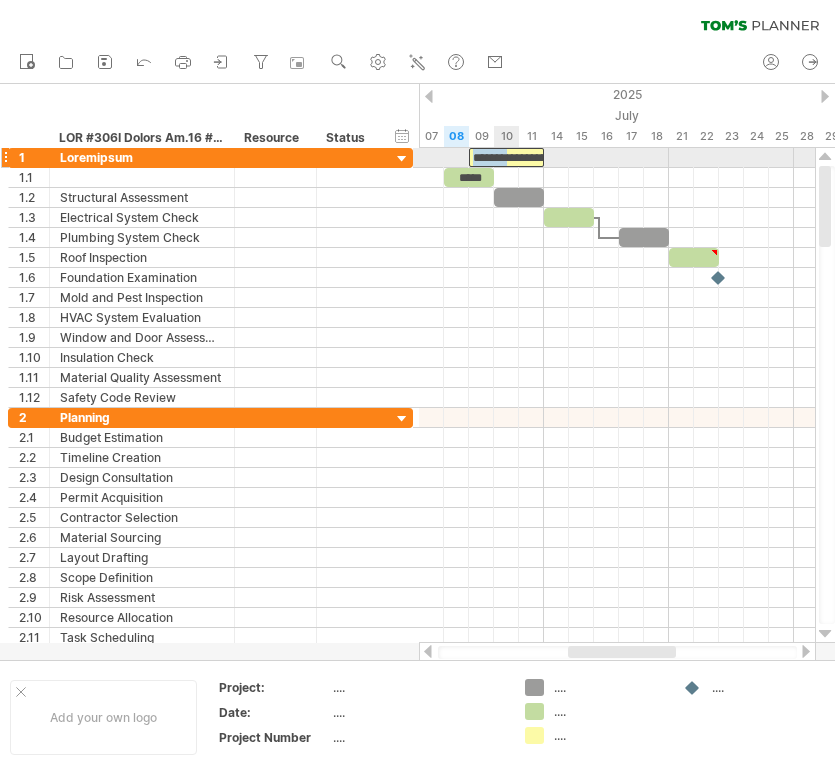 click on "**********" at bounding box center (506, 157) 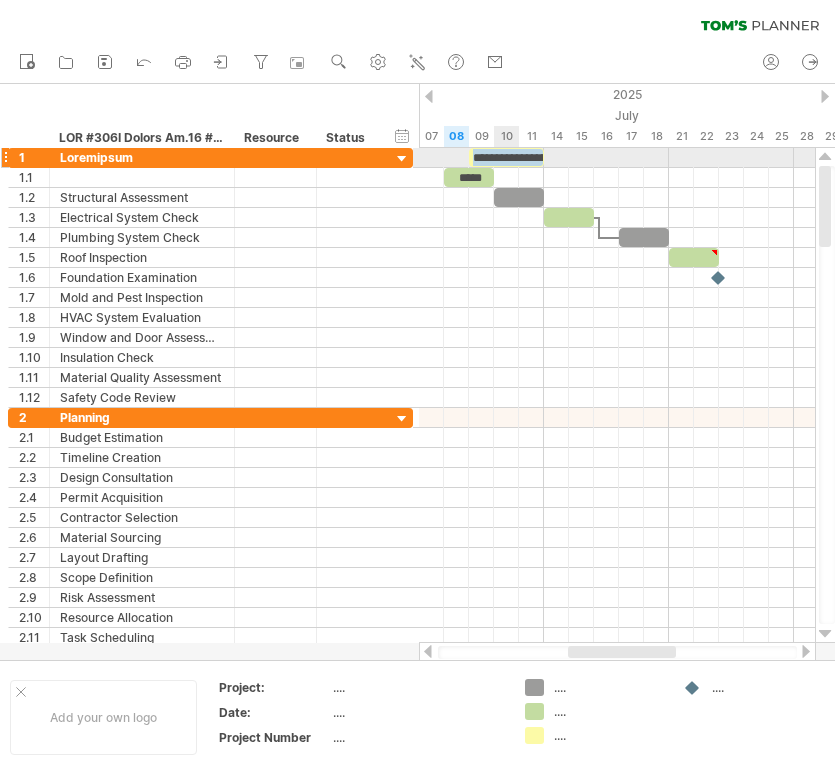 click on "**********" at bounding box center (506, 157) 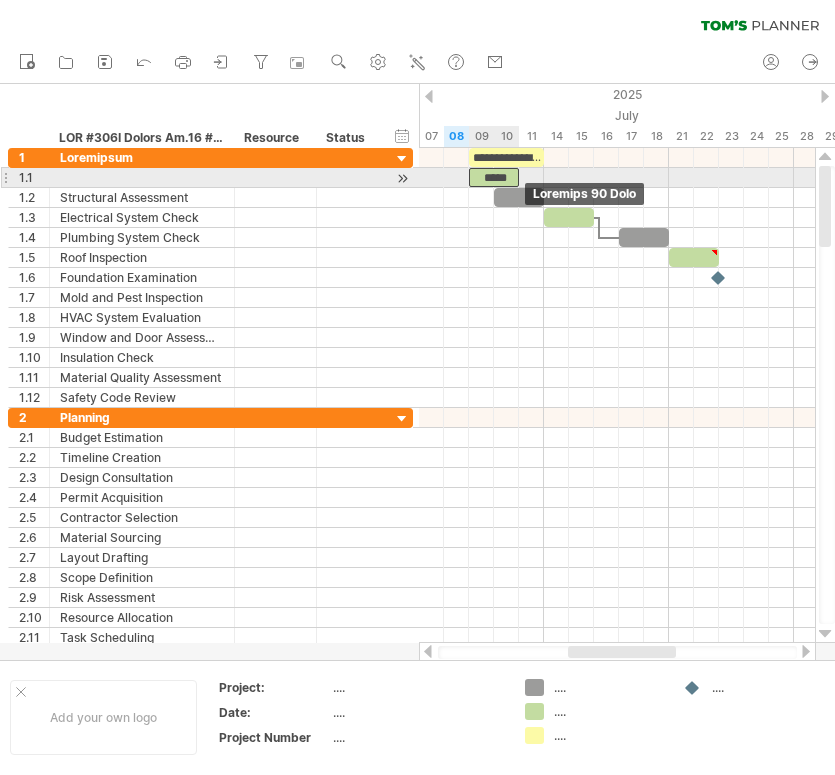drag, startPoint x: 472, startPoint y: 175, endPoint x: 491, endPoint y: 175, distance: 19 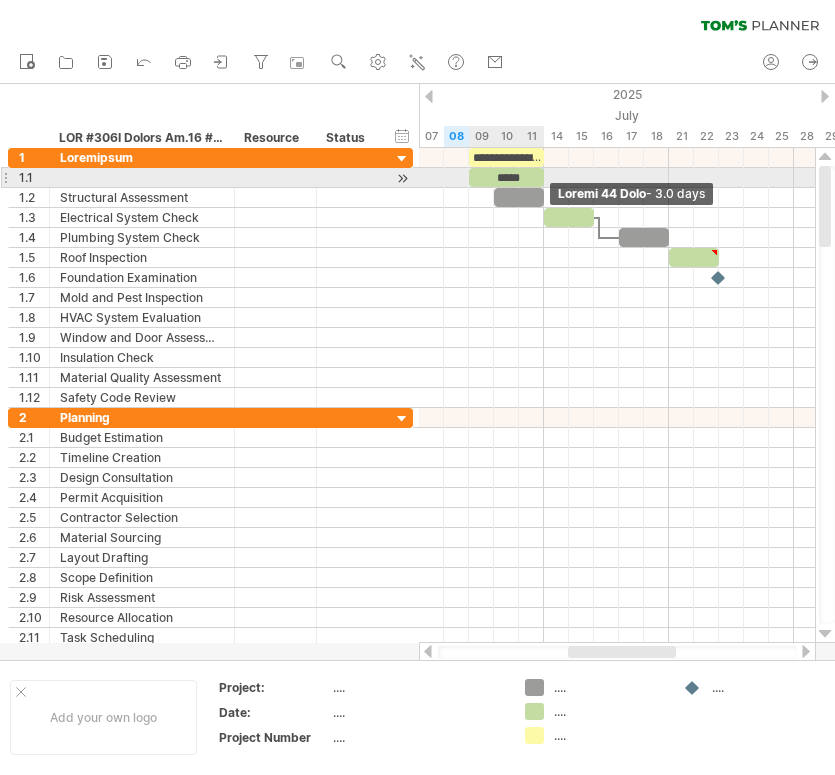 drag, startPoint x: 516, startPoint y: 176, endPoint x: 539, endPoint y: 175, distance: 23.021729 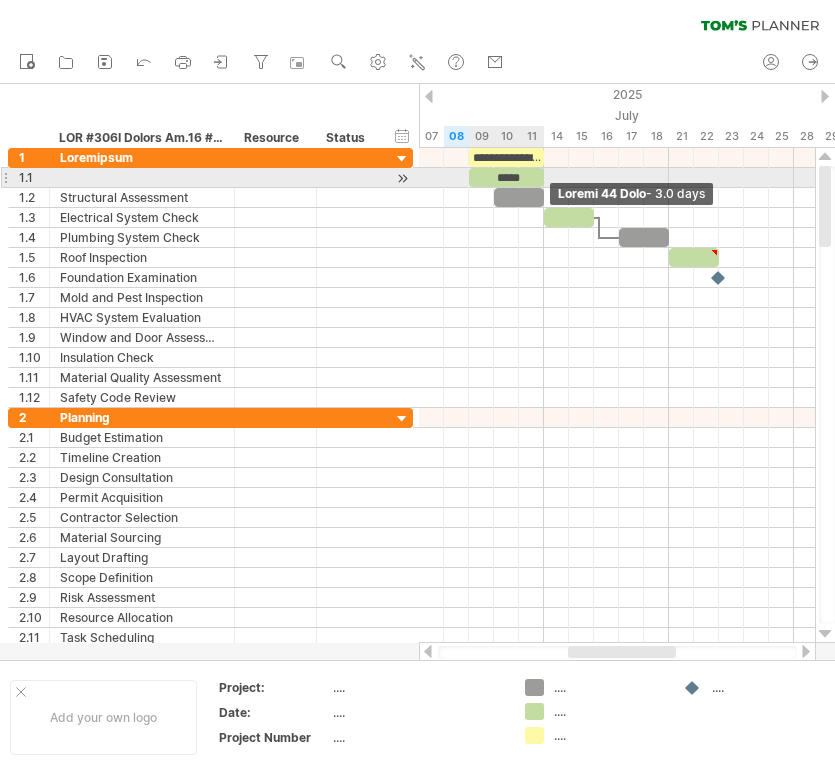 click at bounding box center (544, 177) 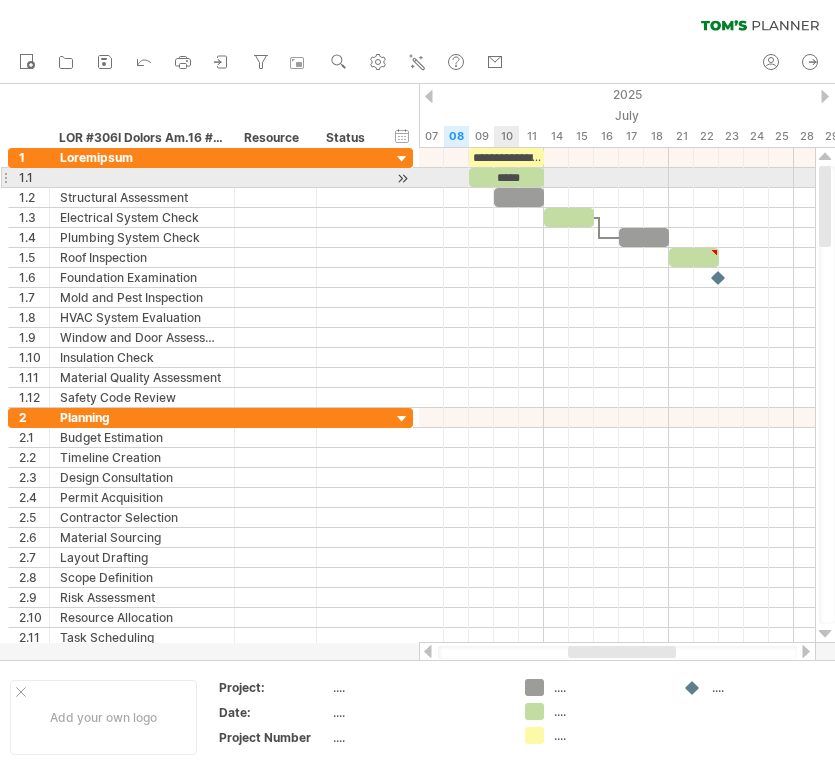 click on "*****" at bounding box center (506, 177) 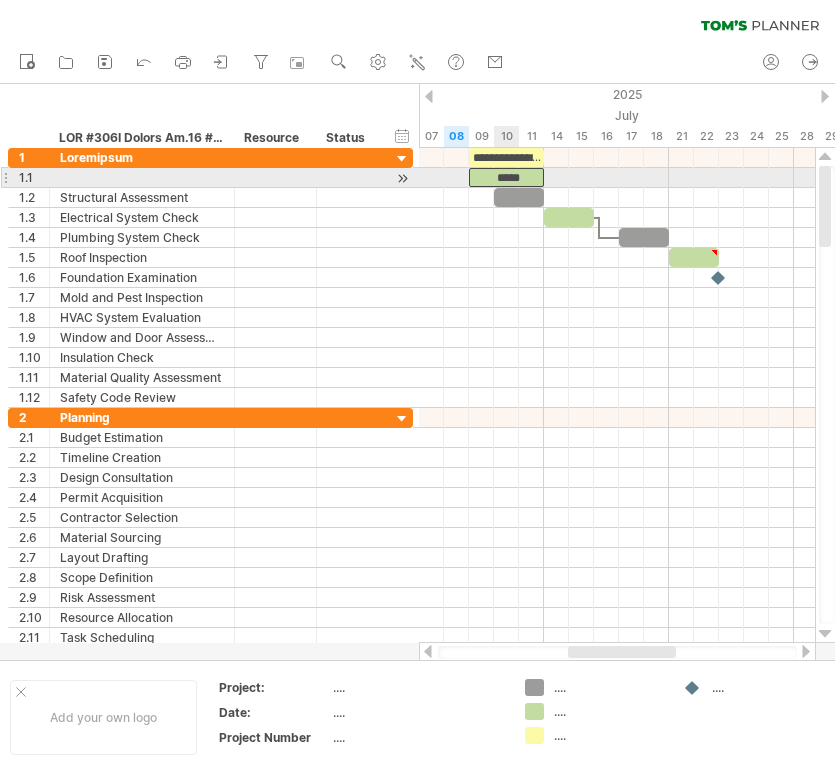 click on "*****" at bounding box center (506, 177) 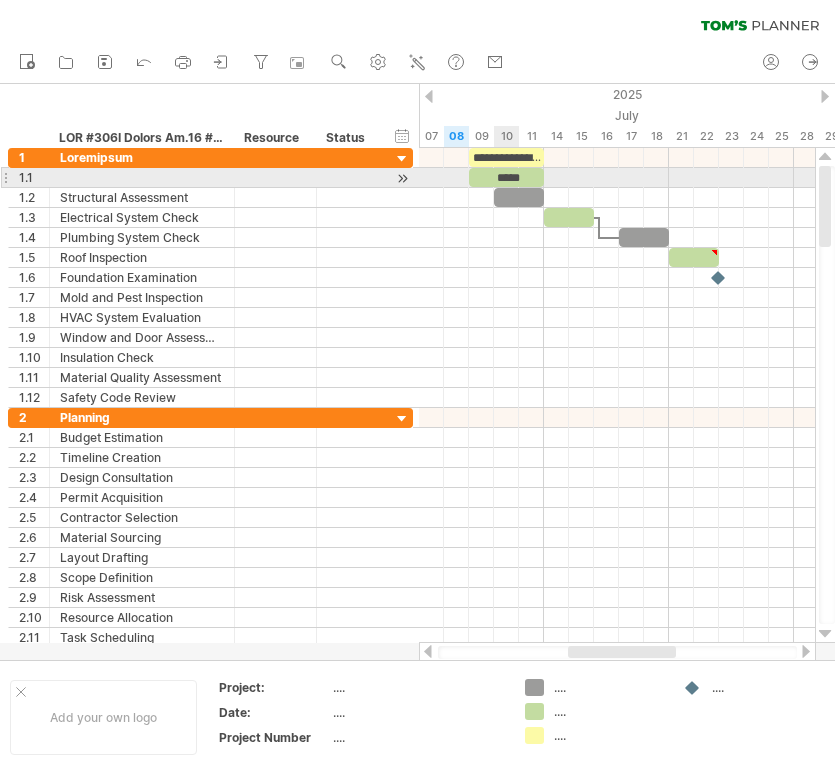 click on "*****" at bounding box center (506, 177) 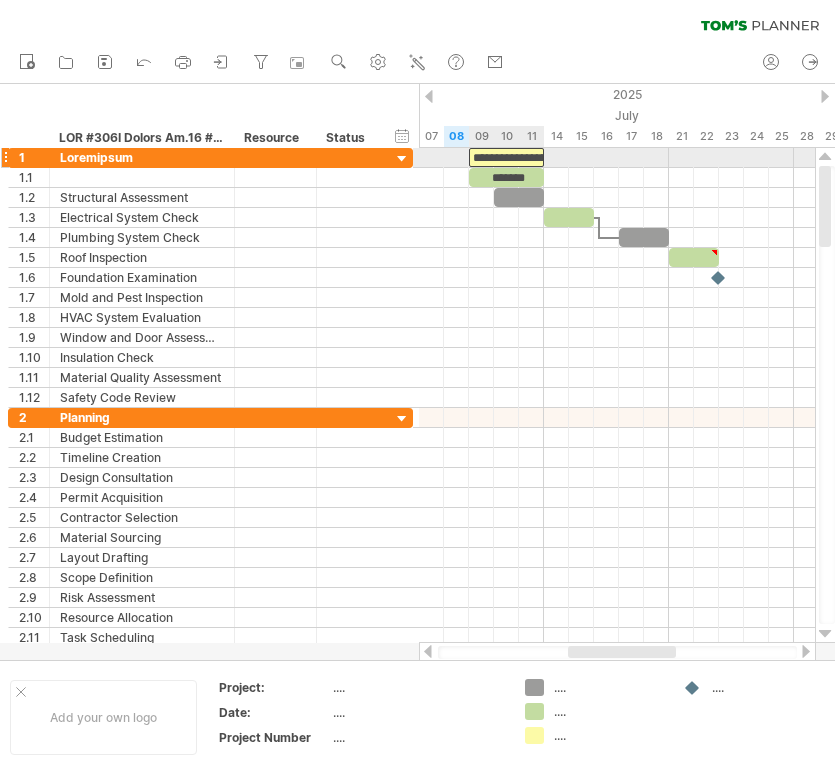 click on "**********" at bounding box center (506, 157) 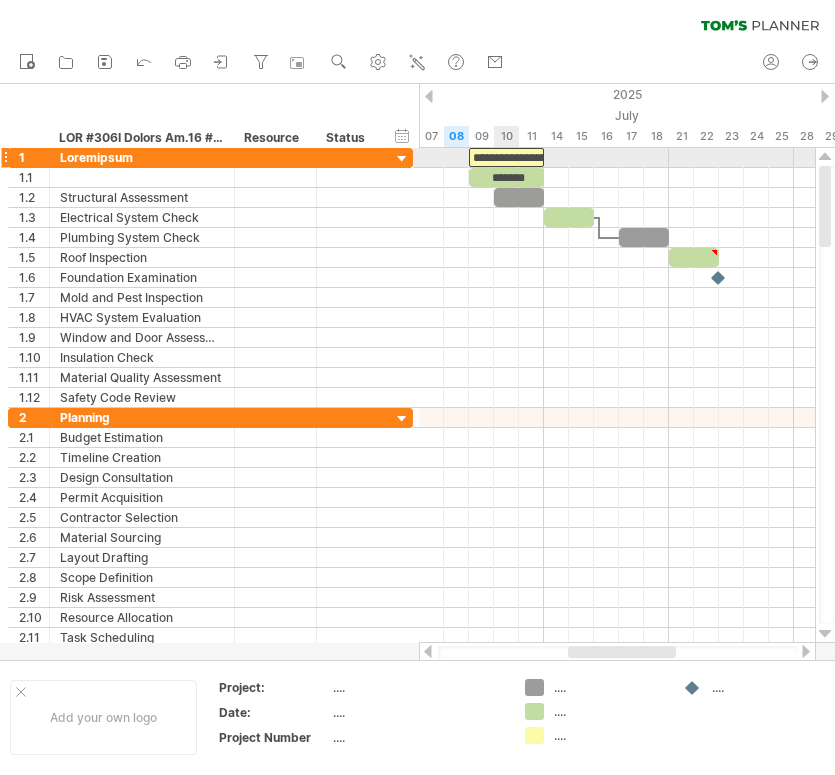 click on "**********" at bounding box center (506, 157) 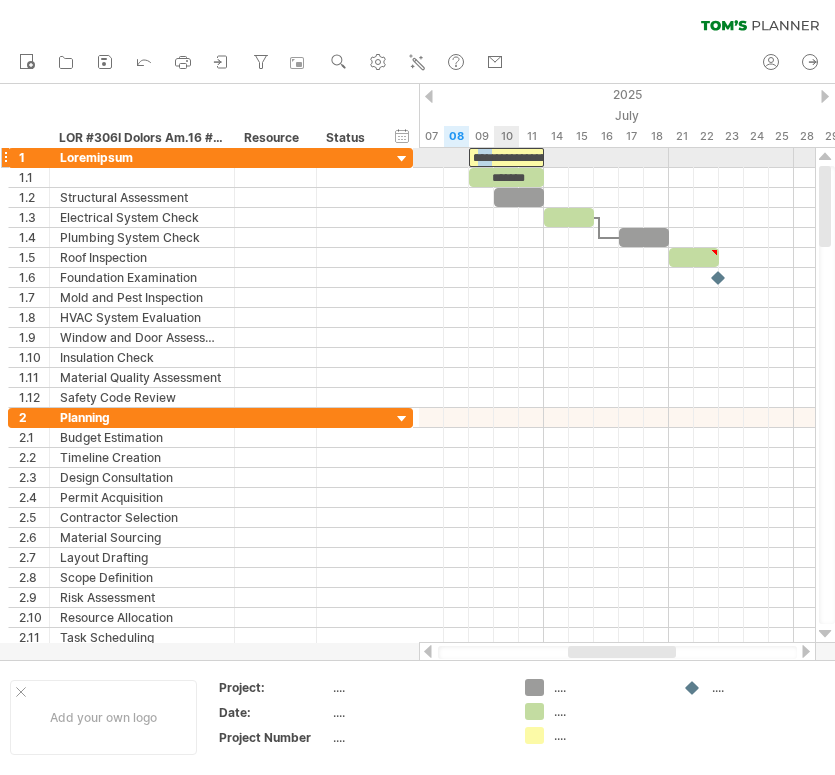 drag, startPoint x: 477, startPoint y: 156, endPoint x: 506, endPoint y: 155, distance: 29.017237 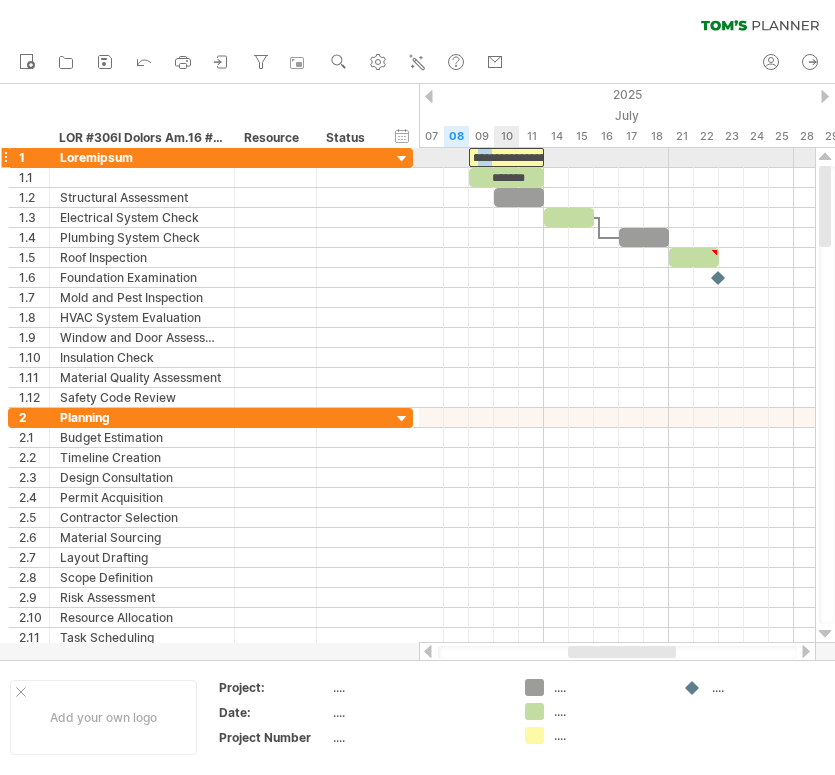 click on "**********" at bounding box center [506, 157] 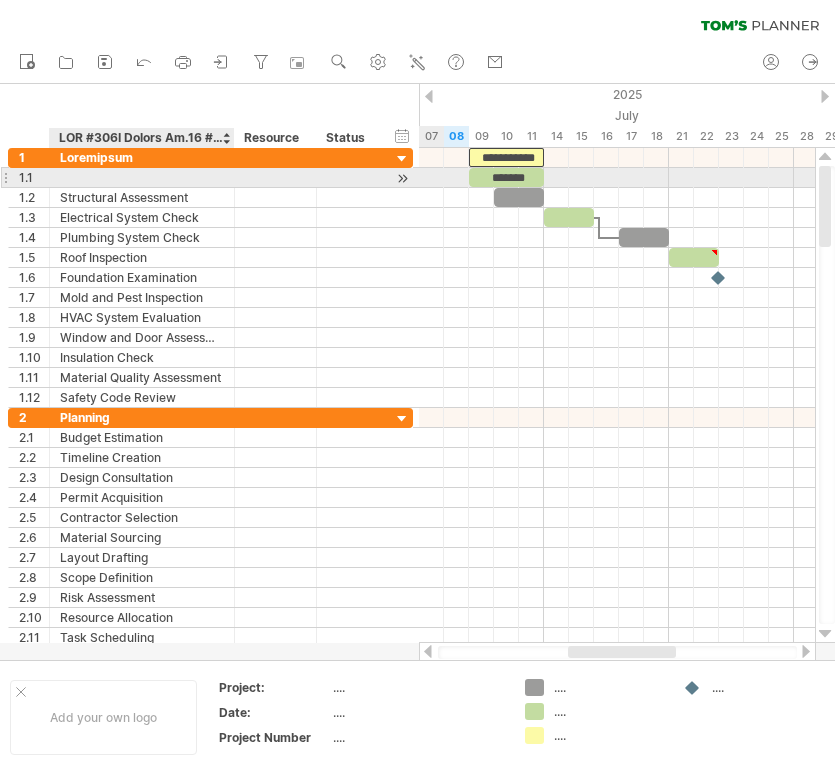 click at bounding box center (142, 177) 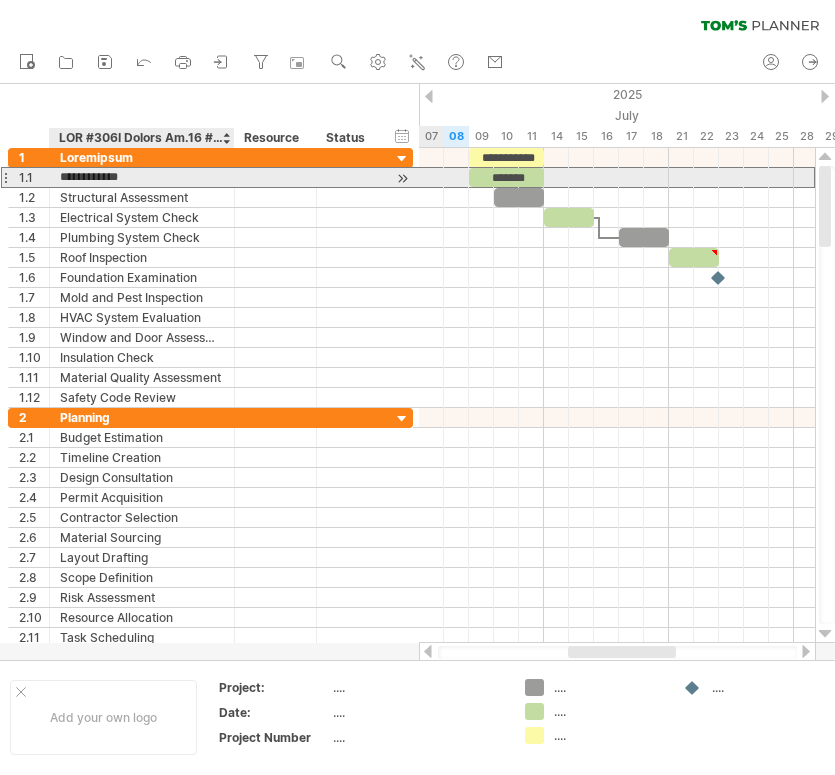 type on "**********" 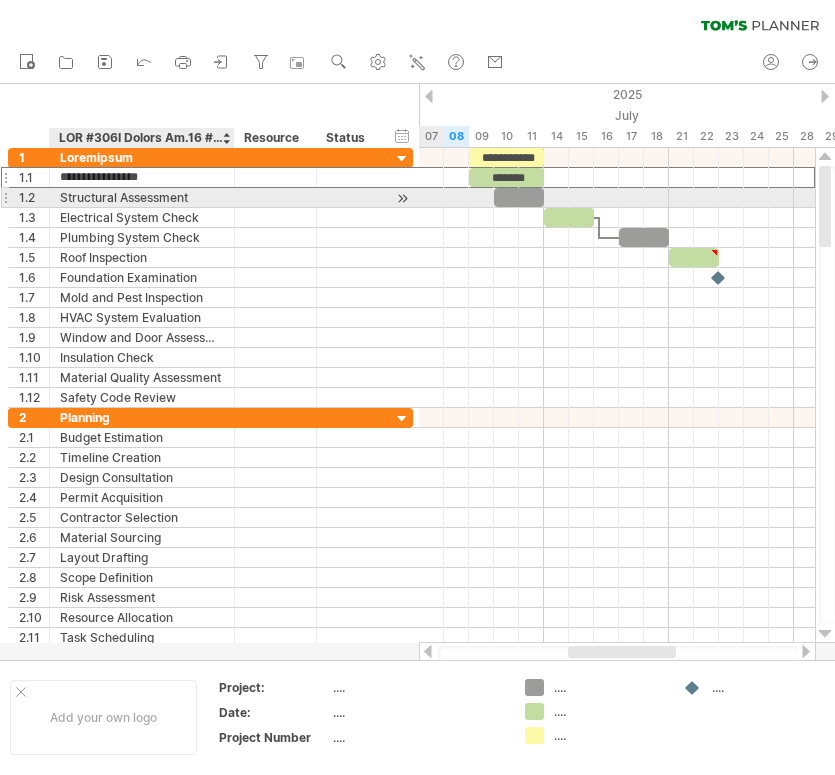 click on "Structural Assessment" at bounding box center [142, 197] 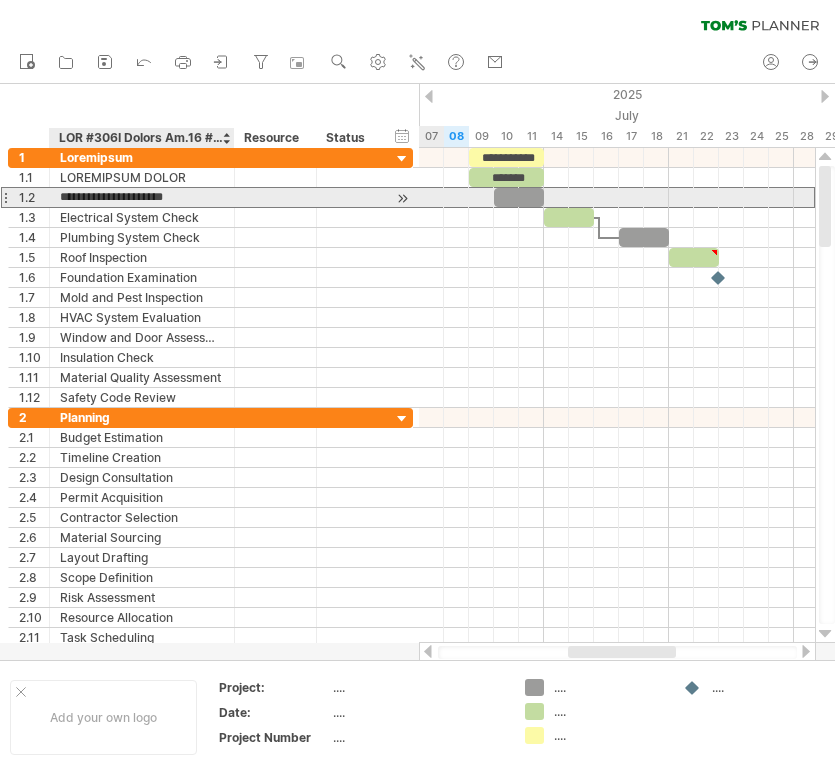 click on "**********" at bounding box center (142, 197) 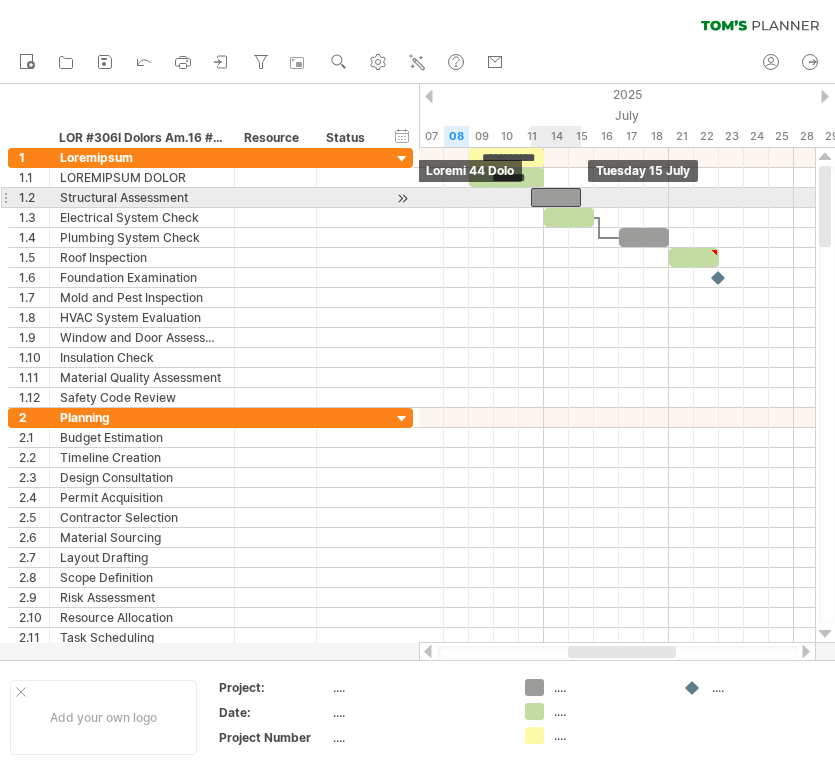 drag, startPoint x: 518, startPoint y: 200, endPoint x: 552, endPoint y: 199, distance: 34.0147 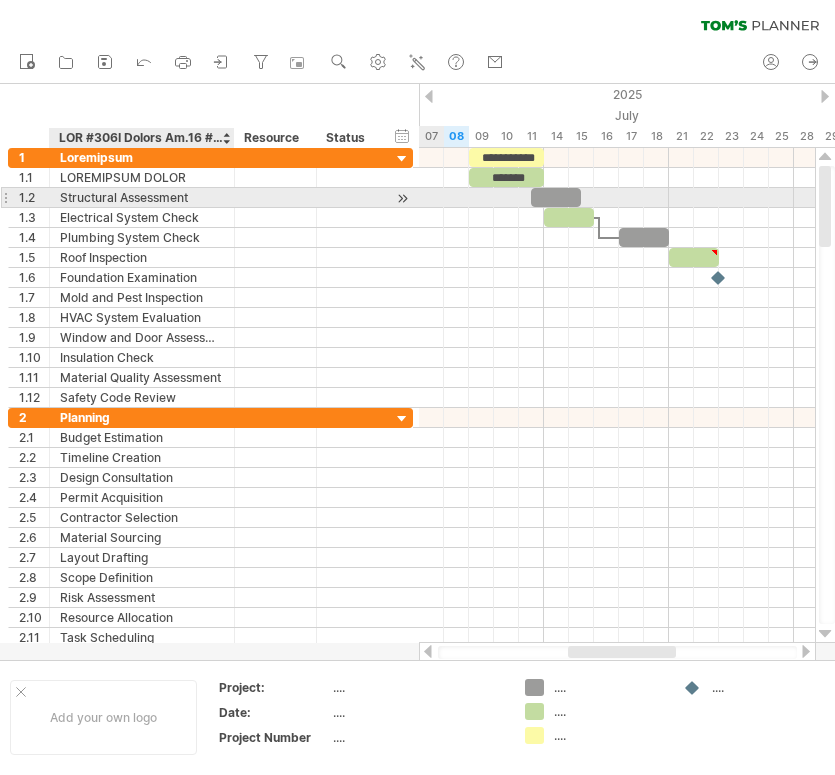 click on "Structural Assessment" at bounding box center (142, 197) 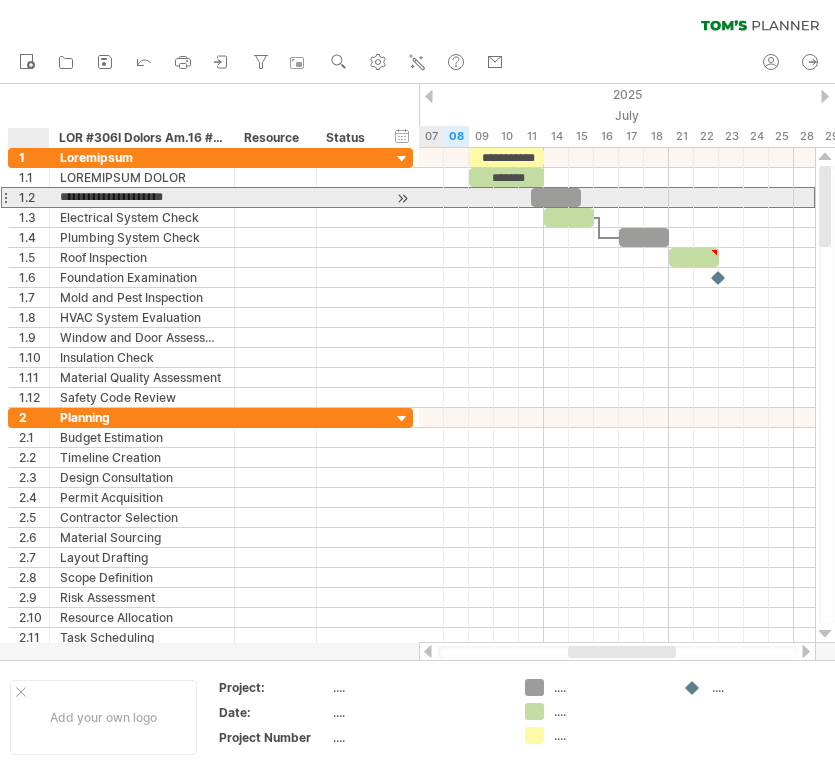 drag, startPoint x: 191, startPoint y: 199, endPoint x: 59, endPoint y: 191, distance: 132.2422 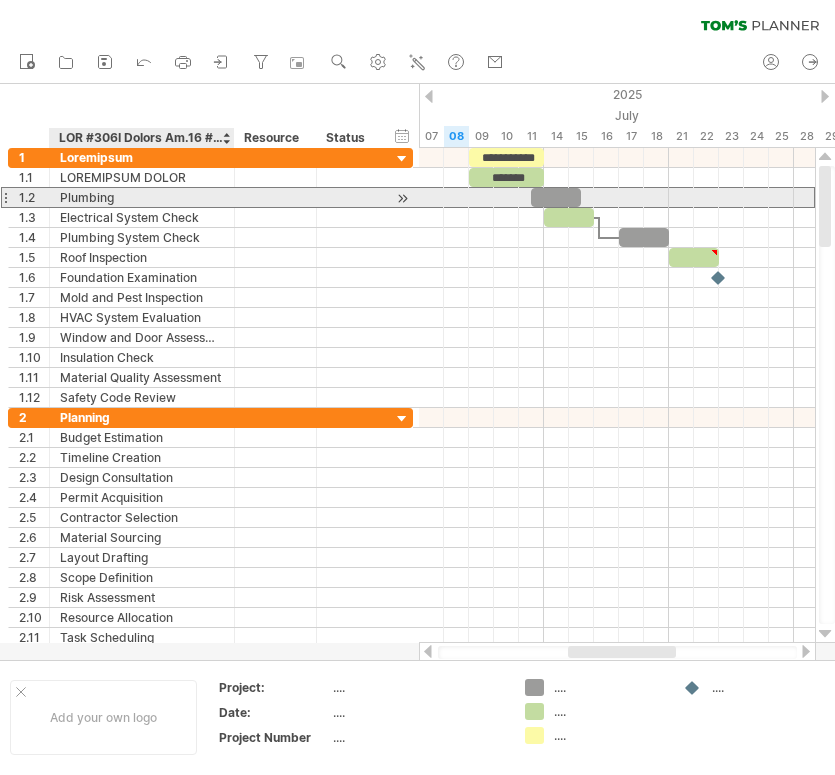 click on "Plumbing" at bounding box center (142, 197) 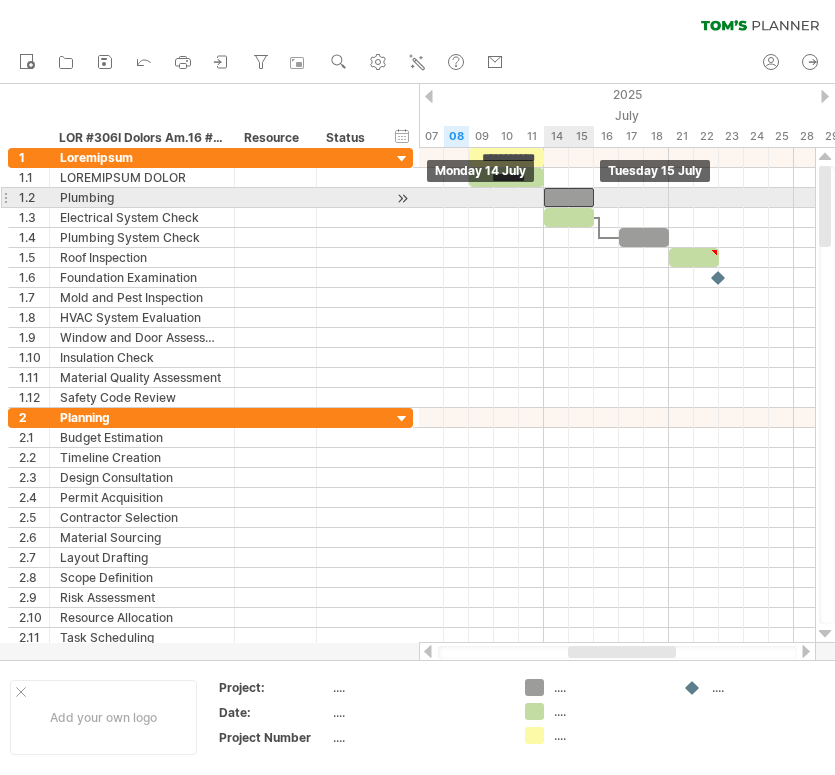 drag, startPoint x: 561, startPoint y: 193, endPoint x: 576, endPoint y: 194, distance: 15.033297 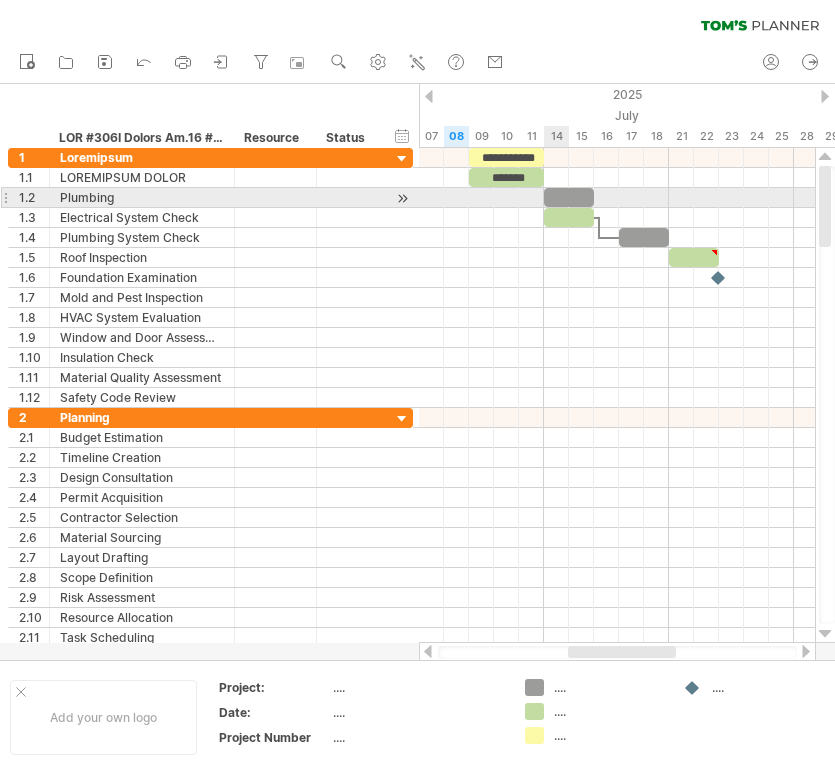 click at bounding box center (569, 197) 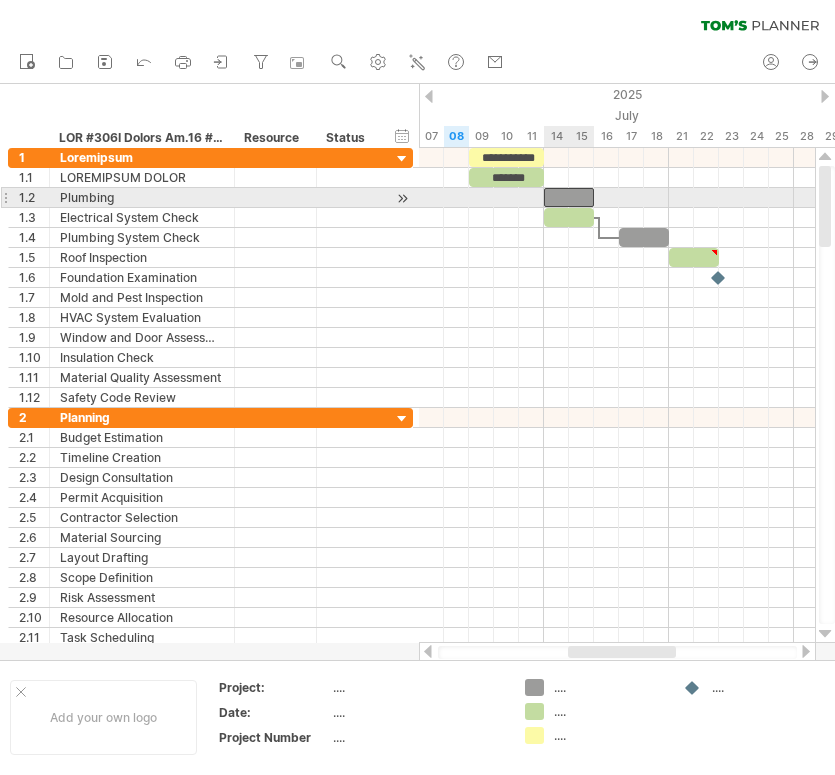click at bounding box center (569, 197) 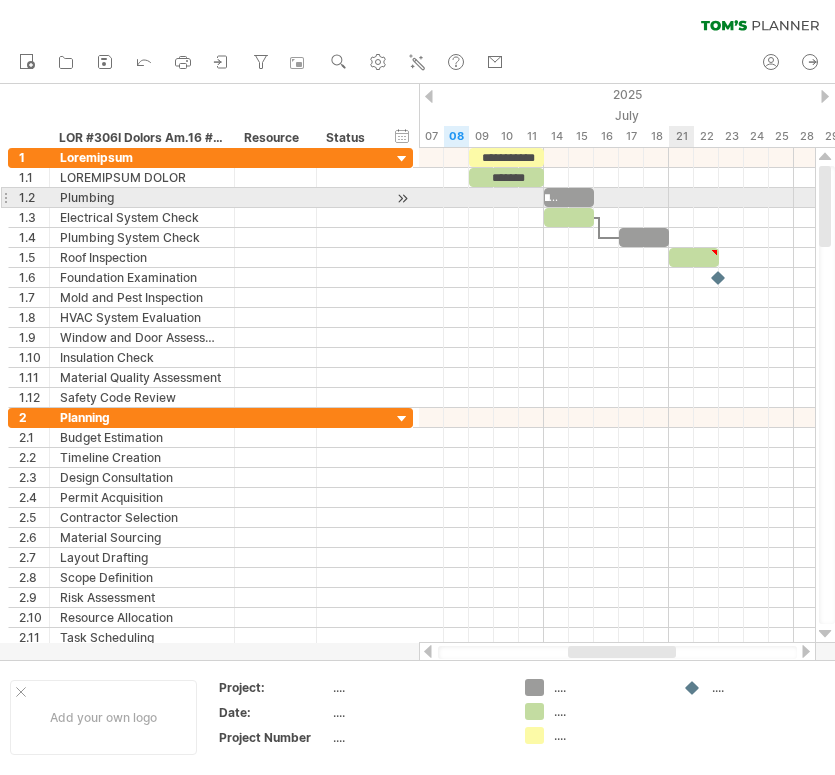 scroll, scrollTop: 0, scrollLeft: 57, axis: horizontal 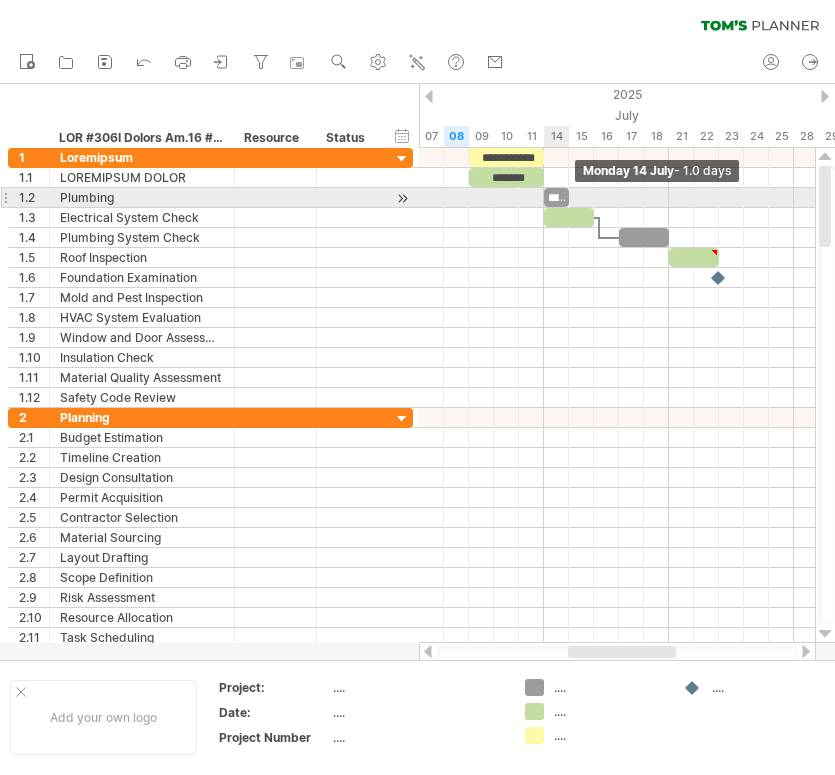 drag, startPoint x: 592, startPoint y: 193, endPoint x: 571, endPoint y: 196, distance: 21.213203 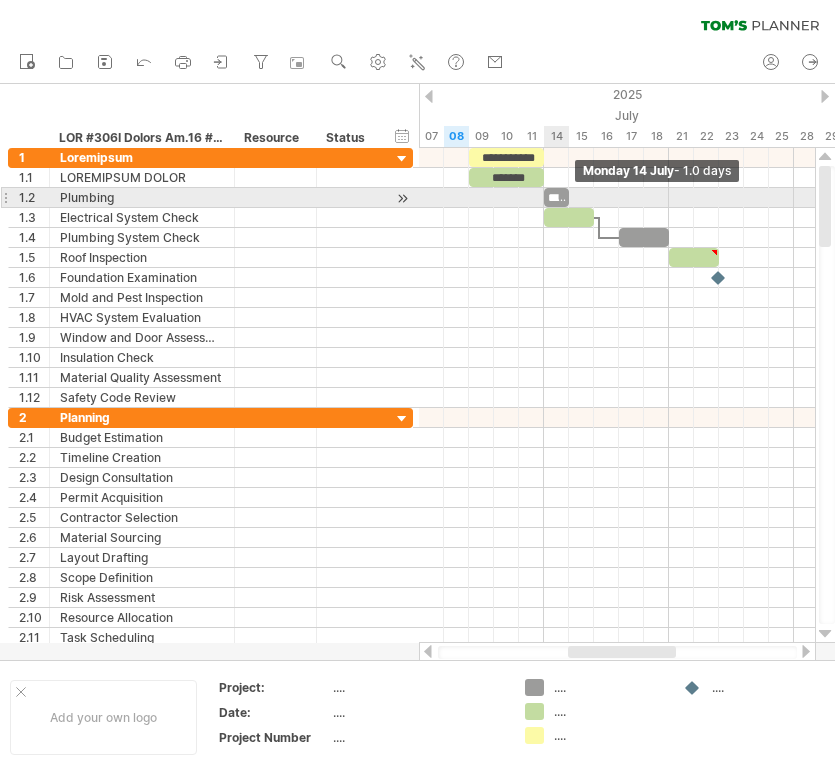 click at bounding box center (569, 197) 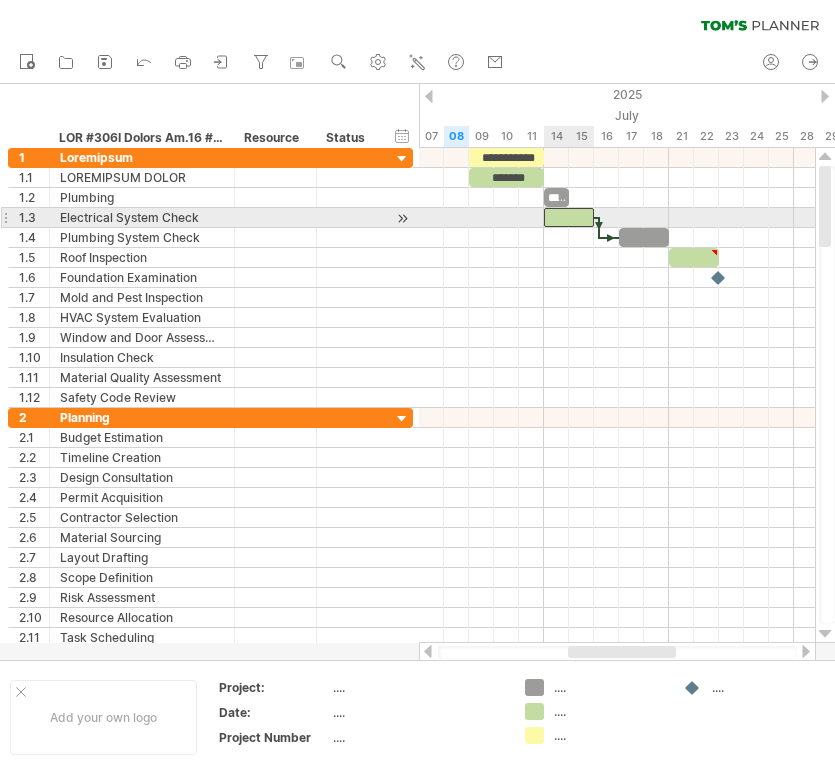 click at bounding box center (569, 217) 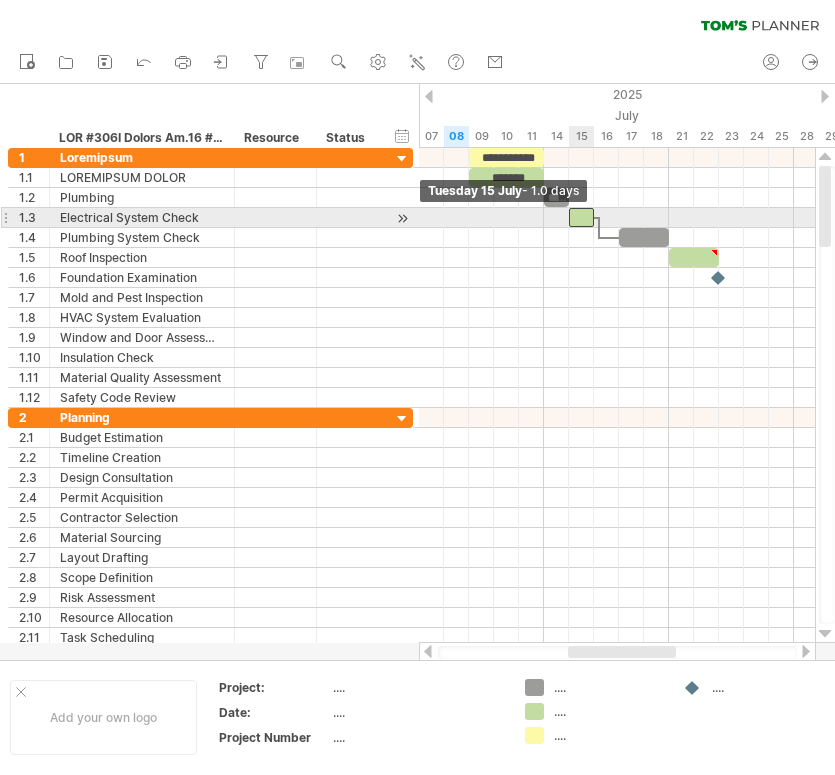 drag, startPoint x: 547, startPoint y: 216, endPoint x: 569, endPoint y: 217, distance: 22.022715 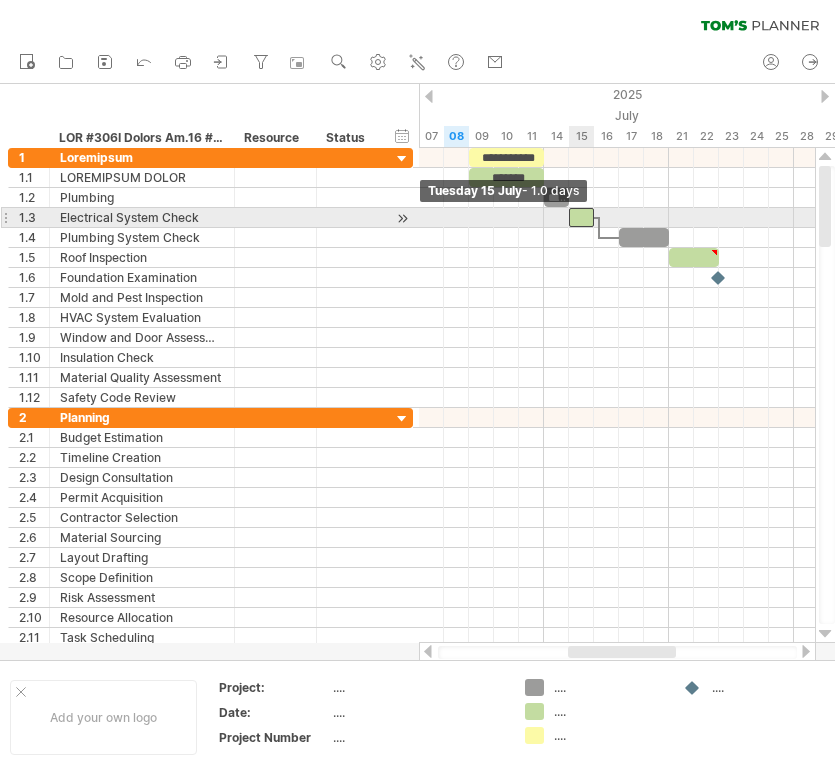 click at bounding box center (569, 217) 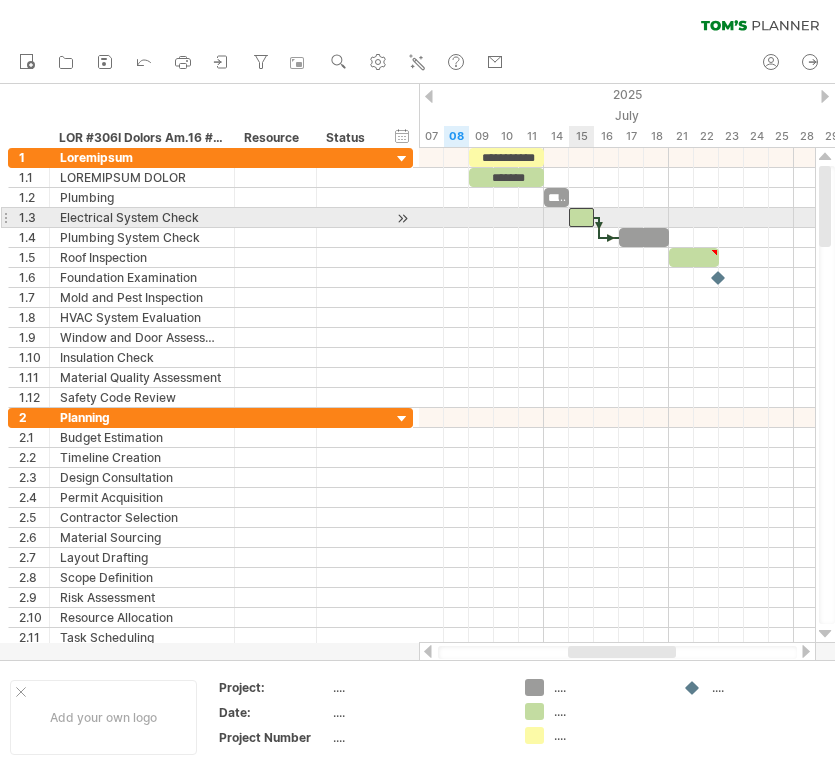 click at bounding box center (581, 217) 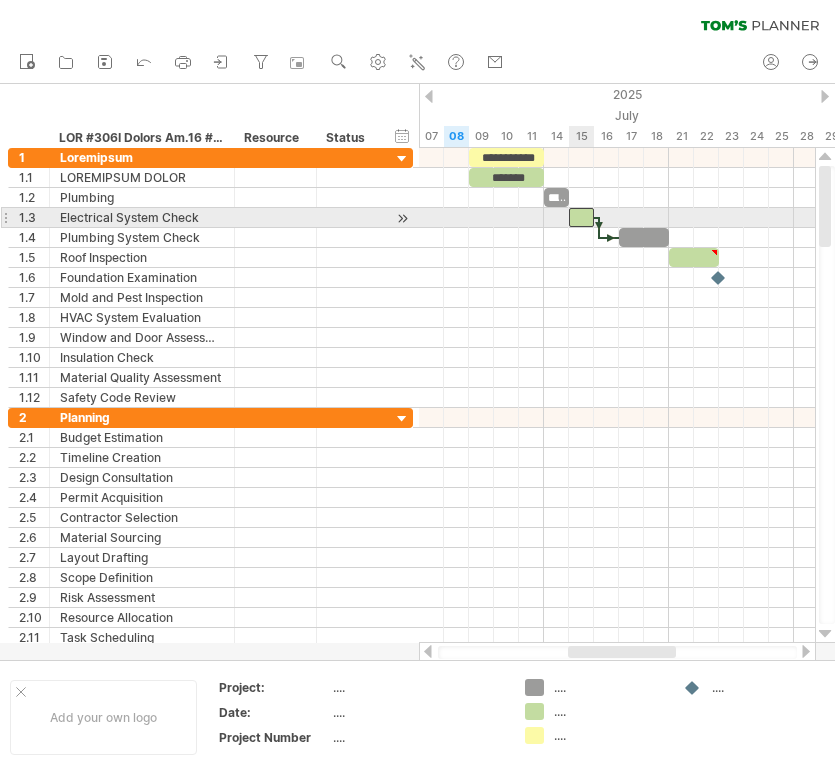 click at bounding box center [581, 217] 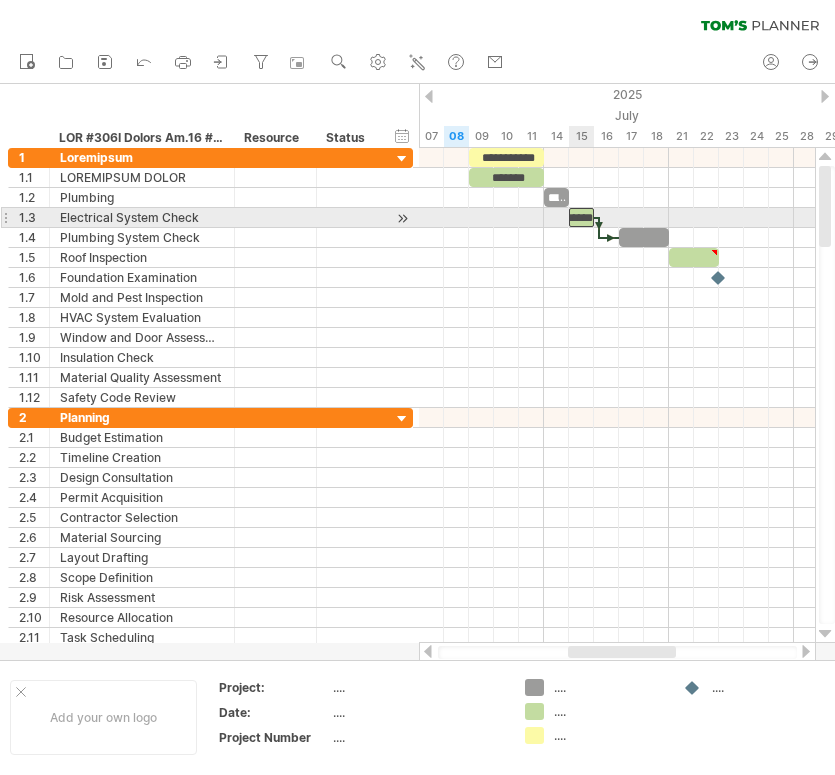 scroll, scrollTop: 0, scrollLeft: 32, axis: horizontal 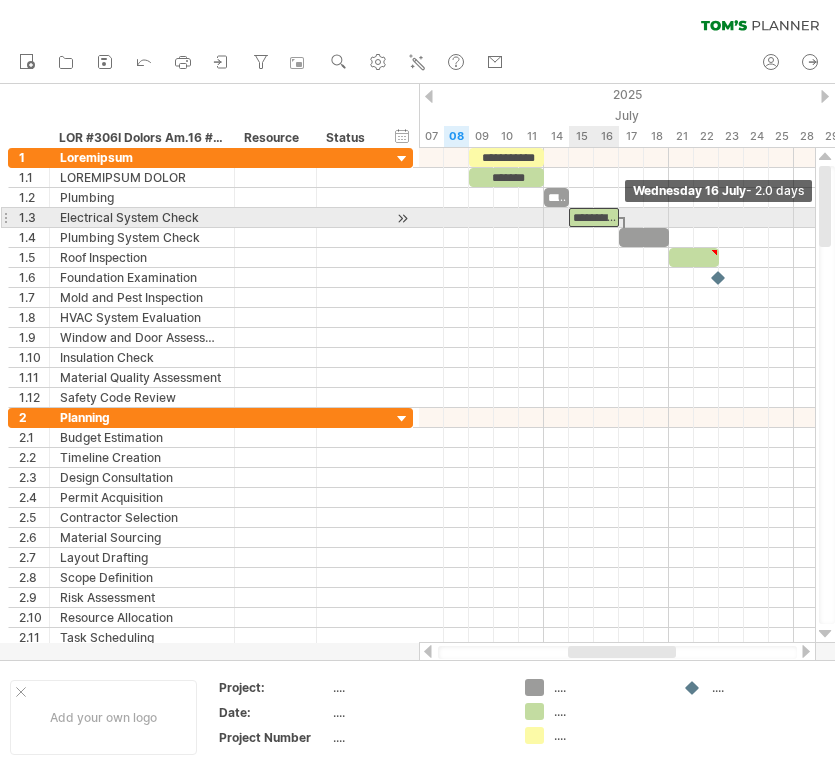 drag, startPoint x: 593, startPoint y: 211, endPoint x: 612, endPoint y: 210, distance: 19.026299 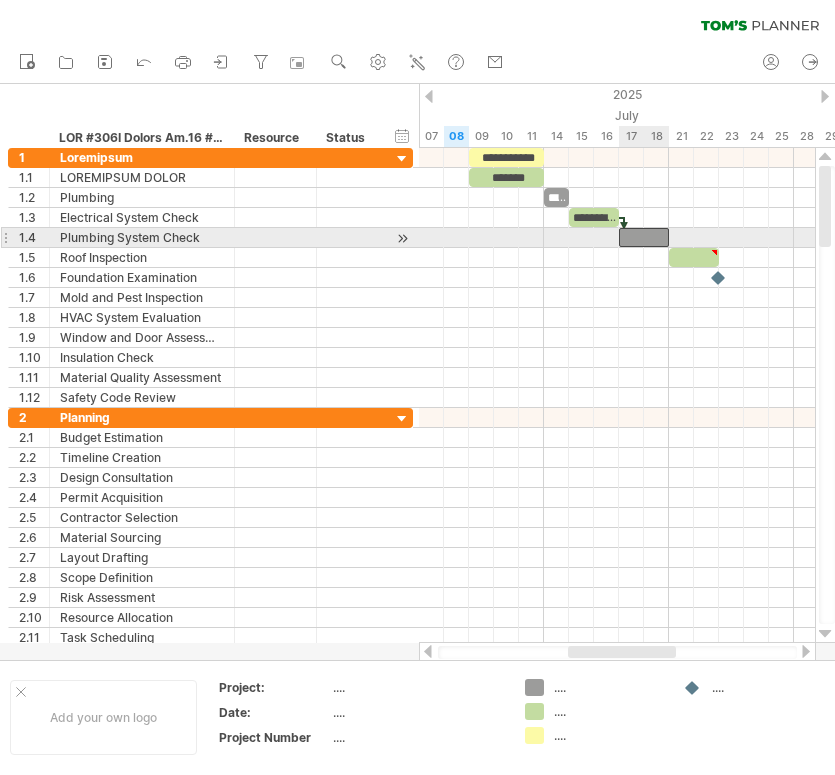 click at bounding box center [644, 237] 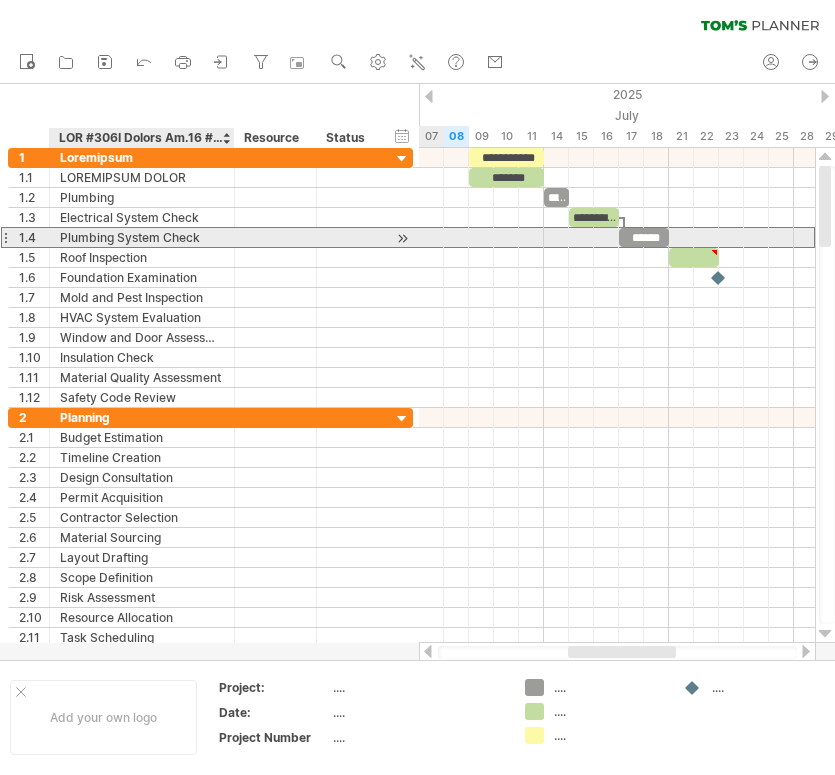 click on "Plumbing System Check" at bounding box center (142, 237) 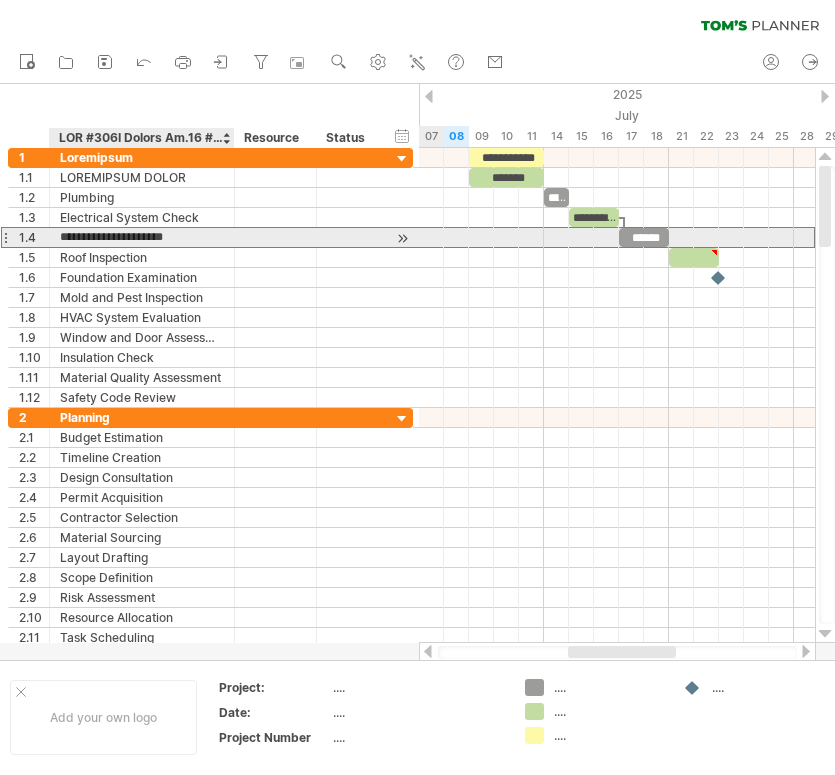 drag, startPoint x: 196, startPoint y: 238, endPoint x: 77, endPoint y: 243, distance: 119.104996 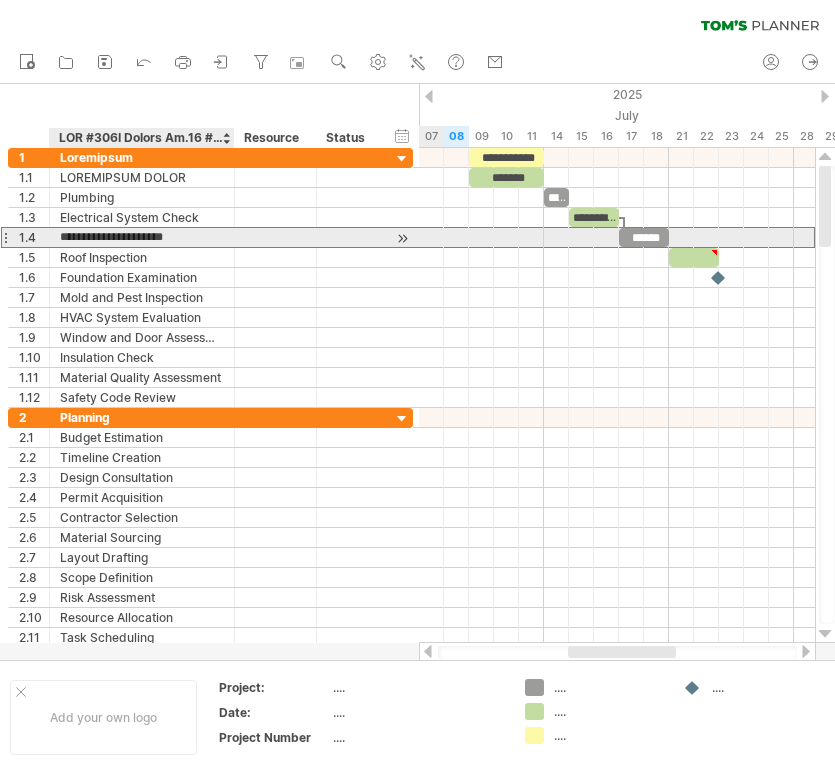 click on "**********" at bounding box center (142, 237) 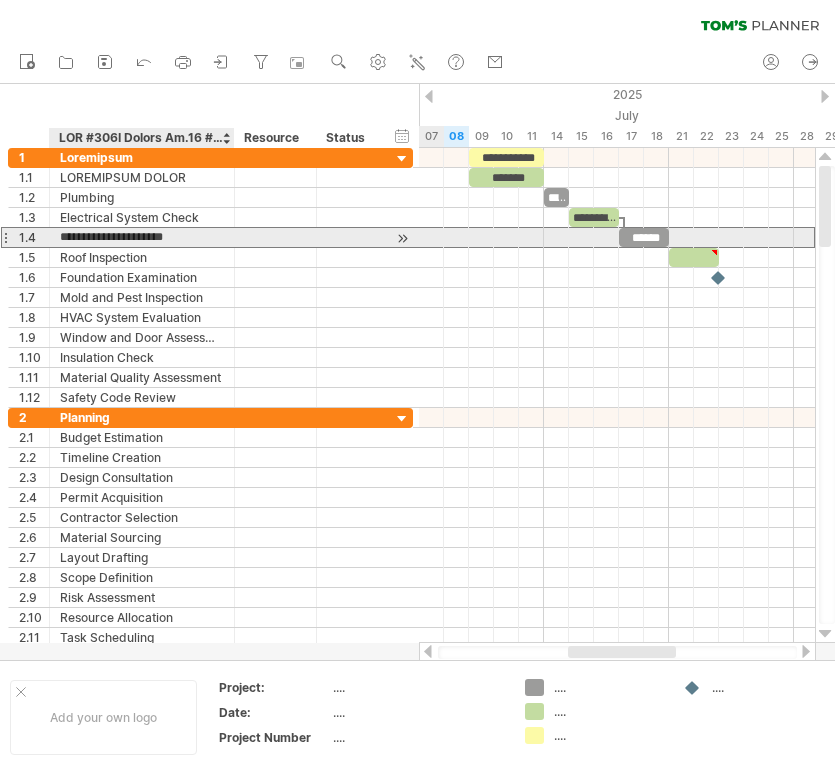 drag, startPoint x: 62, startPoint y: 238, endPoint x: 199, endPoint y: 243, distance: 137.09122 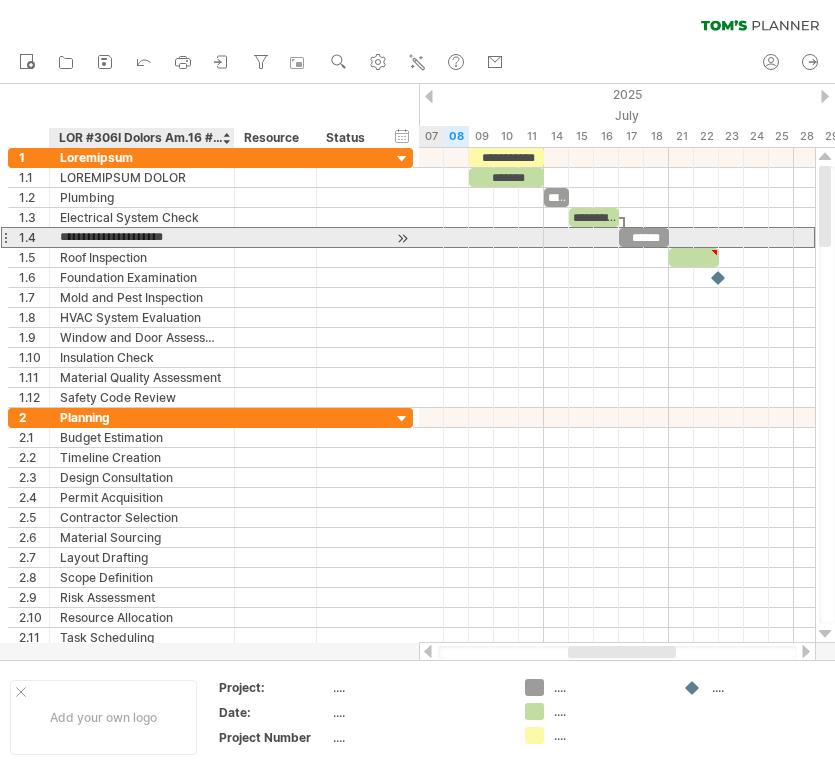 click on "**********" at bounding box center [142, 237] 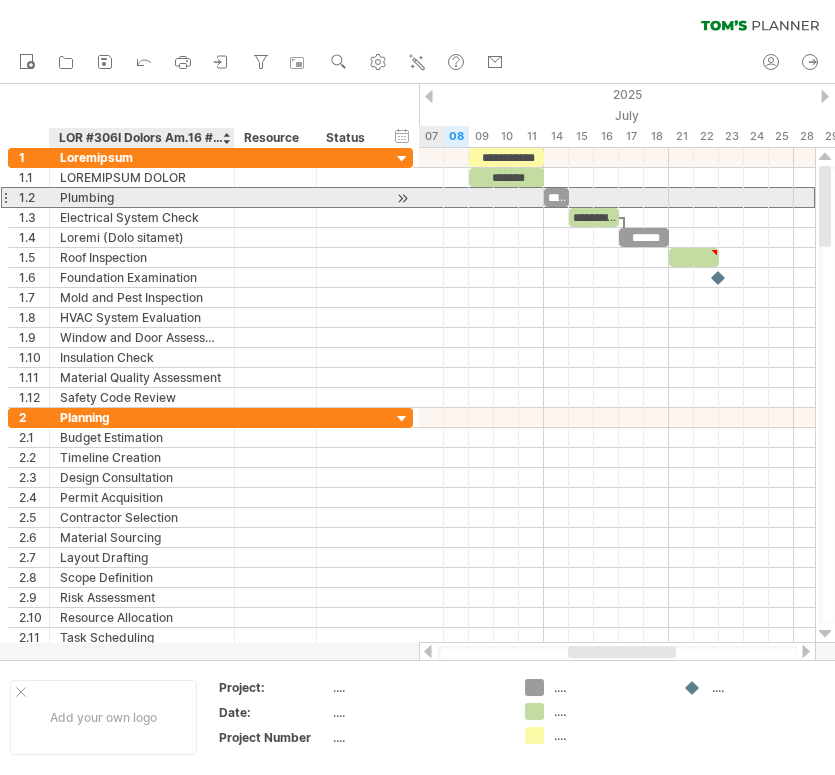 click on "Plumbing" at bounding box center [142, 197] 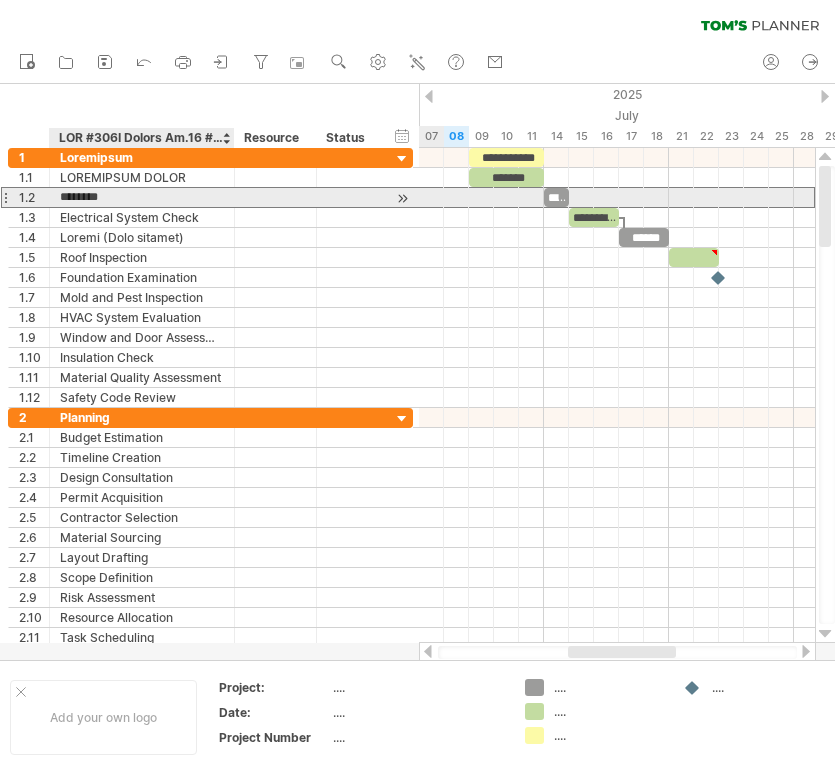 click on "********" at bounding box center (142, 197) 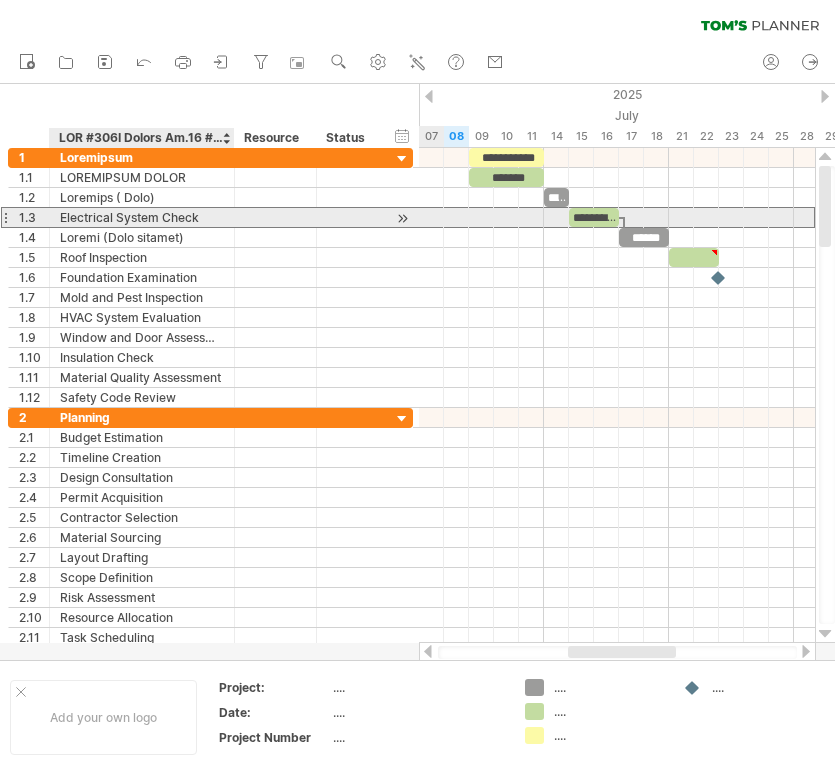 click on "Electrical System Check" at bounding box center (142, 217) 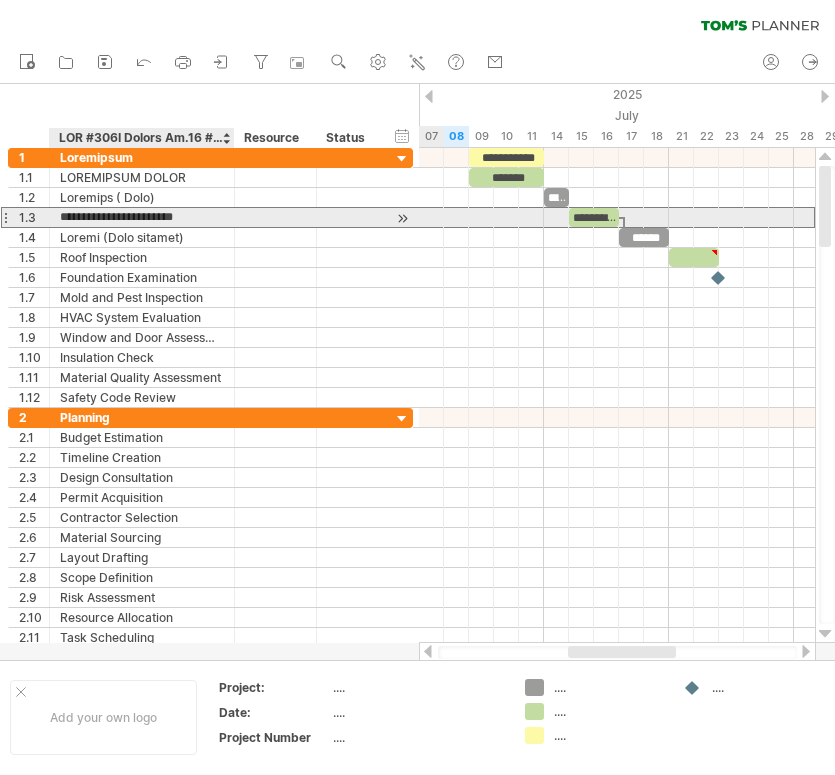 click on "**********" at bounding box center [142, 217] 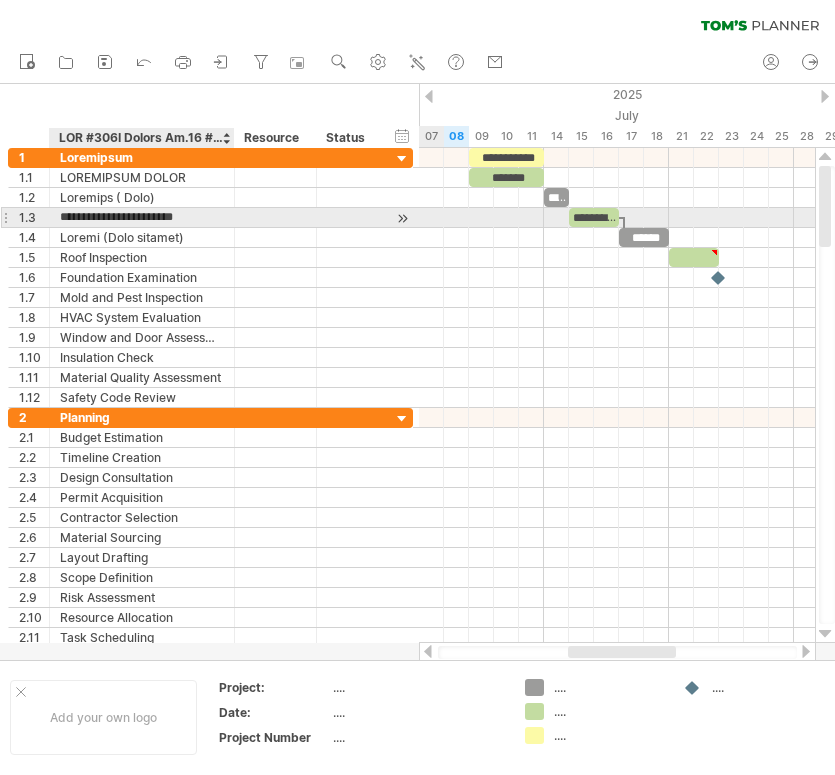 click on "**********" at bounding box center (142, 217) 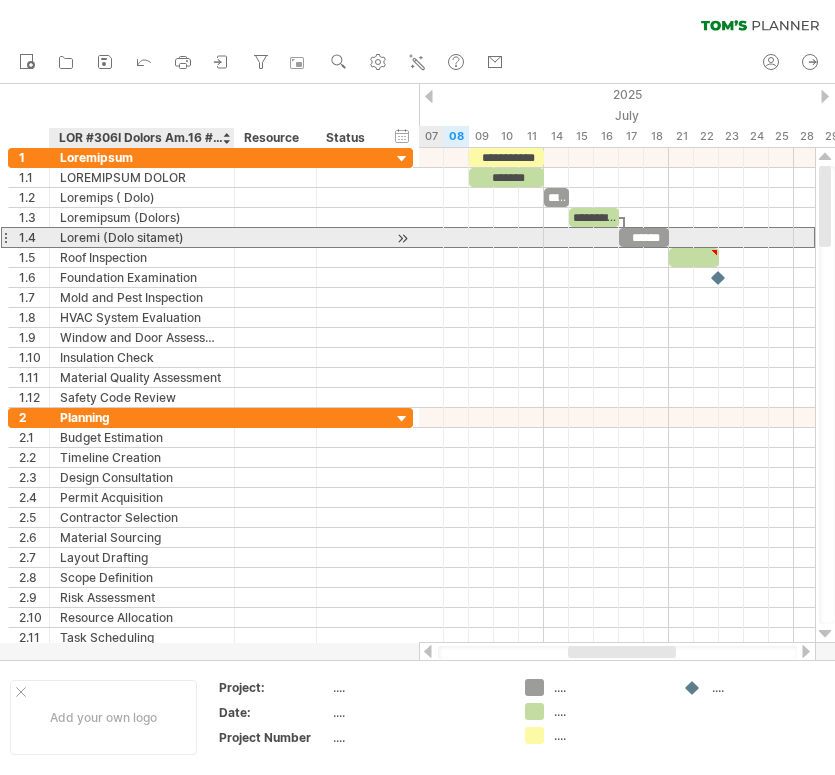 click on "Loremi (Dolo sitamet)" at bounding box center [142, 237] 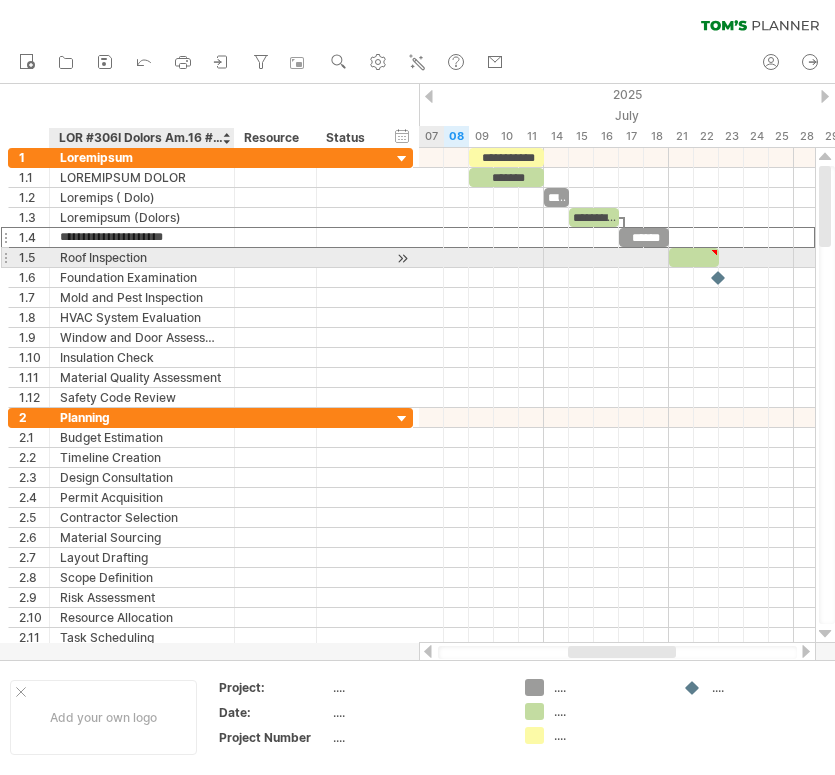 click on "Roof Inspection" at bounding box center [142, 257] 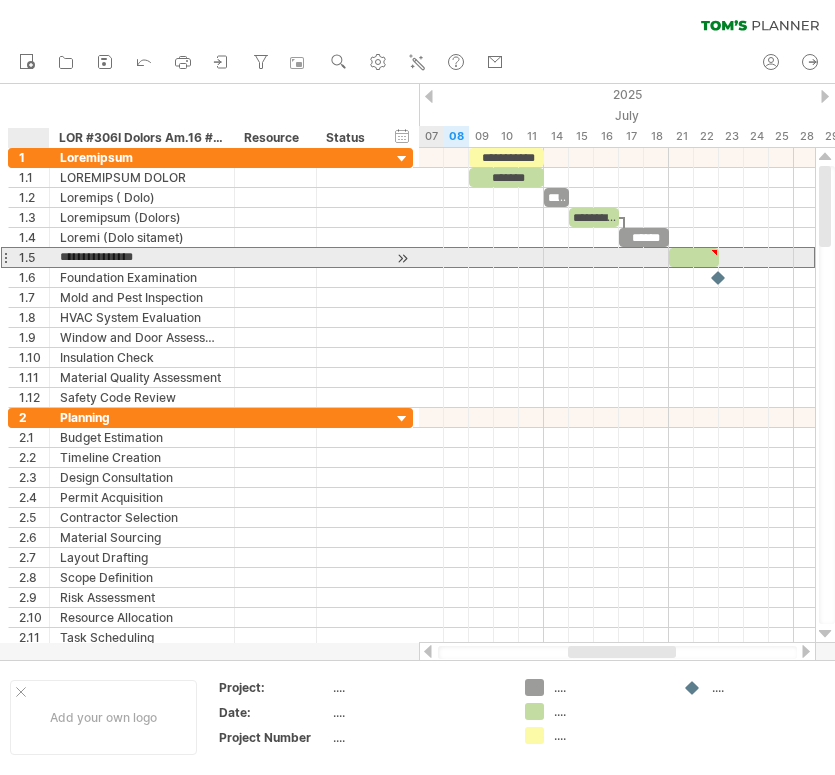 drag, startPoint x: 155, startPoint y: 258, endPoint x: 60, endPoint y: 253, distance: 95.131485 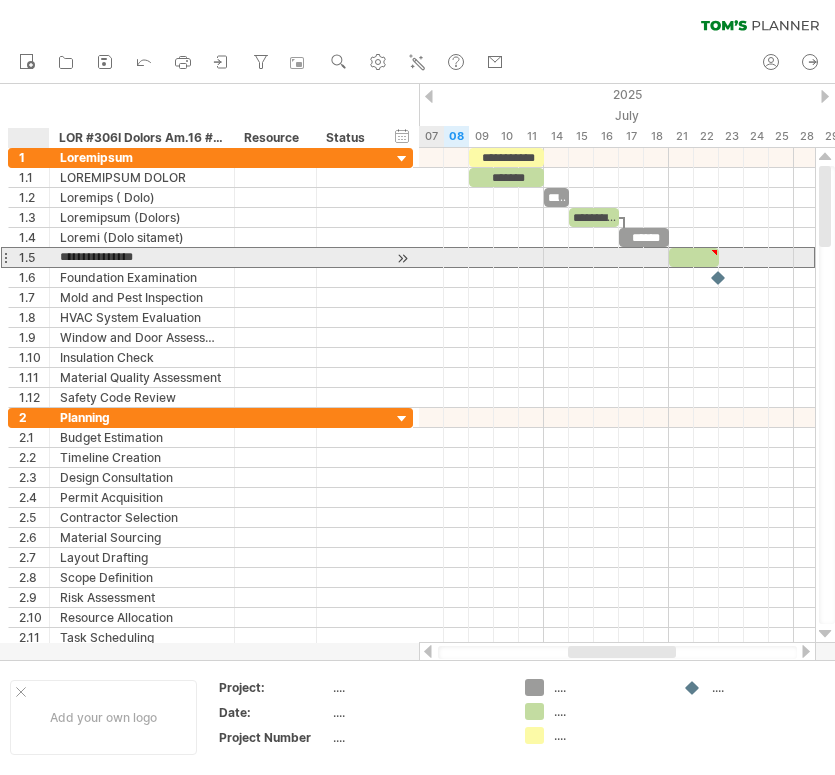 click on "**********" at bounding box center (142, 257) 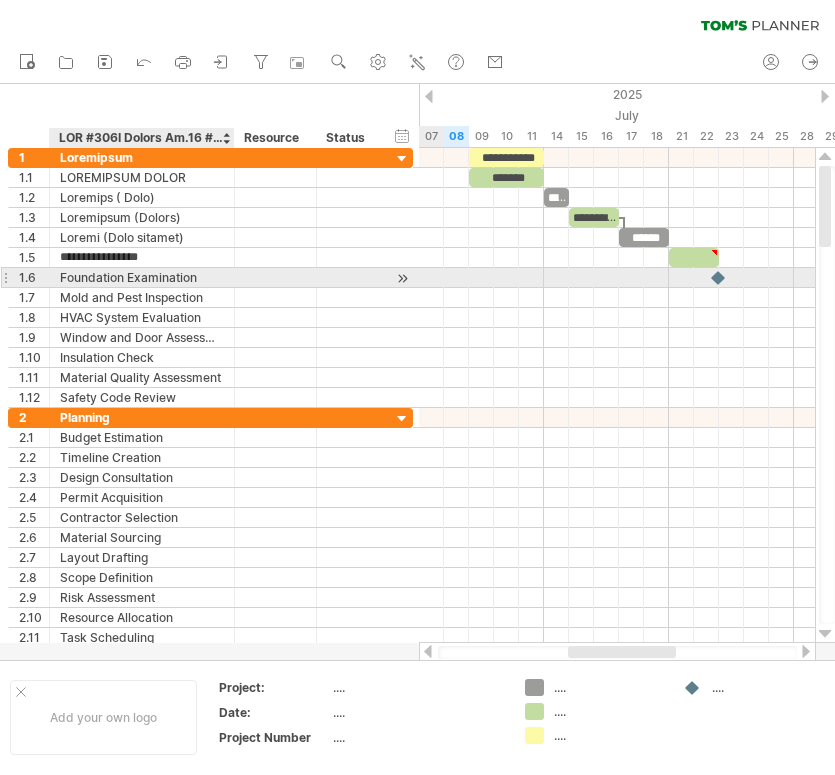 click on "Foundation Examination" at bounding box center [142, 277] 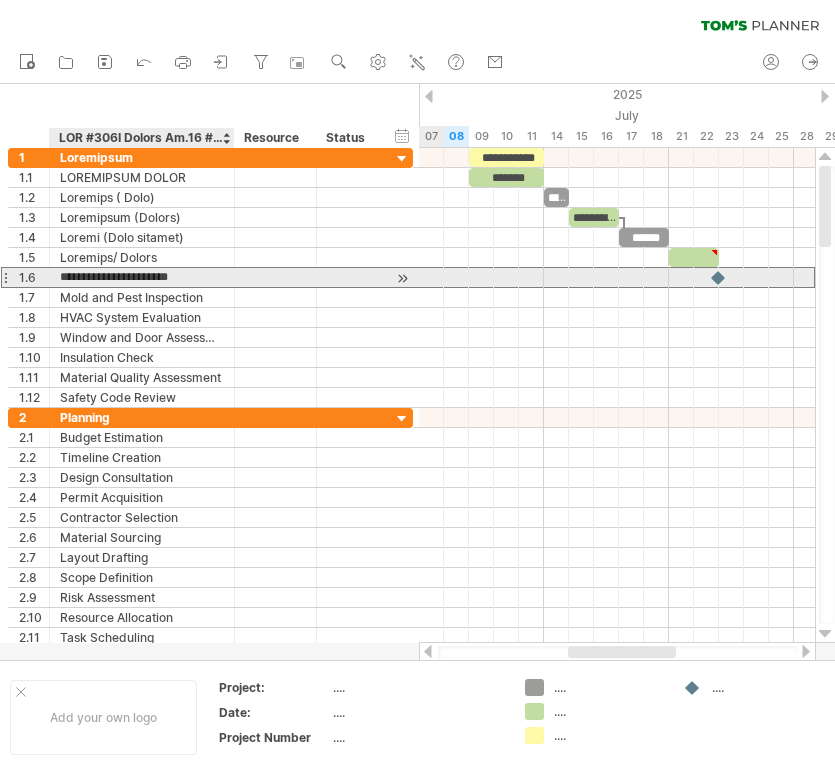 drag, startPoint x: 193, startPoint y: 281, endPoint x: 68, endPoint y: 279, distance: 125.016 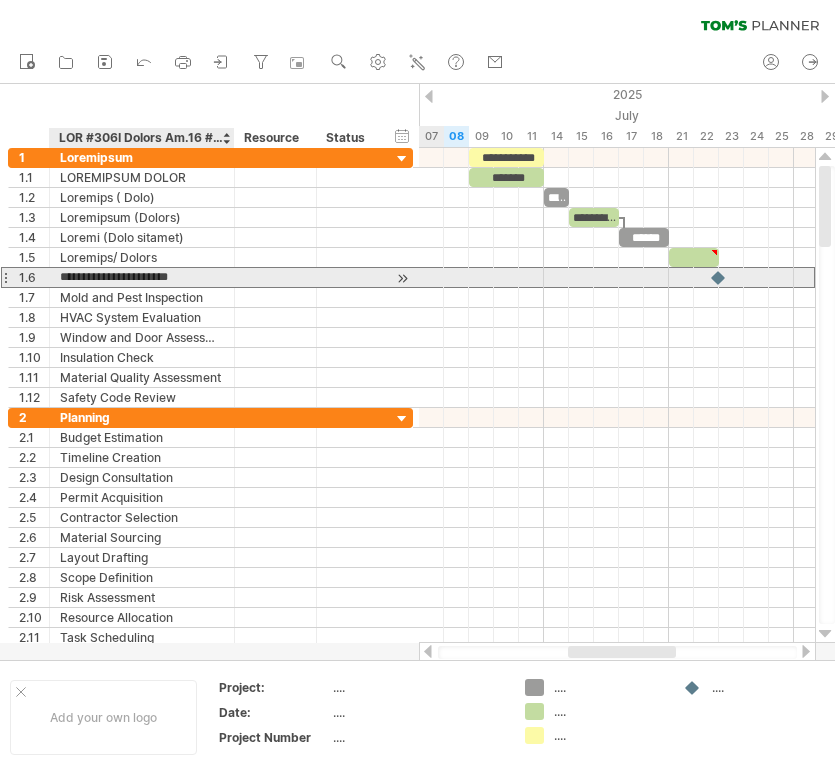 click on "**********" at bounding box center [142, 277] 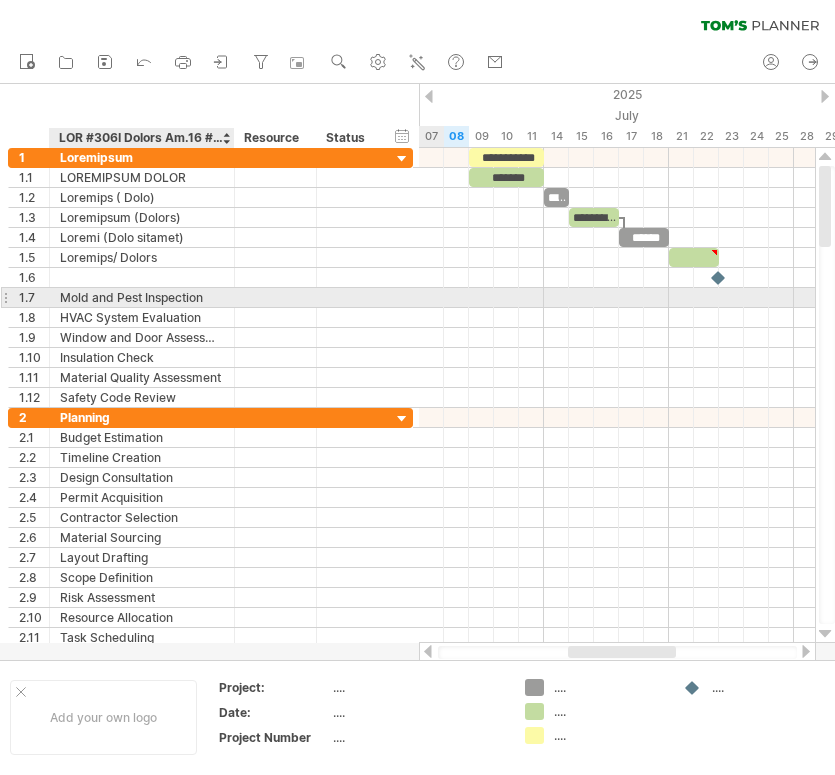 click on "Mold and Pest Inspection" at bounding box center (142, 297) 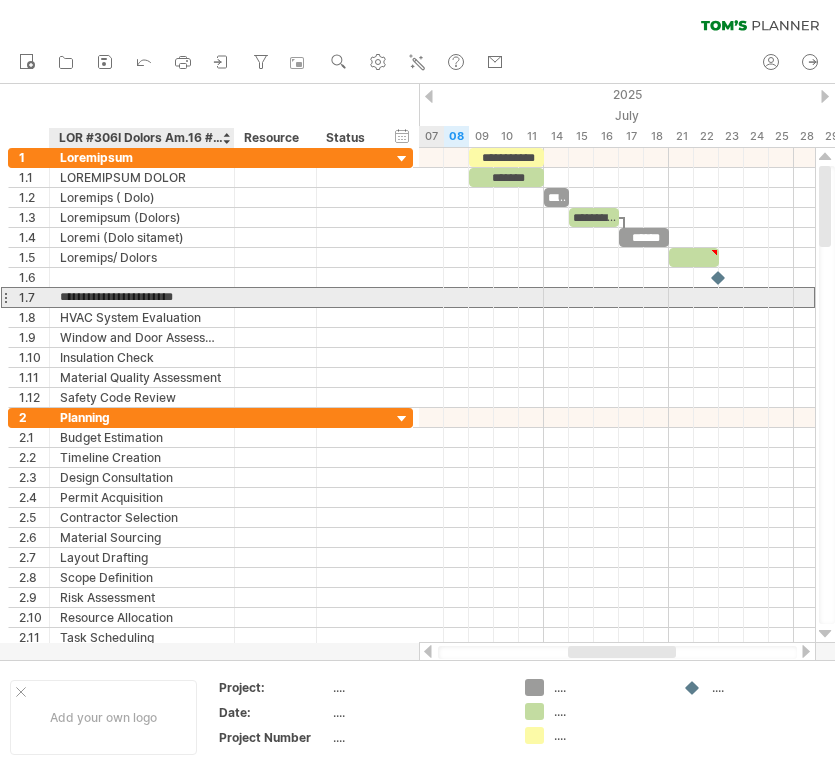 drag, startPoint x: 203, startPoint y: 299, endPoint x: 64, endPoint y: 300, distance: 139.0036 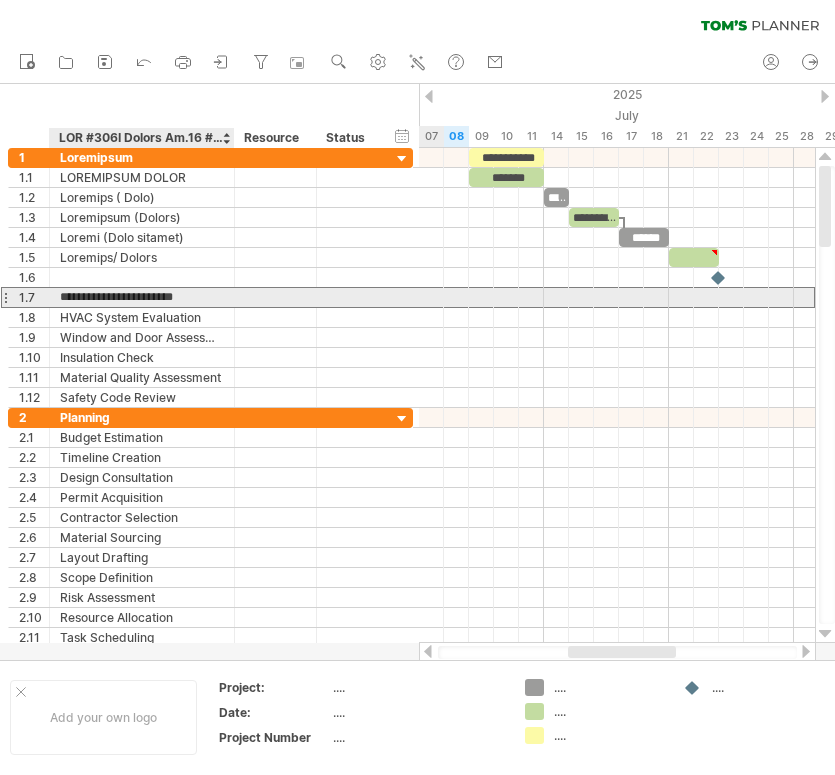 click on "**********" at bounding box center [142, 297] 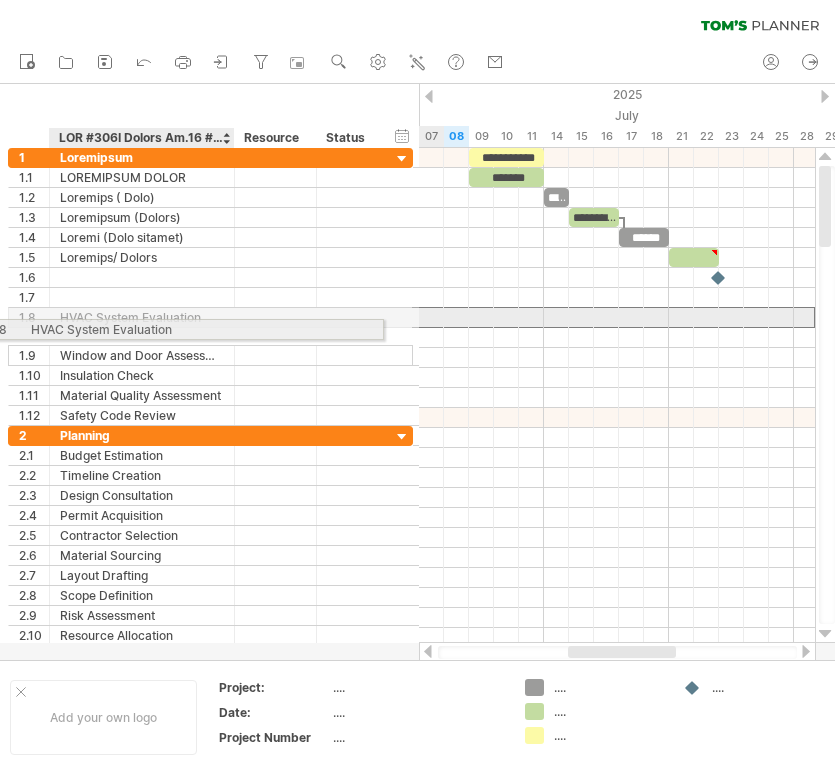 drag, startPoint x: 160, startPoint y: 312, endPoint x: 98, endPoint y: 325, distance: 63.348244 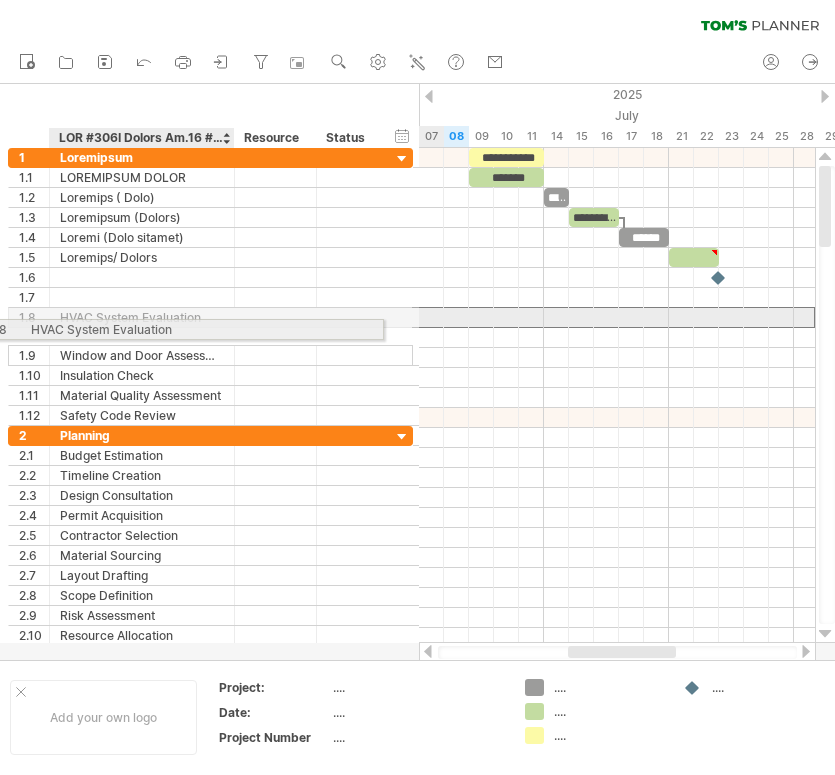 click on "HVAC System Evaluation" at bounding box center (142, 317) 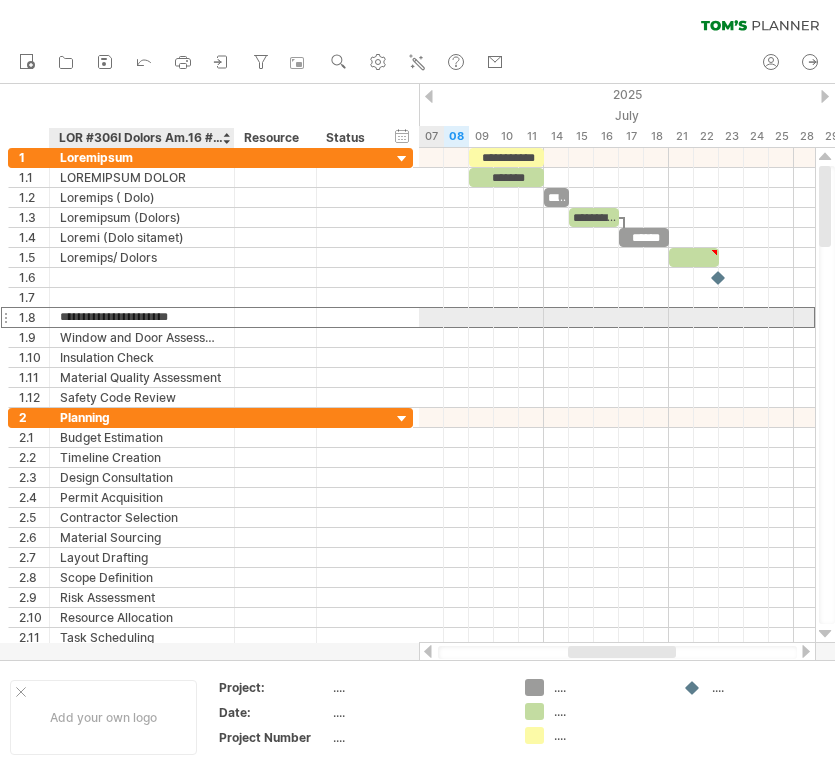 click on "**********" at bounding box center [142, 317] 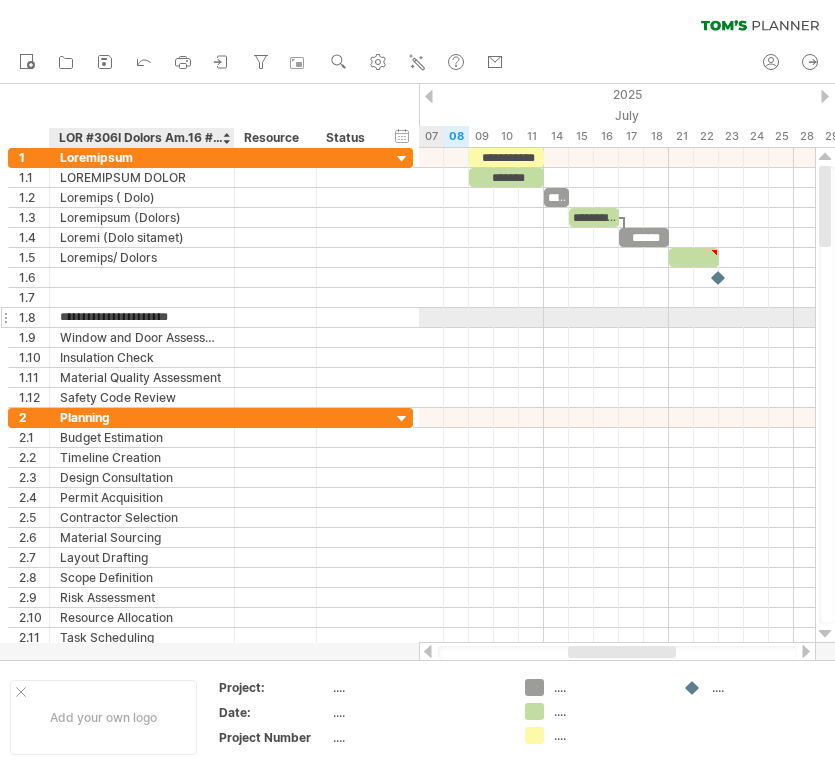 click on "**********" at bounding box center [142, 317] 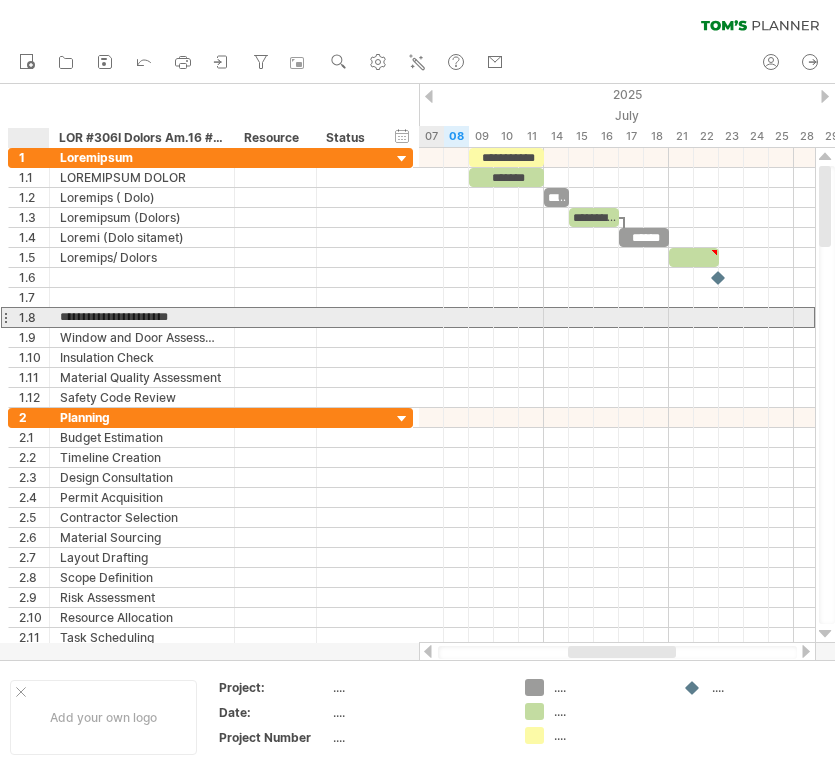 drag, startPoint x: 207, startPoint y: 317, endPoint x: 60, endPoint y: 320, distance: 147.03061 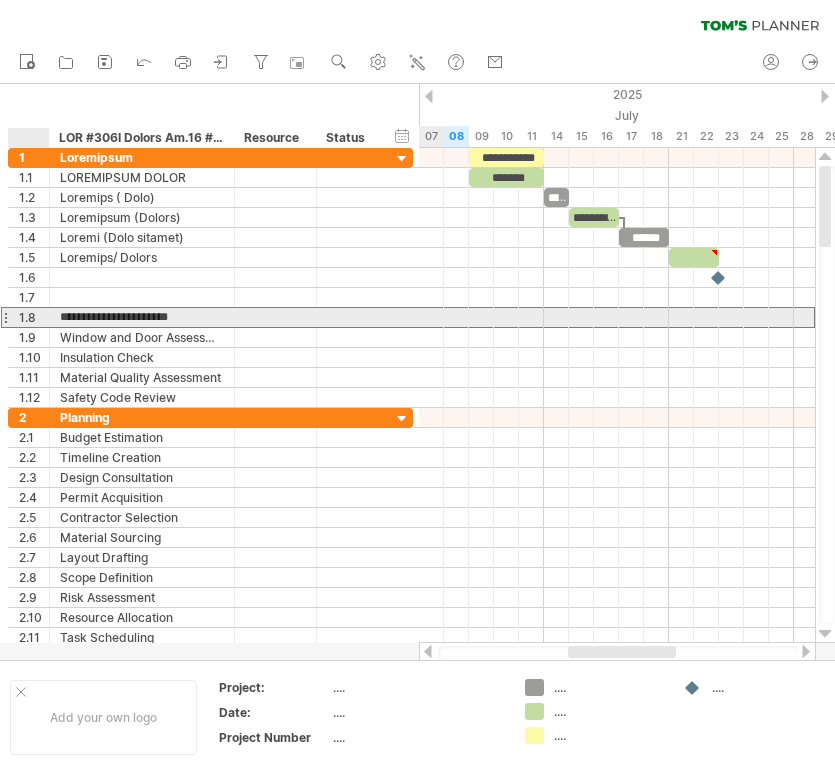 click on "**********" at bounding box center [142, 317] 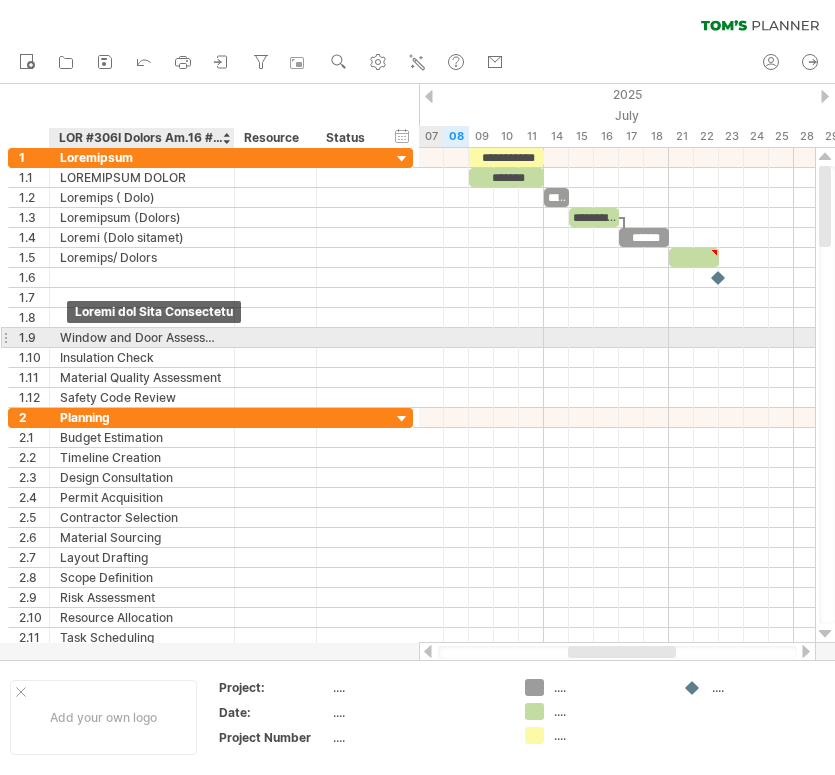 click on "Window and Door Assessment" at bounding box center (142, 337) 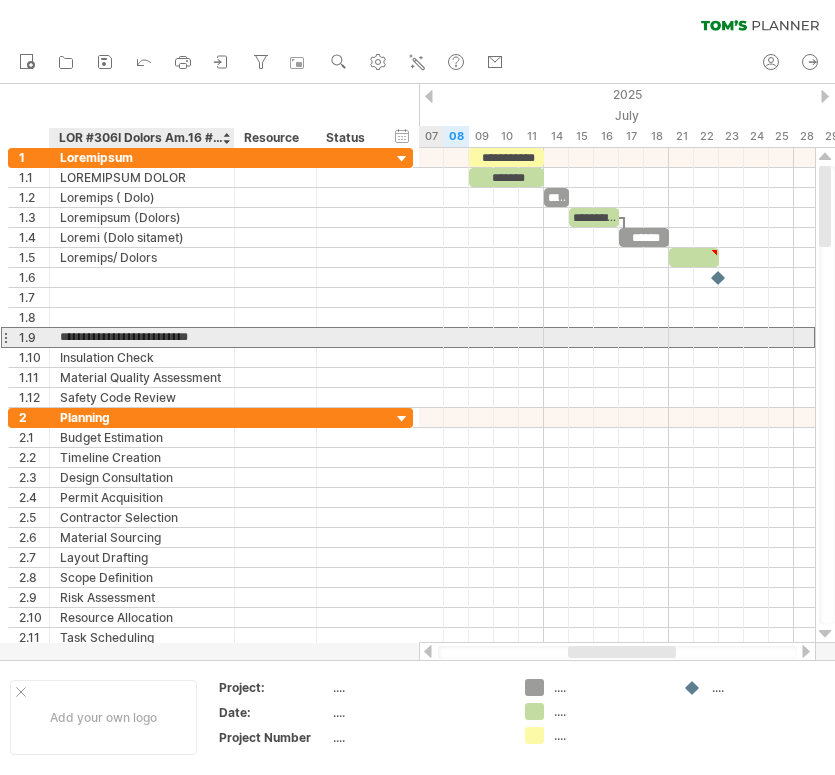 click on "**********" at bounding box center (142, 337) 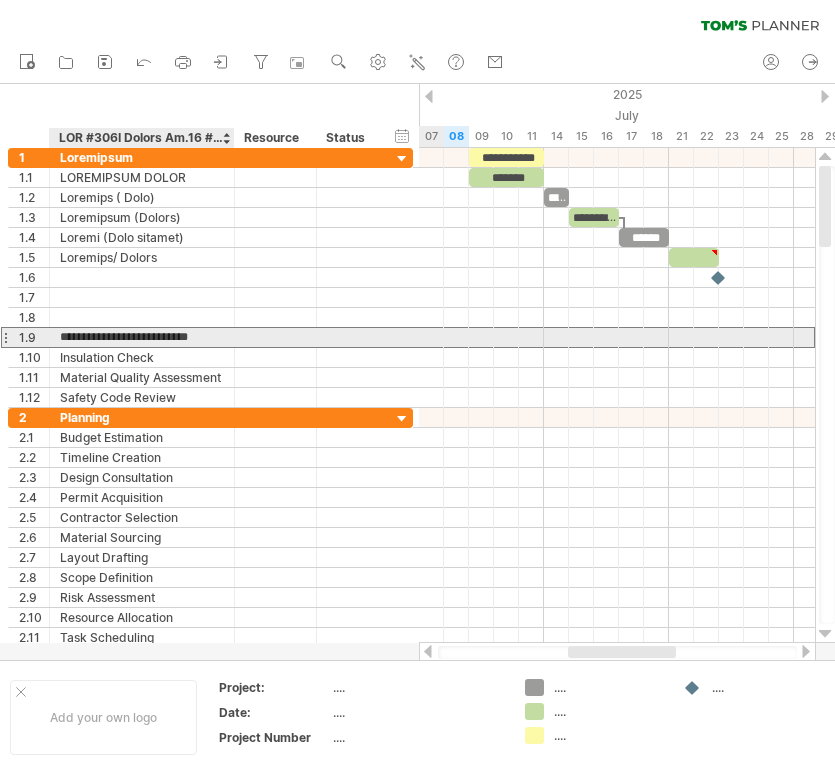 drag, startPoint x: 63, startPoint y: 336, endPoint x: 192, endPoint y: 345, distance: 129.31357 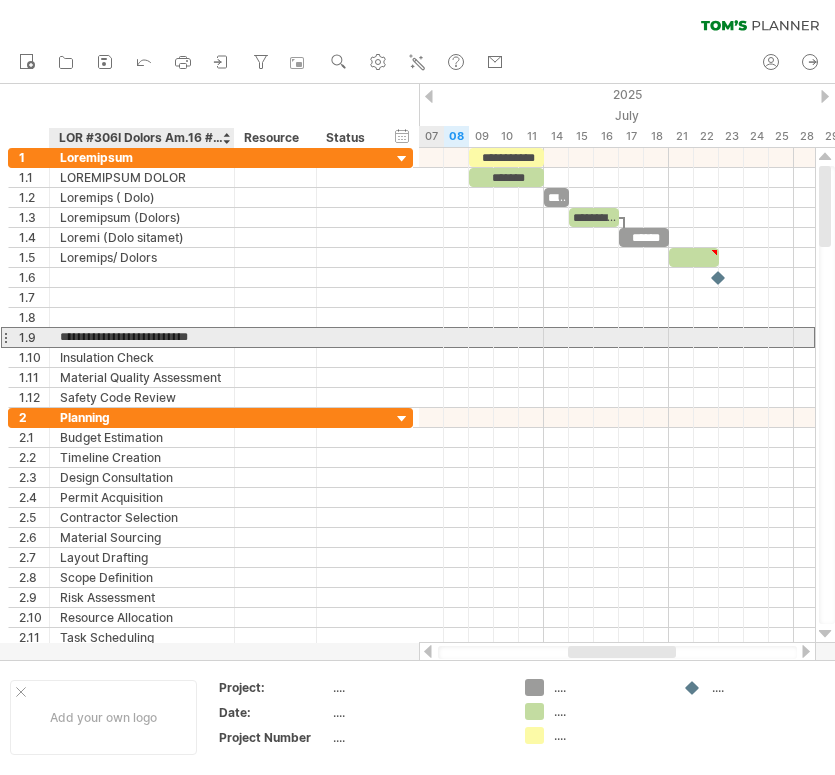 click on "**********" at bounding box center (142, 337) 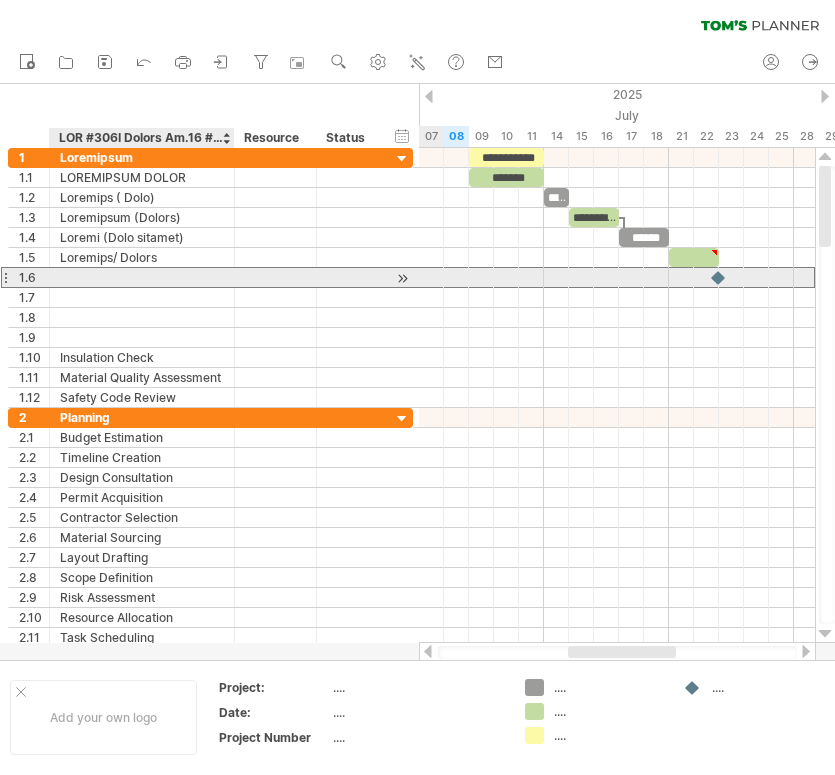 click at bounding box center [142, 277] 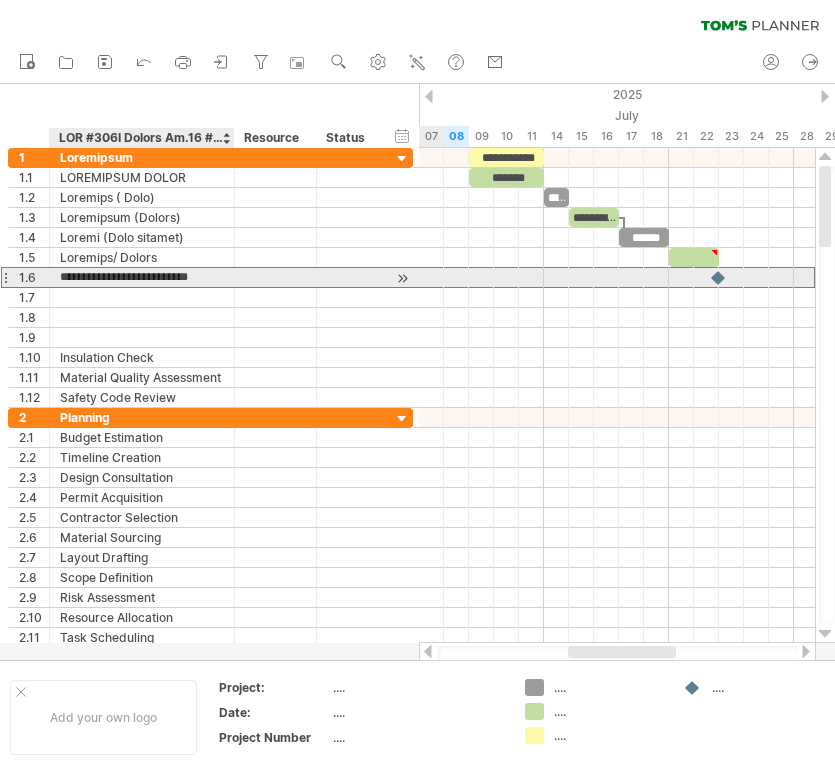 scroll, scrollTop: 0, scrollLeft: 11, axis: horizontal 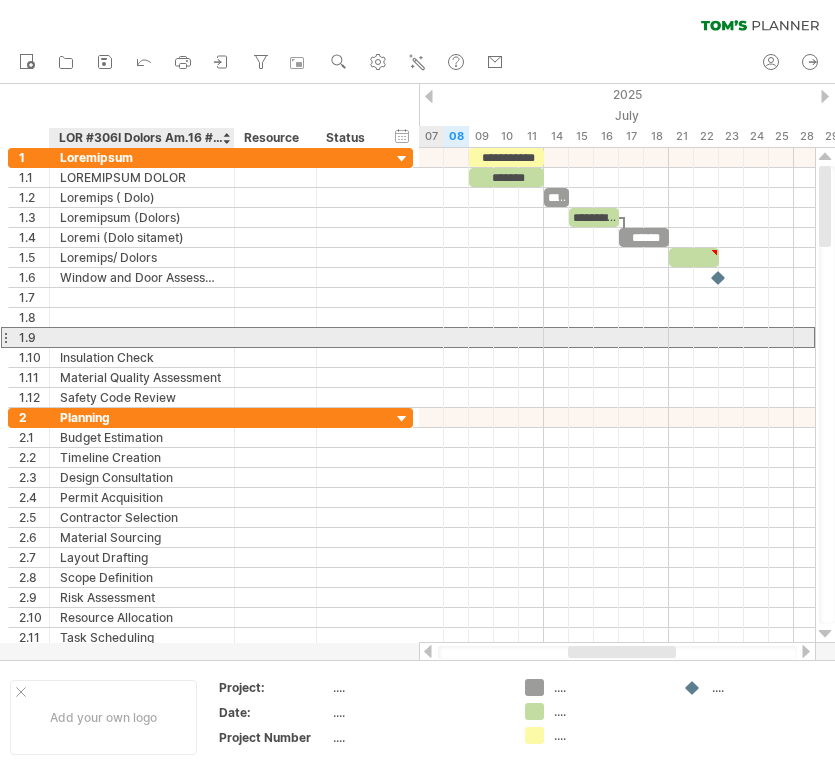 click at bounding box center [142, 337] 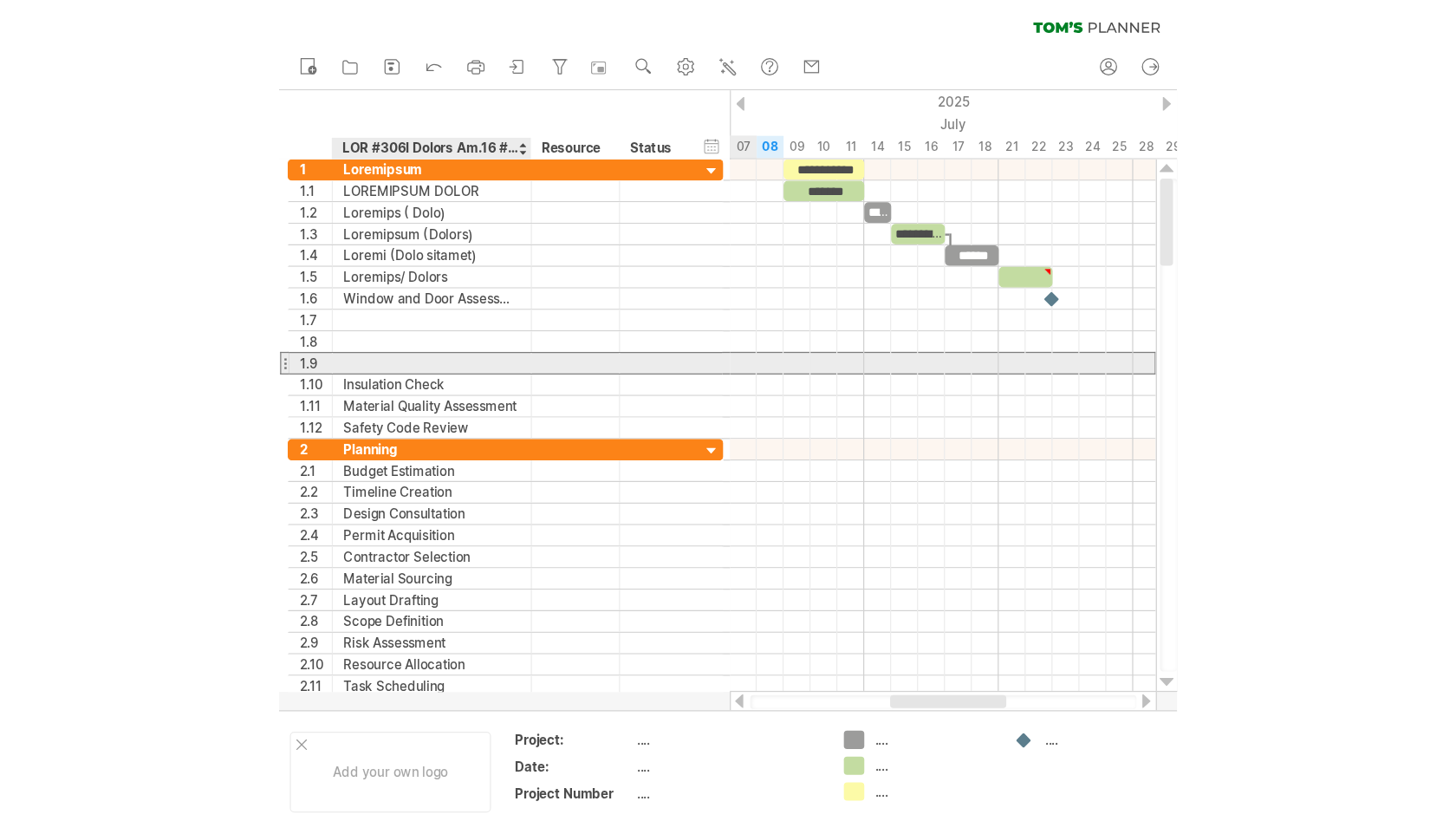 scroll, scrollTop: 0, scrollLeft: 0, axis: both 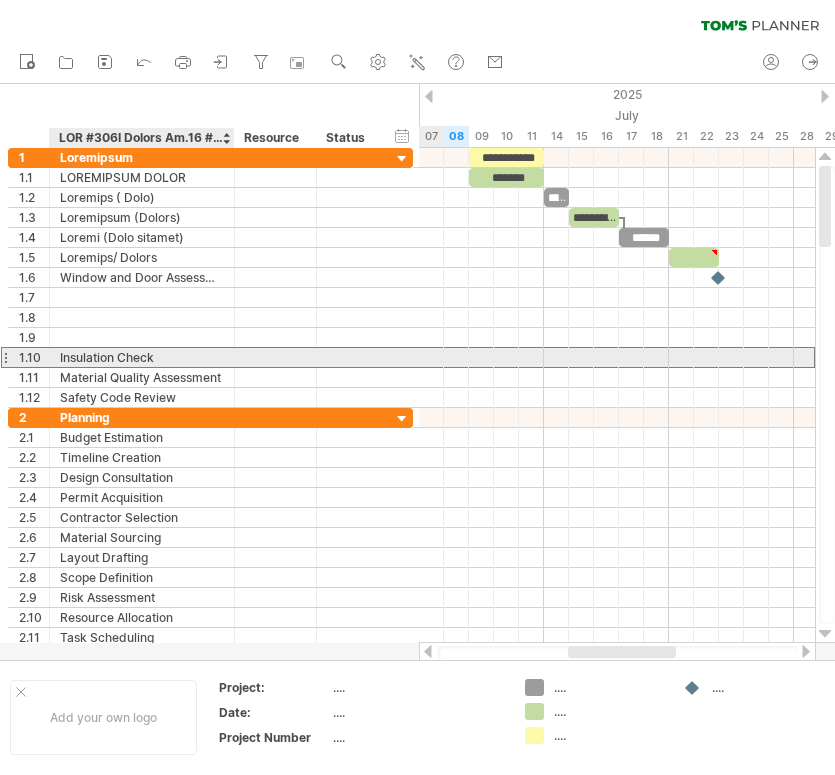 click on "Insulation Check" at bounding box center [142, 357] 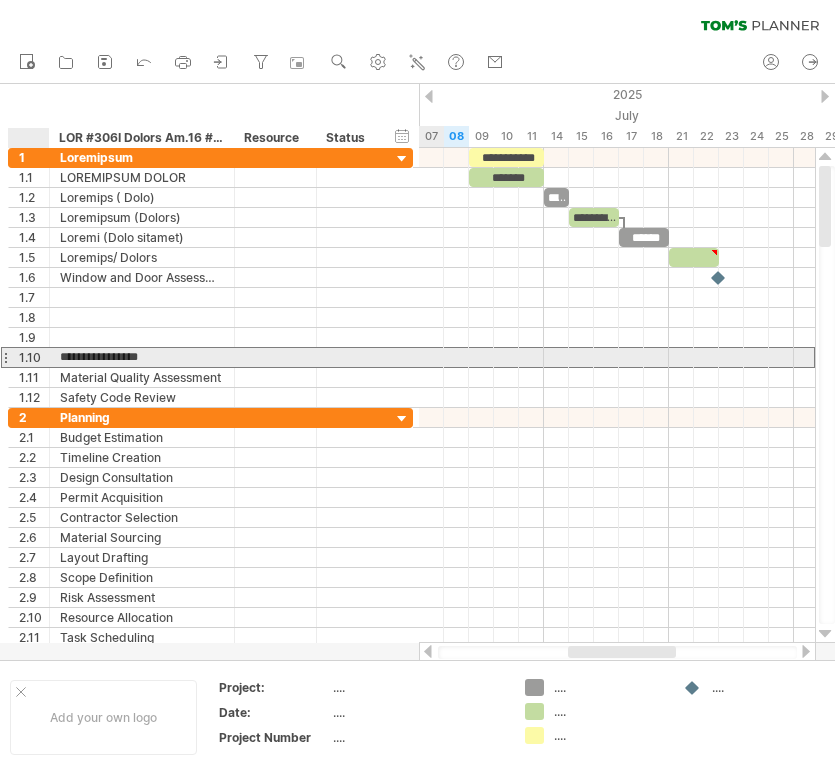 drag, startPoint x: 166, startPoint y: 359, endPoint x: 59, endPoint y: 356, distance: 107.042046 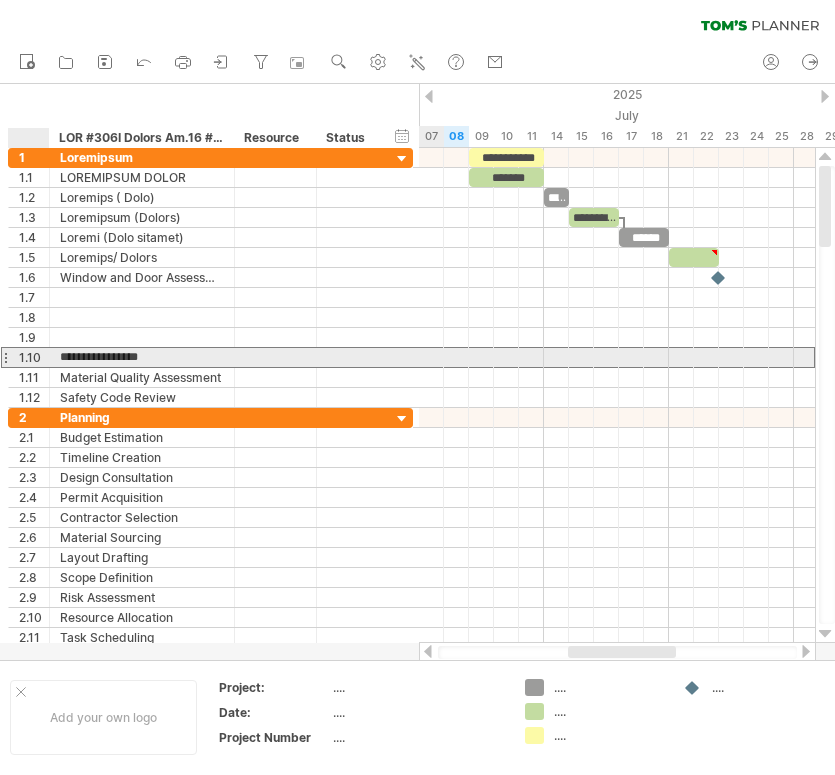 click on "**********" at bounding box center [142, 357] 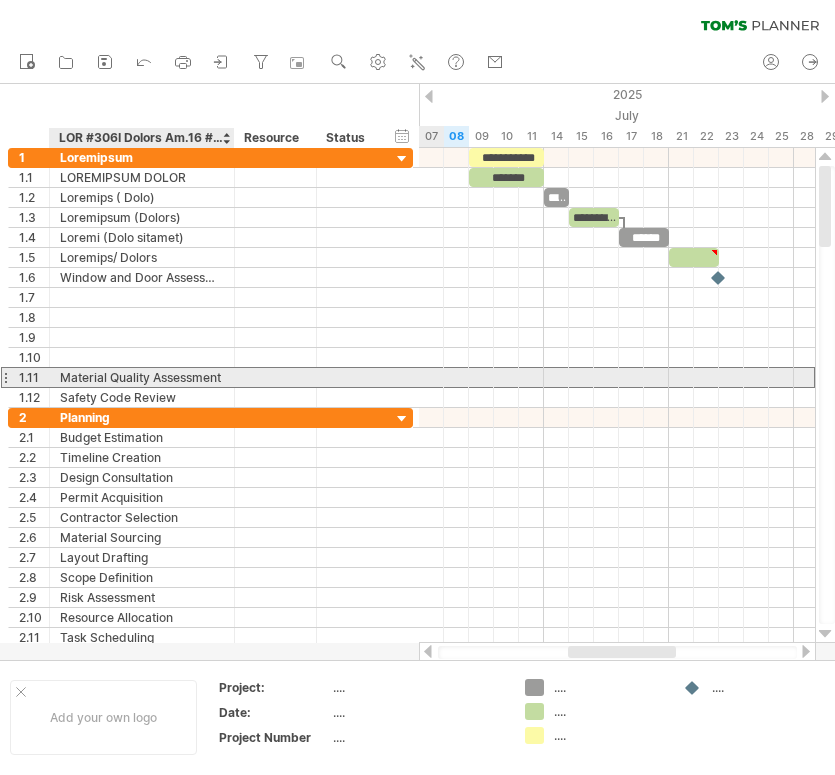 click on "Material Quality Assessment" at bounding box center (142, 377) 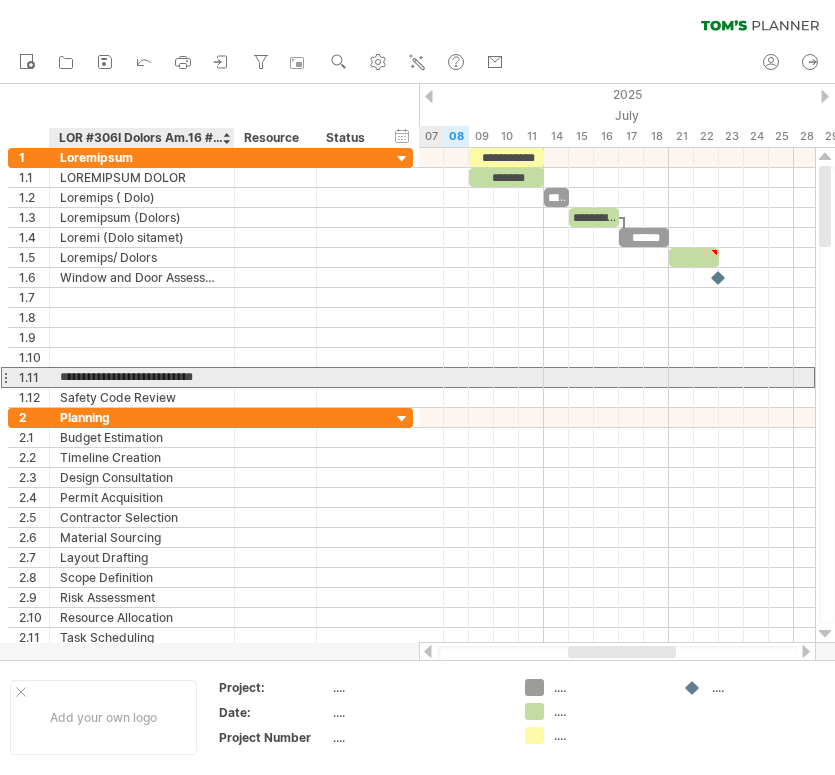 drag, startPoint x: 65, startPoint y: 378, endPoint x: 218, endPoint y: 374, distance: 153.05228 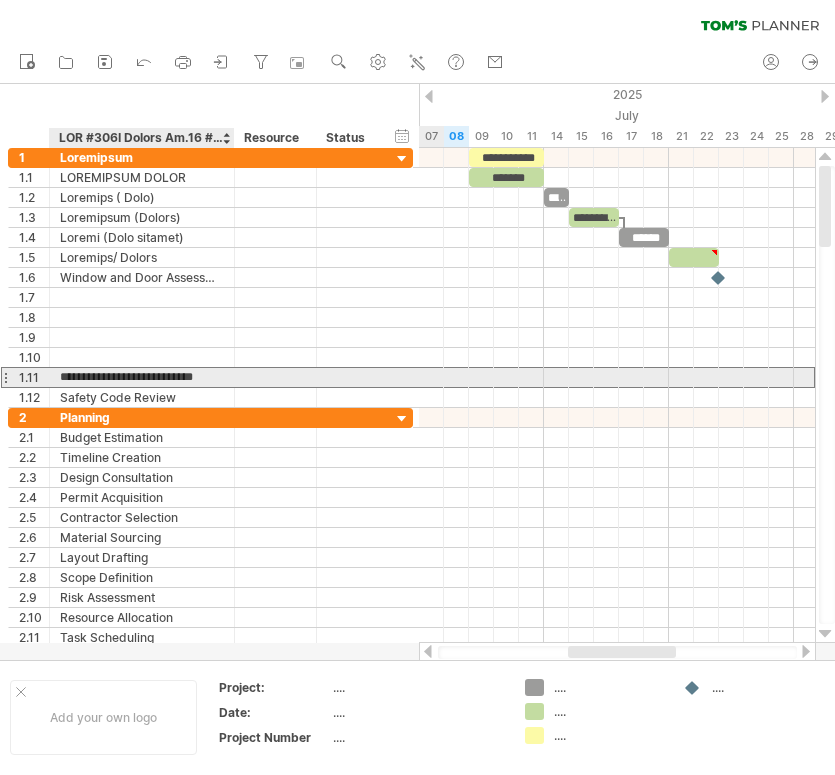 click on "**********" at bounding box center (142, 377) 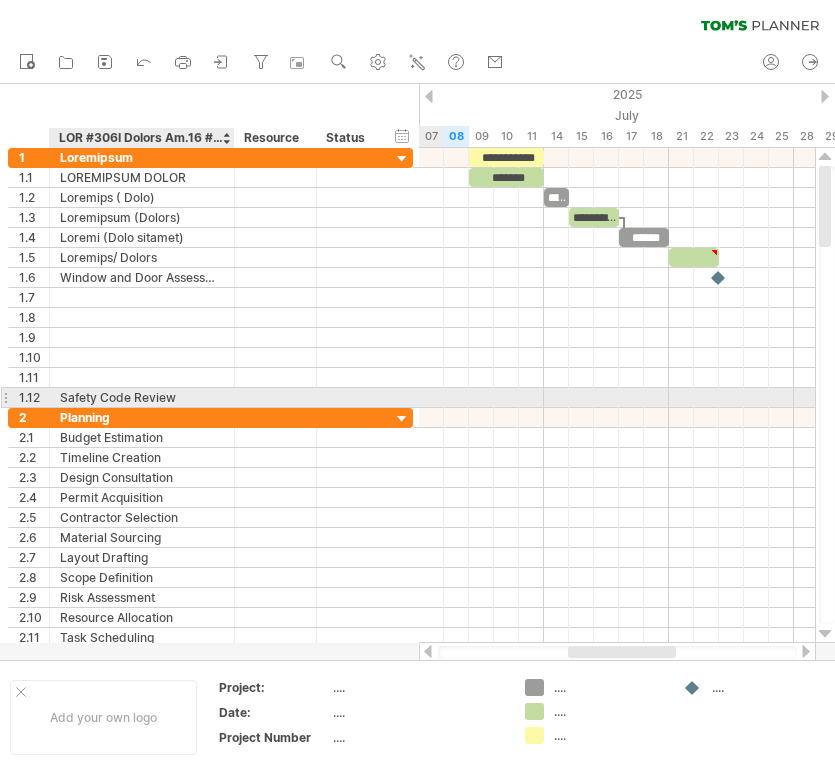 click on "Safety Code Review" at bounding box center (142, 397) 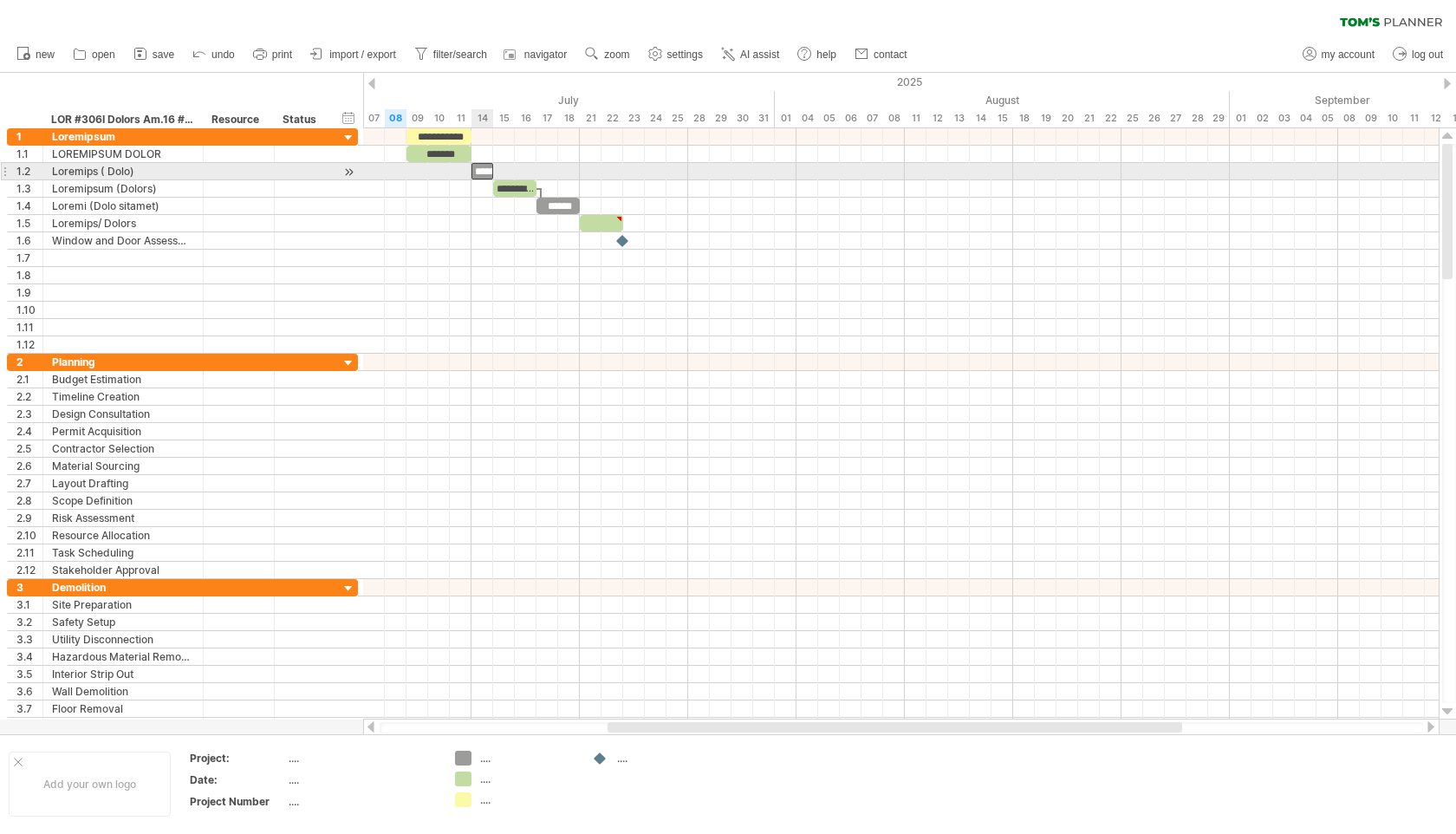 click on "**********" at bounding box center (482, 171) 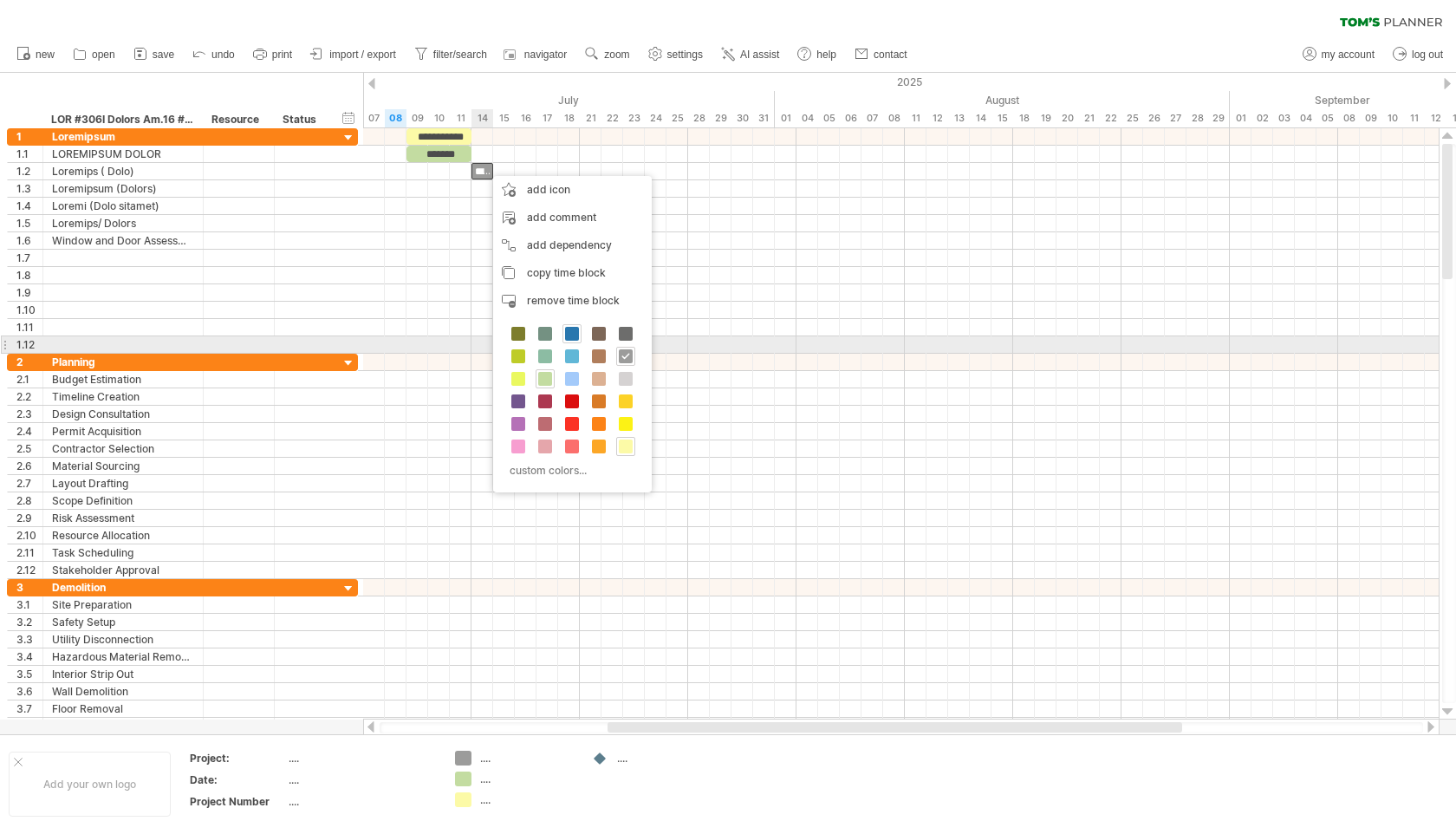 click at bounding box center (572, 334) 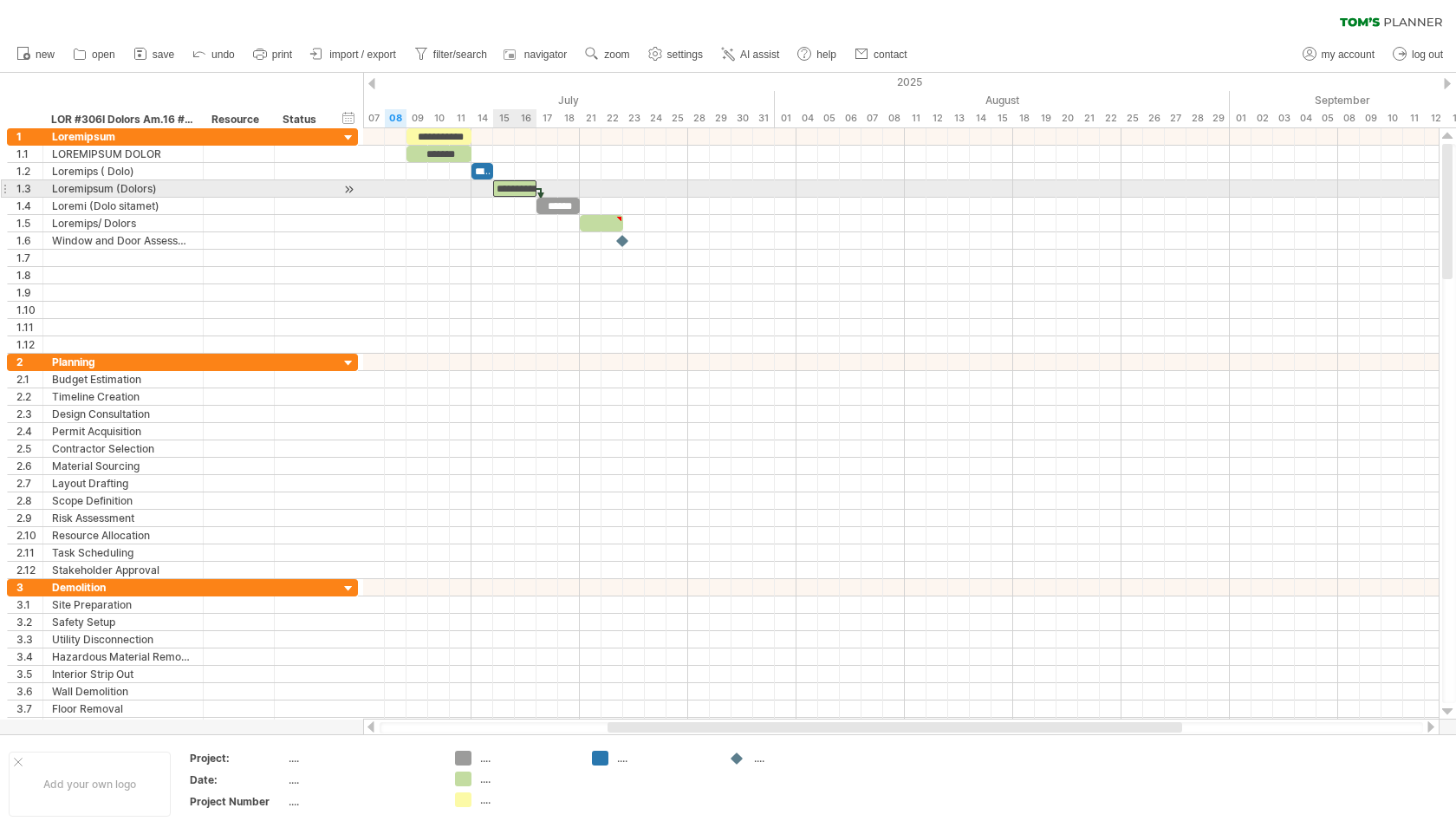 click on "**********" at bounding box center [515, 188] 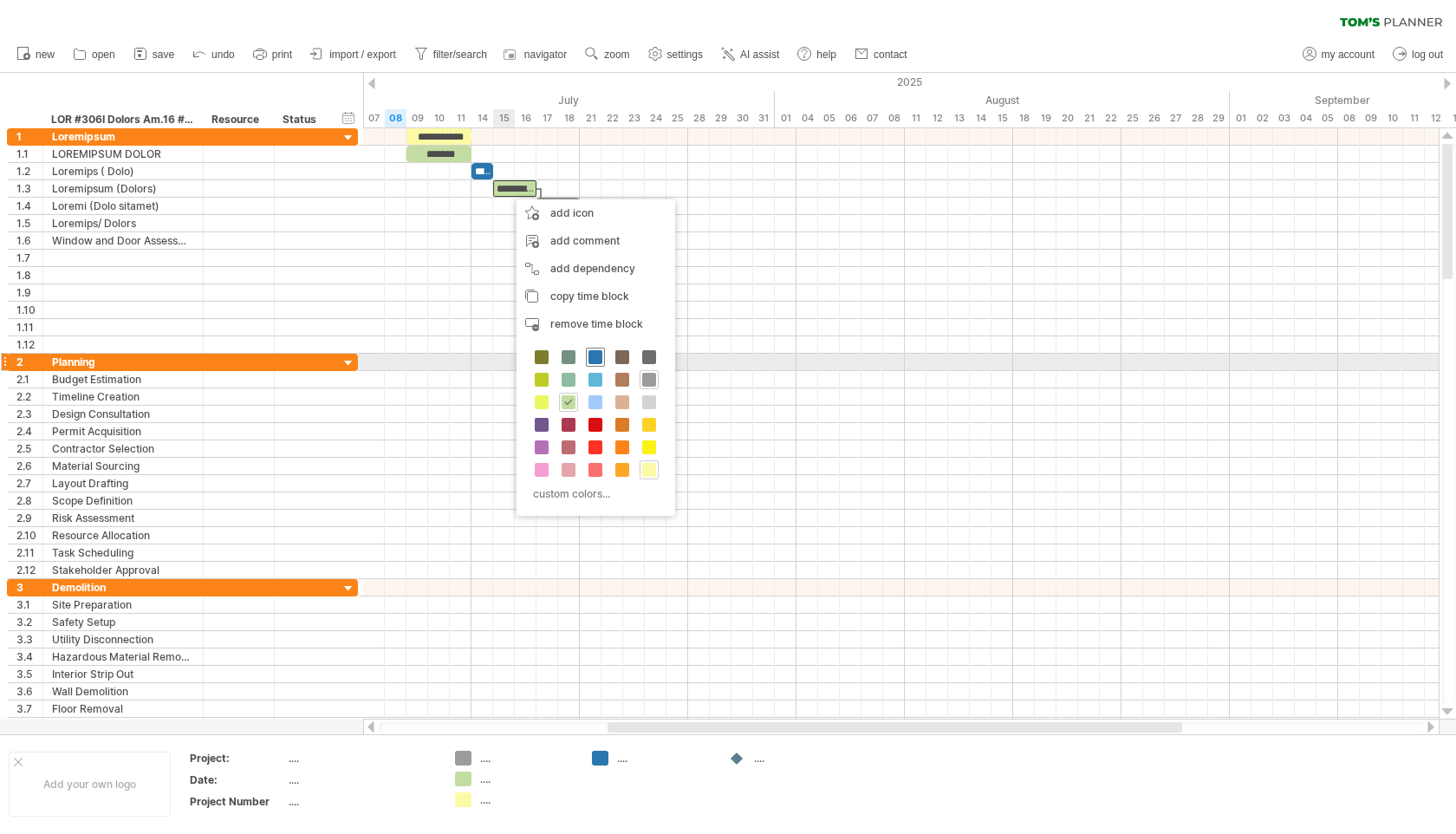 click at bounding box center [595, 357] 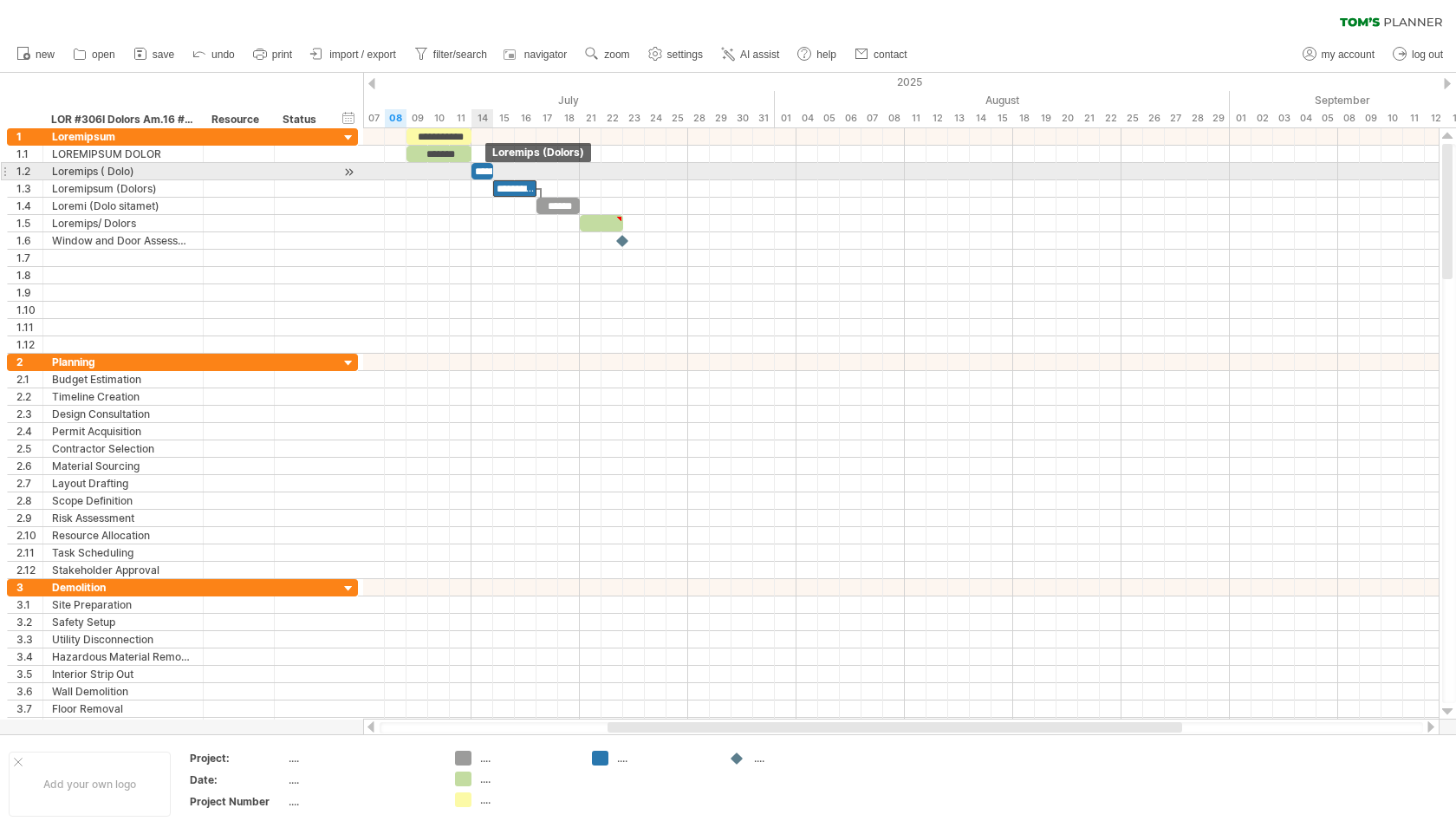 click on "**********" at bounding box center [482, 171] 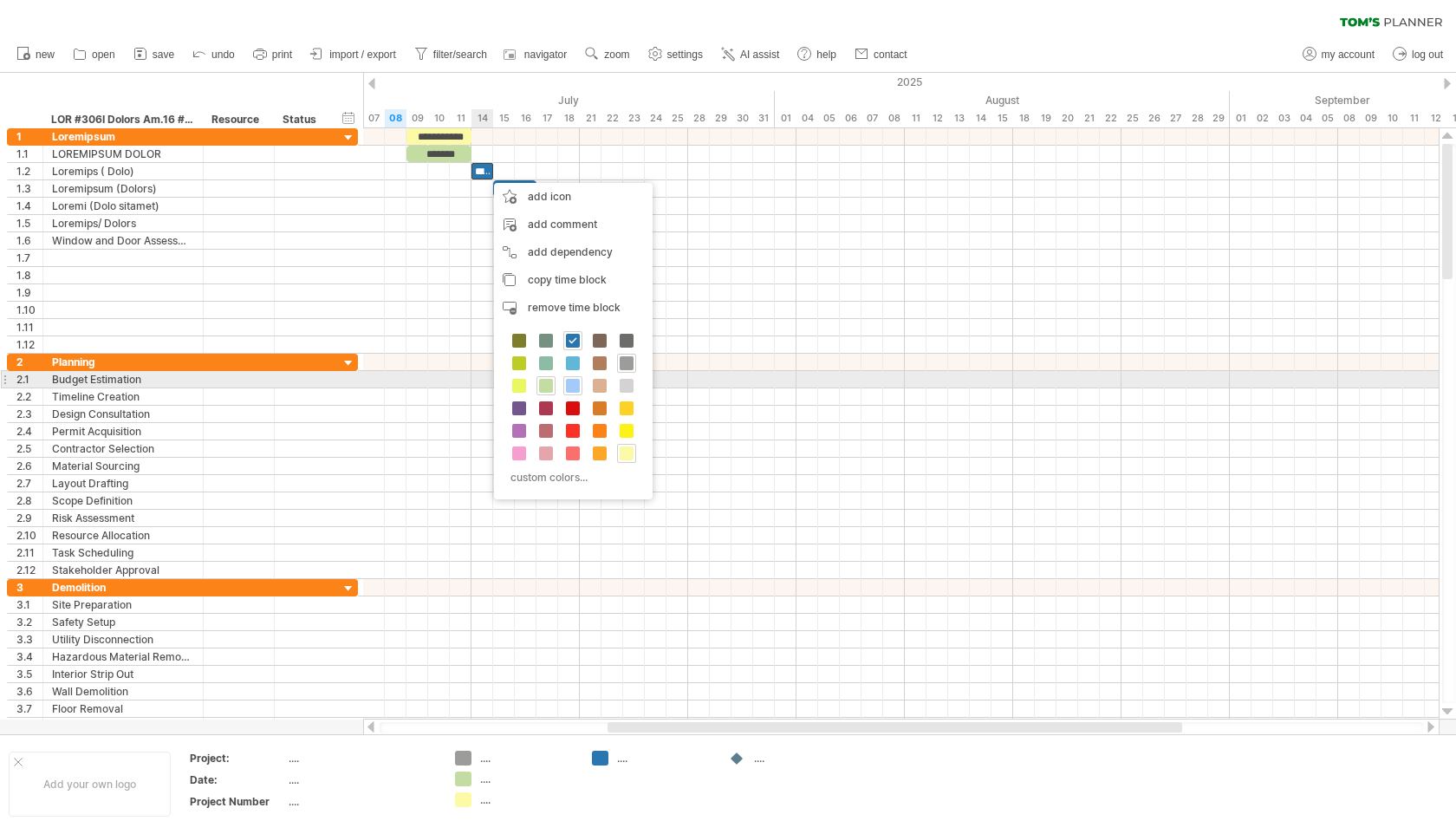 click at bounding box center (573, 386) 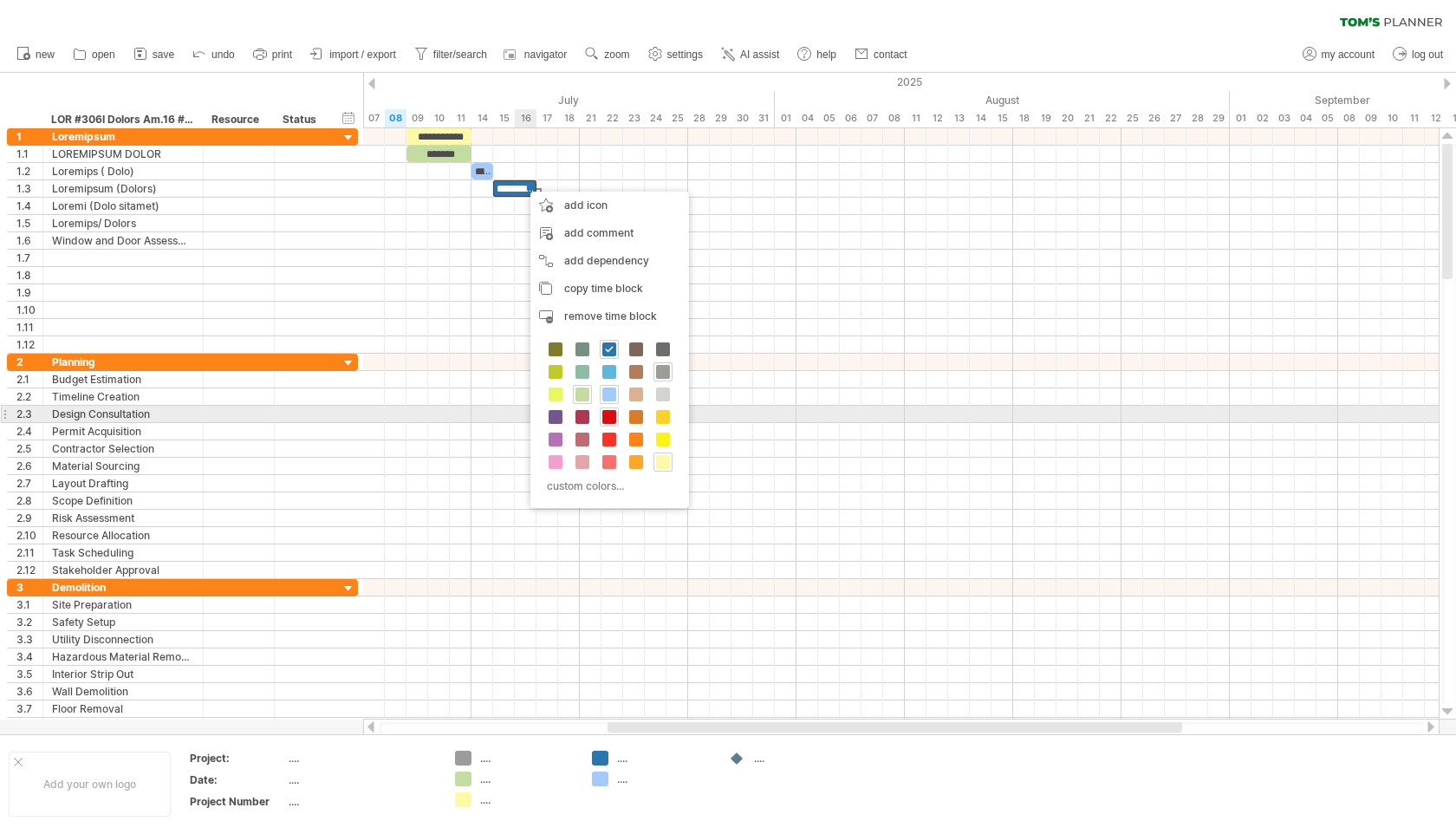 click at bounding box center (609, 417) 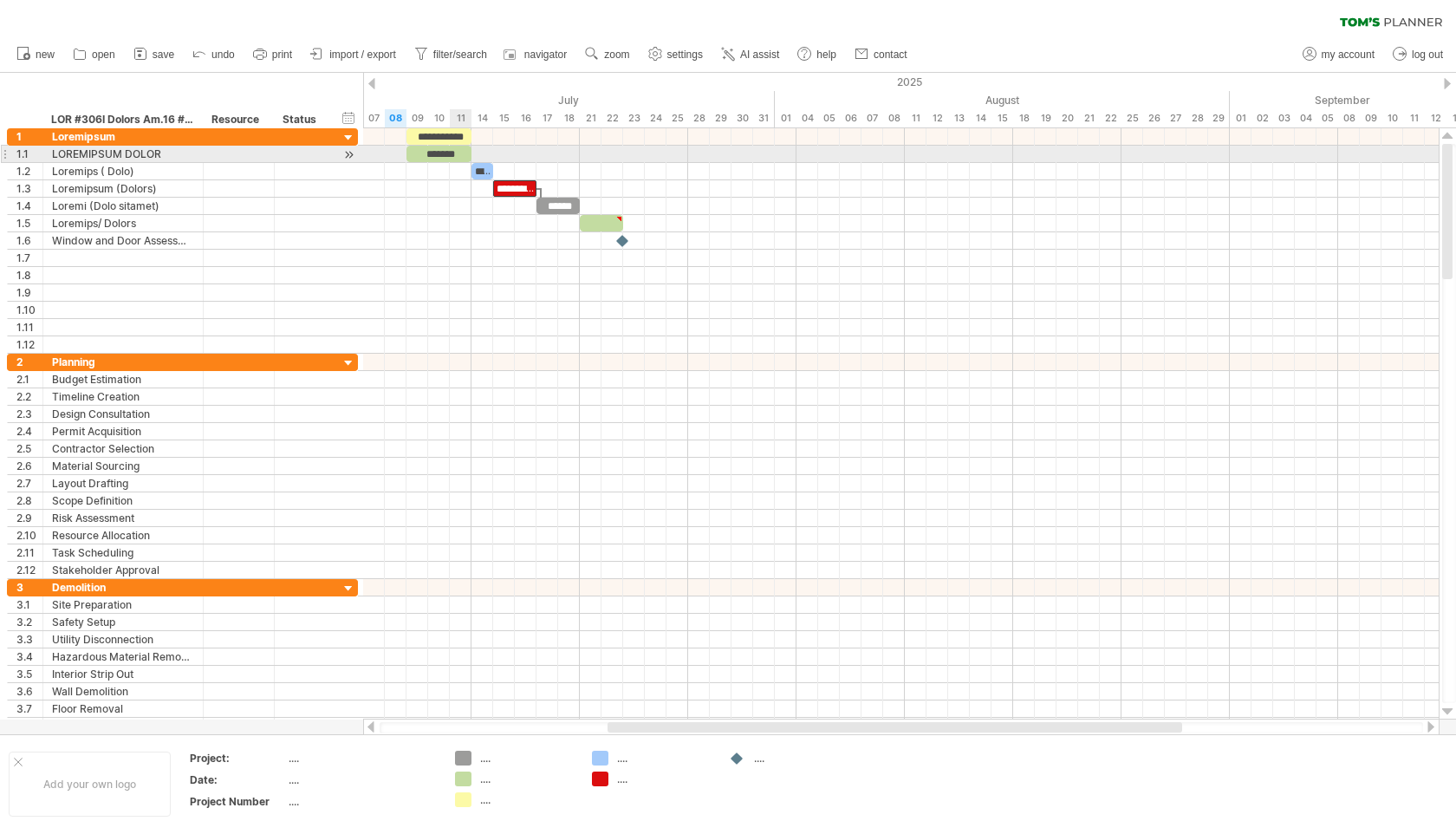 click on "*******" at bounding box center (439, 153) 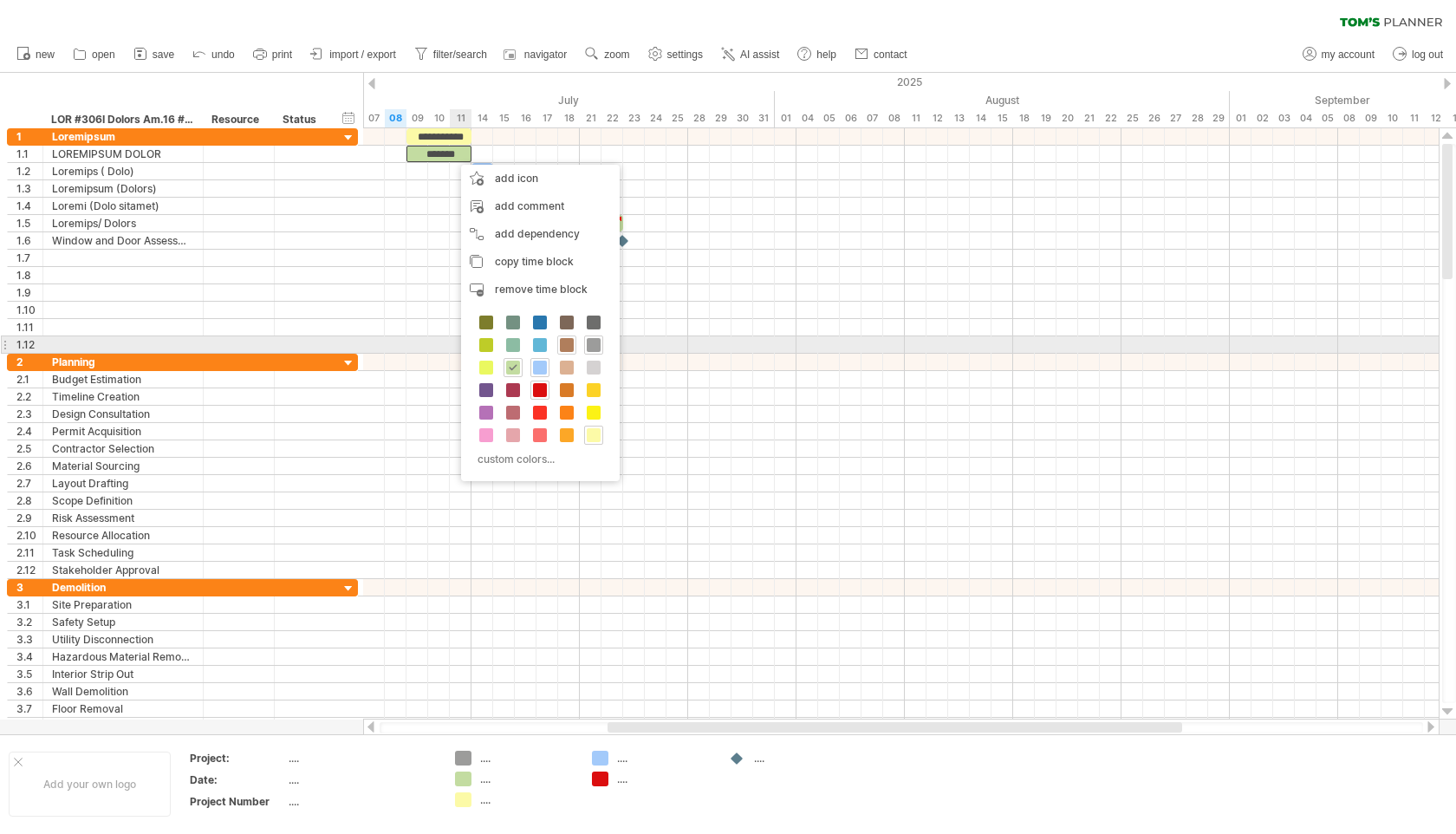 click at bounding box center (567, 345) 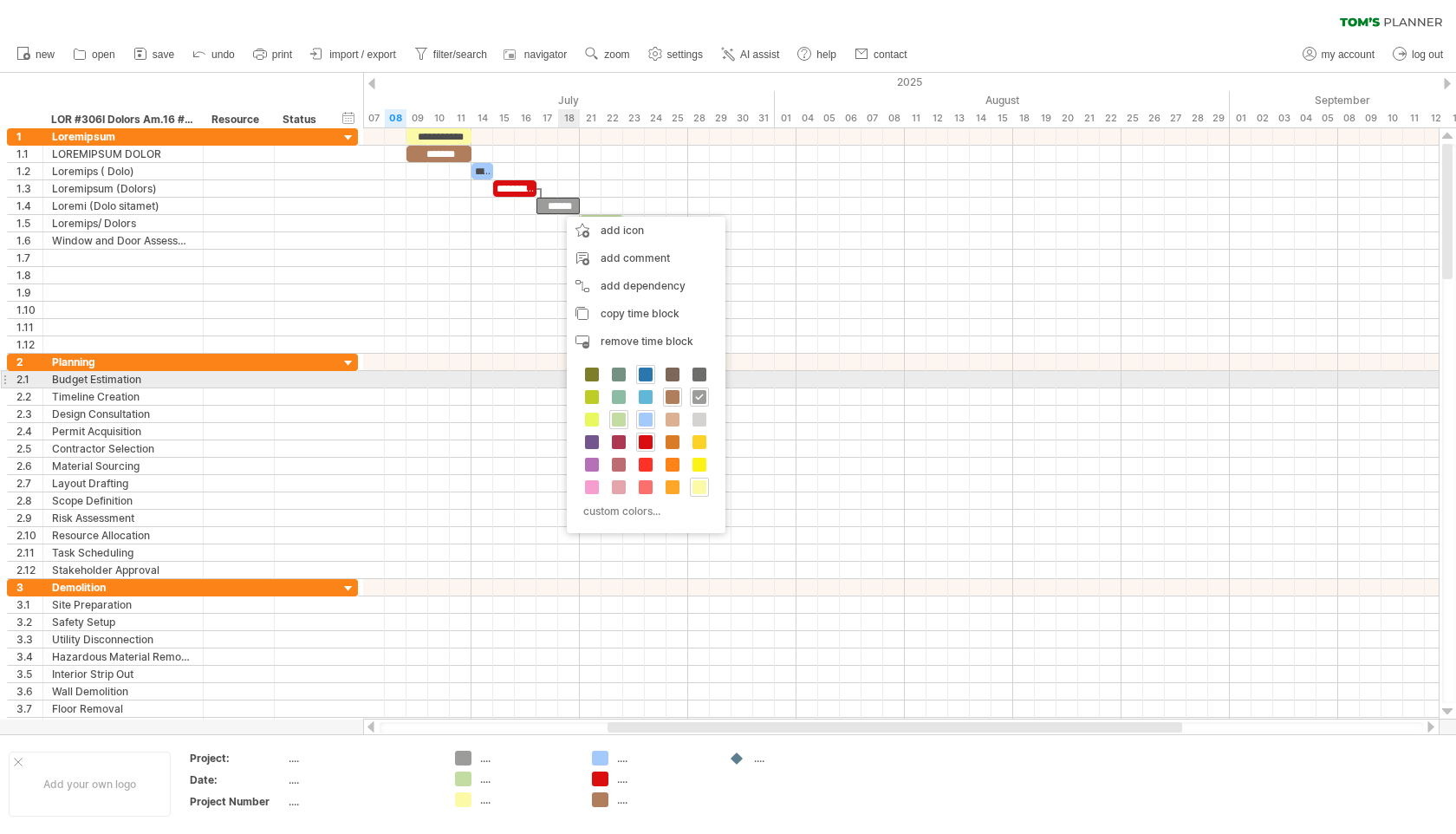 click at bounding box center [646, 375] 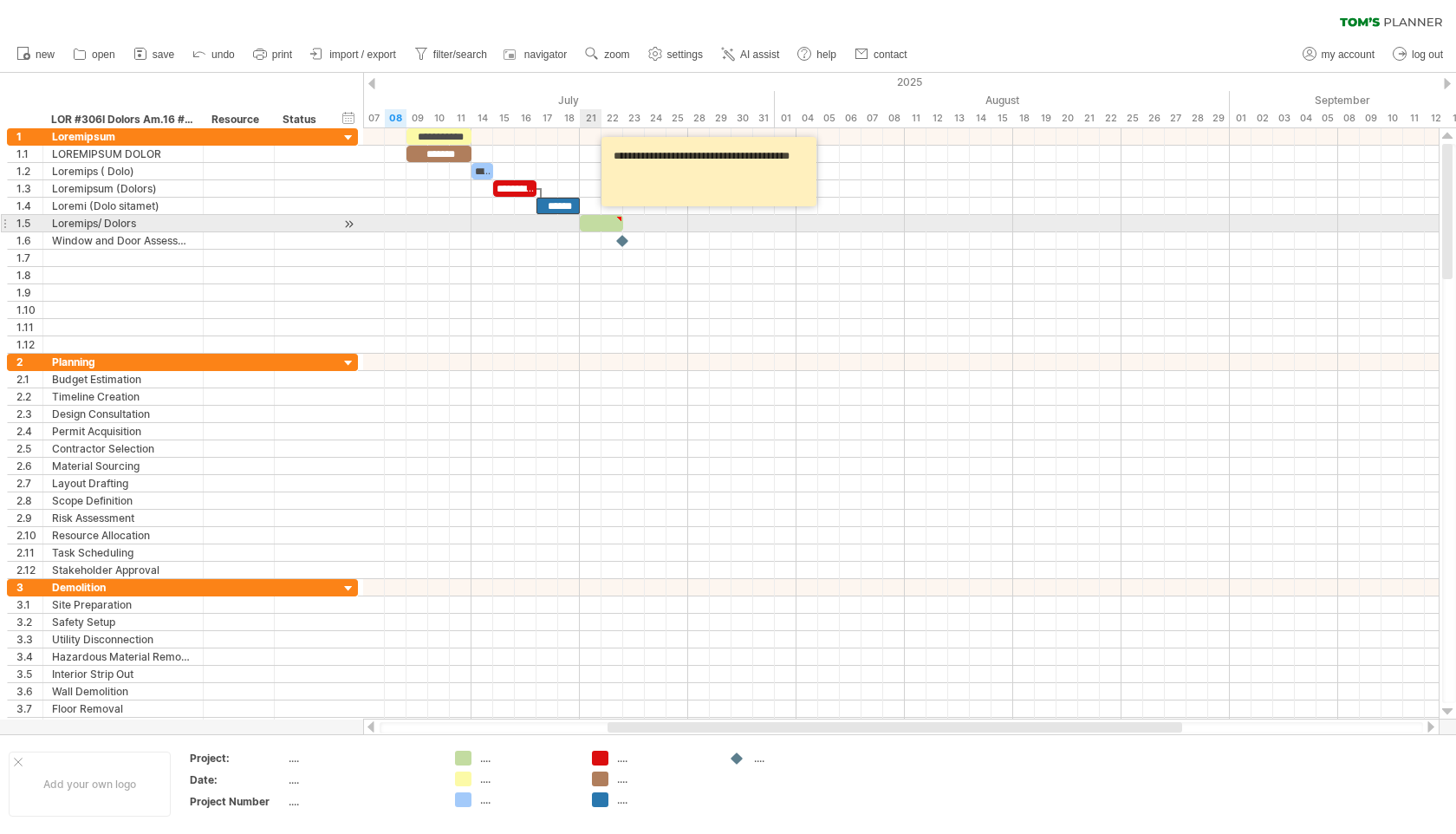 click at bounding box center (601, 223) 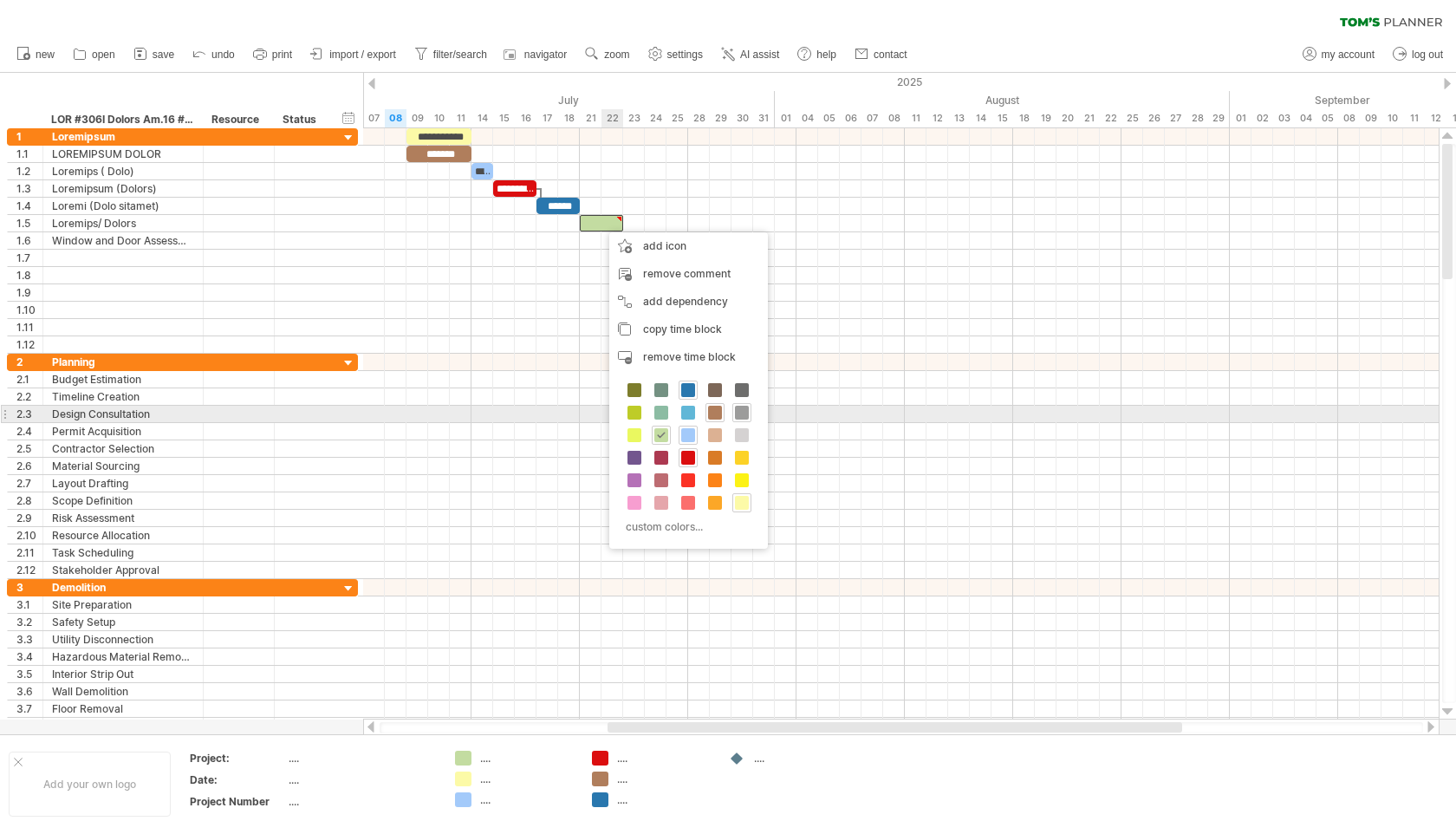 click at bounding box center [742, 413] 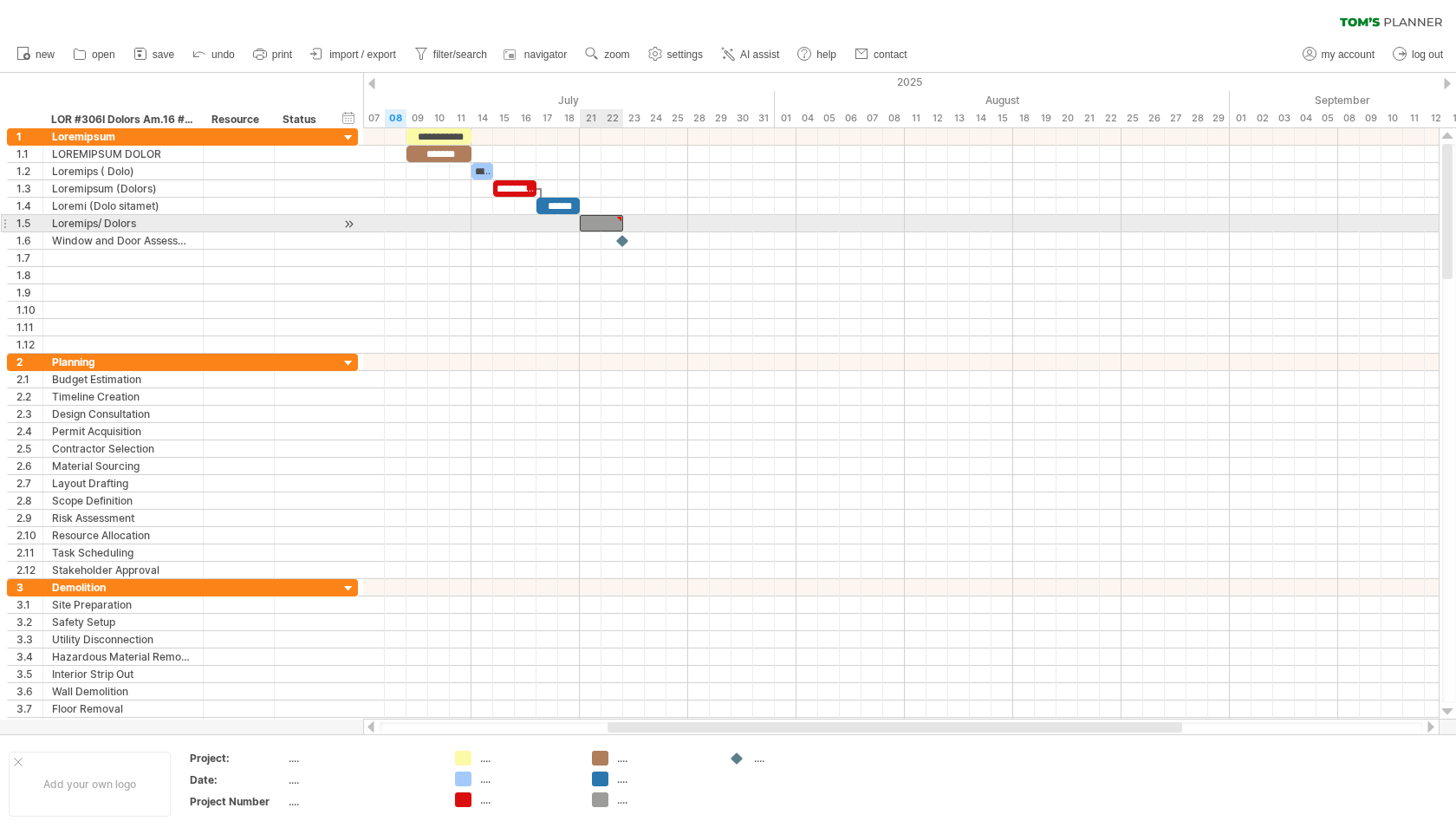 click at bounding box center [601, 223] 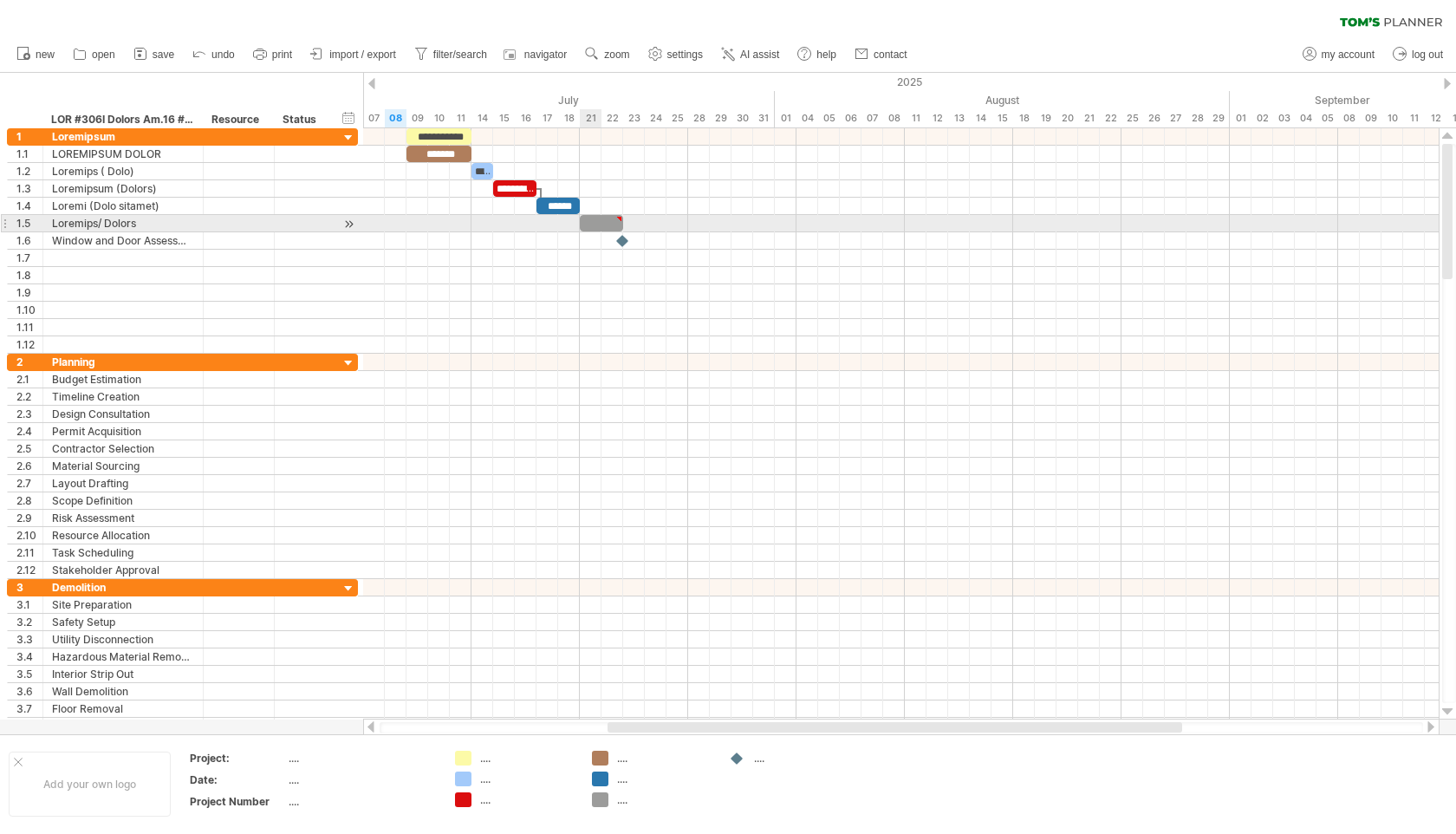 click at bounding box center (601, 223) 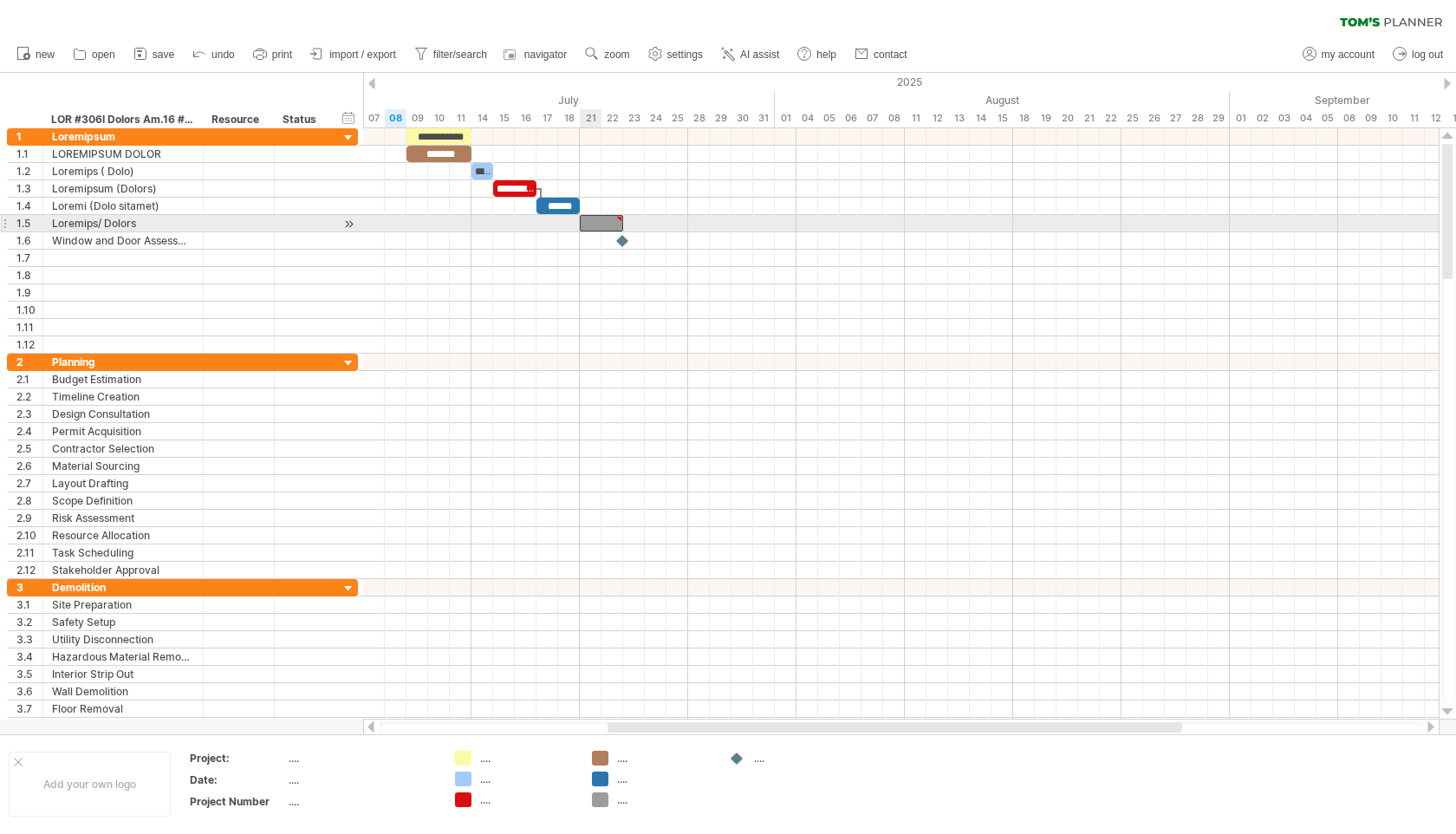 click at bounding box center (601, 223) 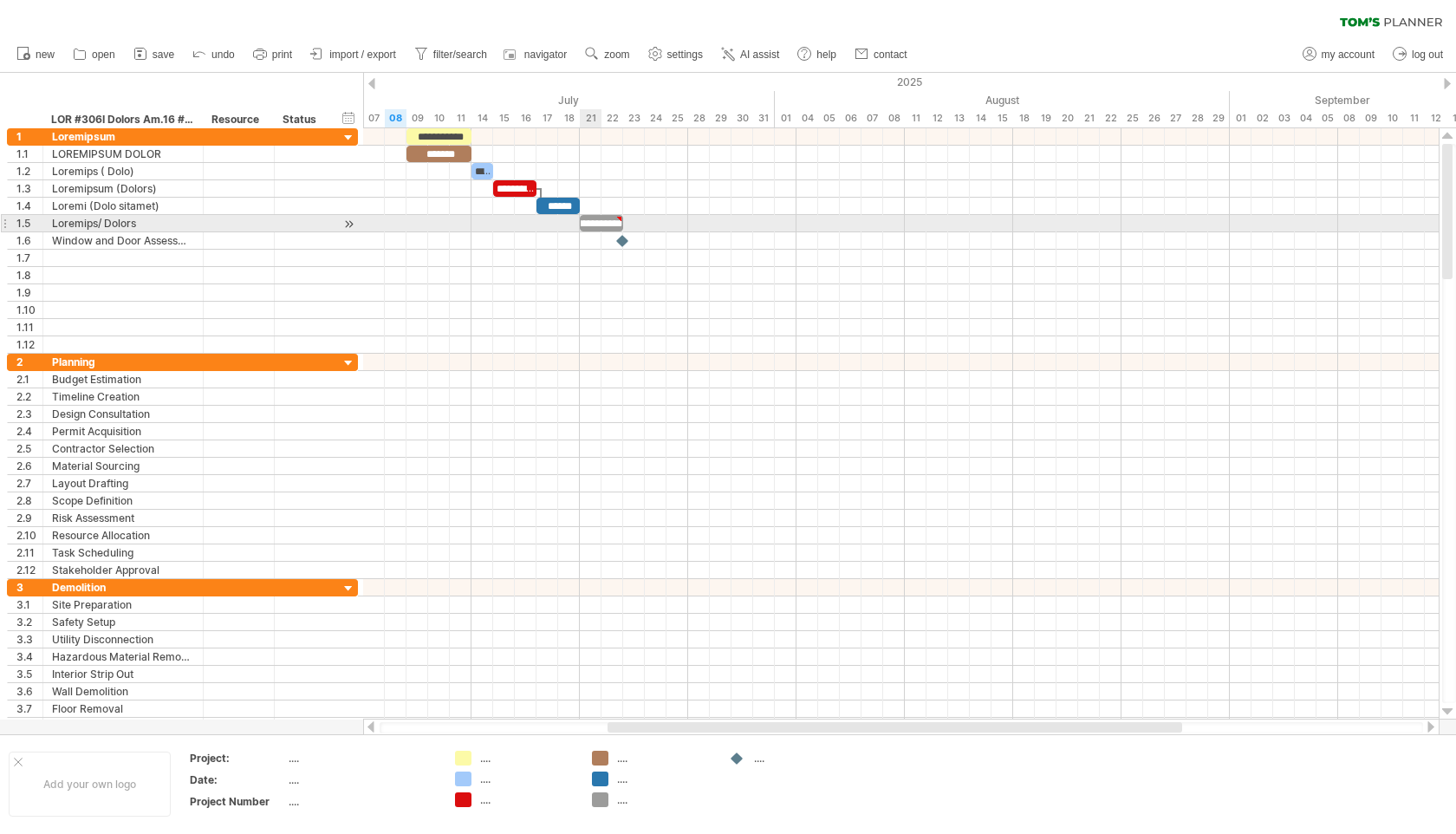 scroll, scrollTop: 0, scrollLeft: 44, axis: horizontal 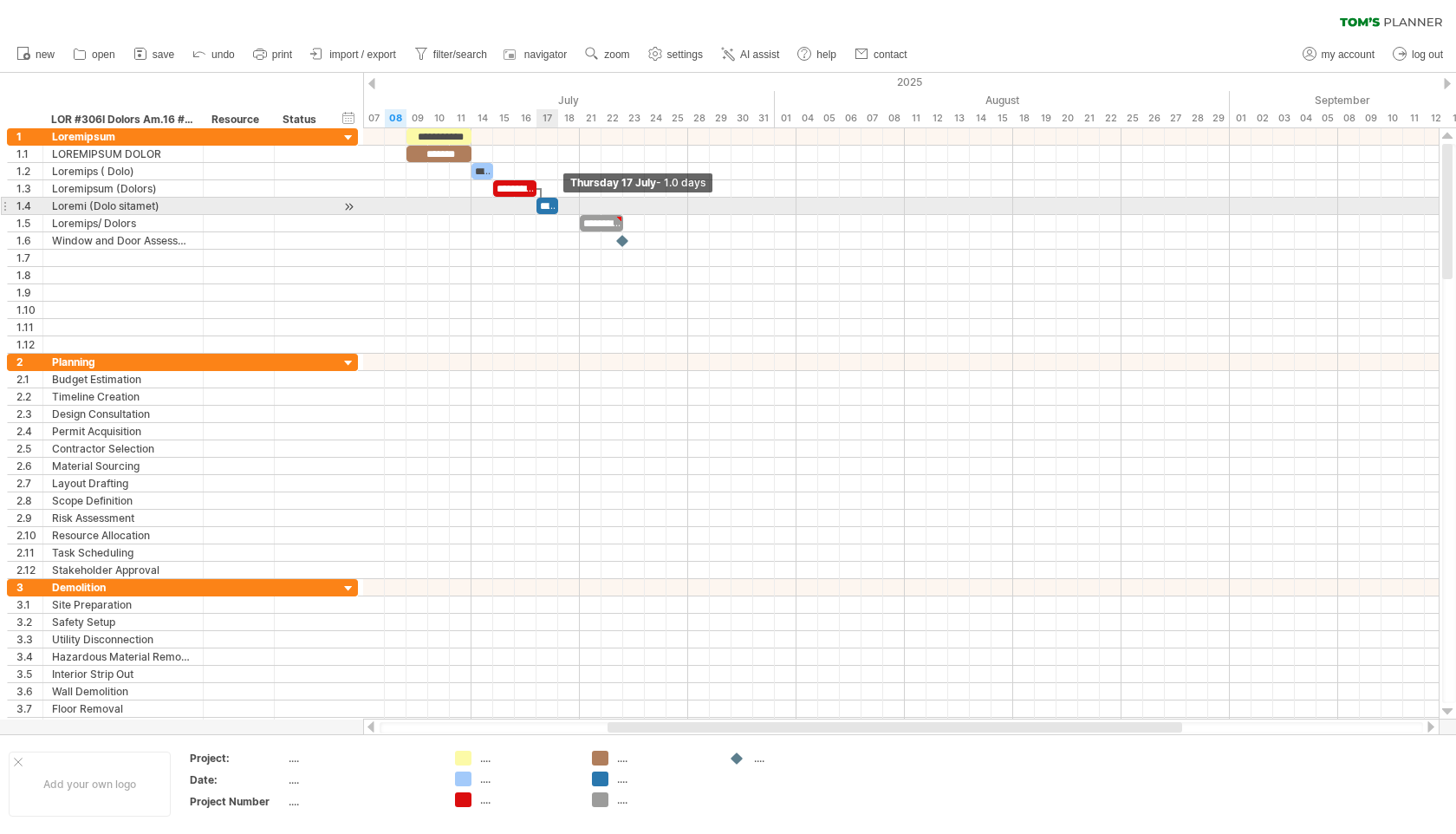 drag, startPoint x: 576, startPoint y: 205, endPoint x: 557, endPoint y: 205, distance: 19 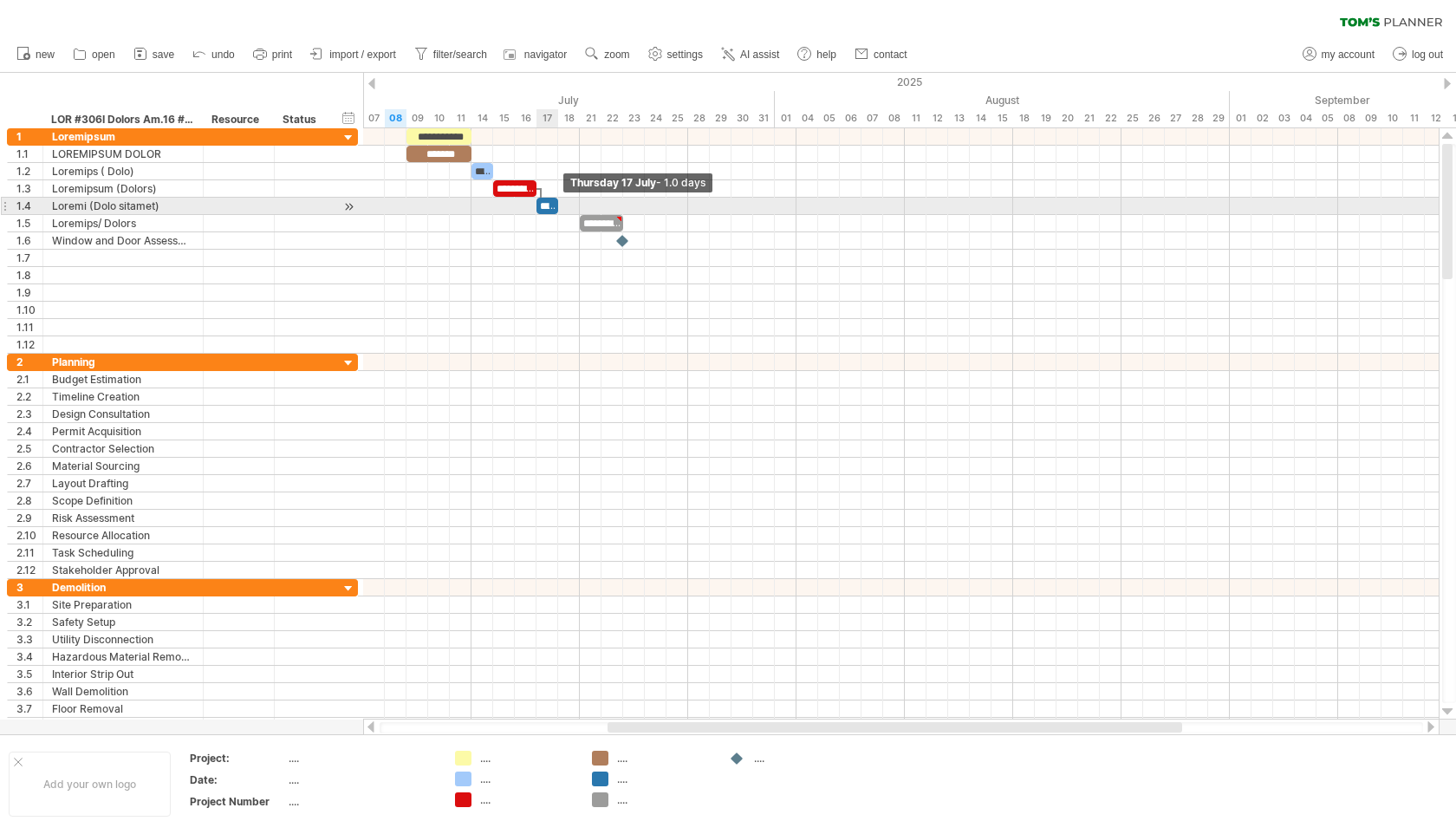 click at bounding box center [558, 205] 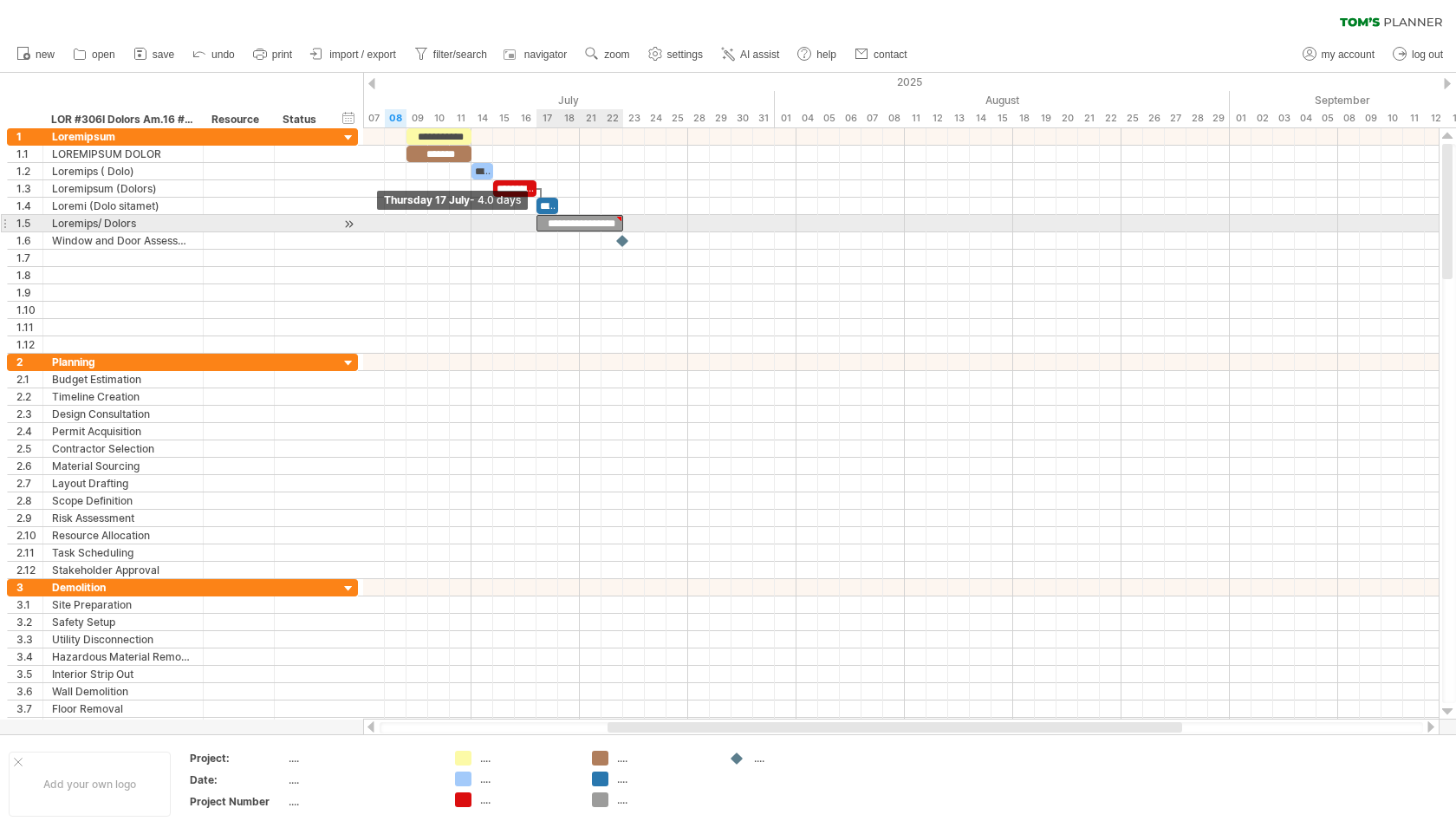 drag, startPoint x: 582, startPoint y: 222, endPoint x: 543, endPoint y: 224, distance: 39.051248 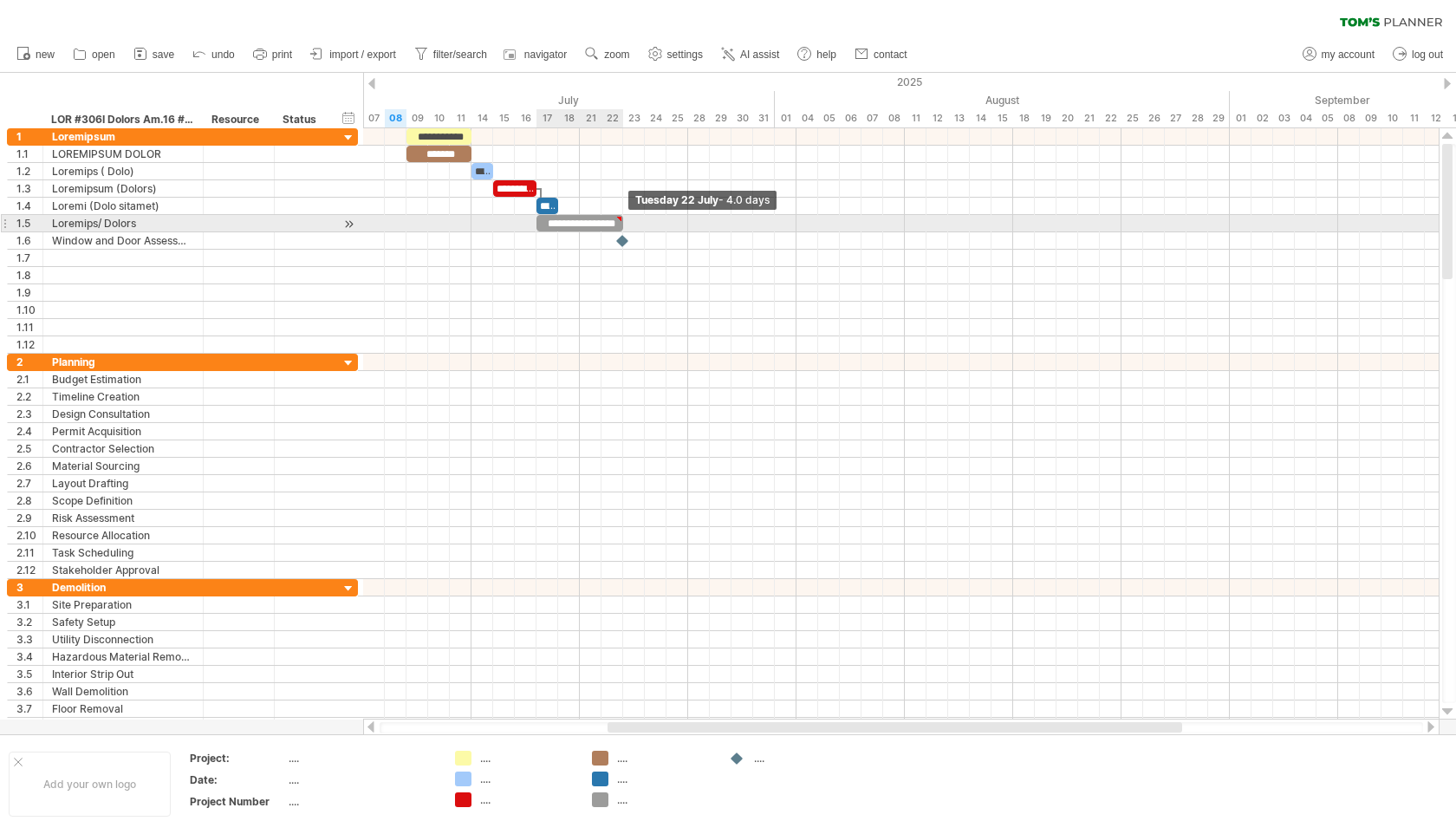 click at bounding box center [623, 223] 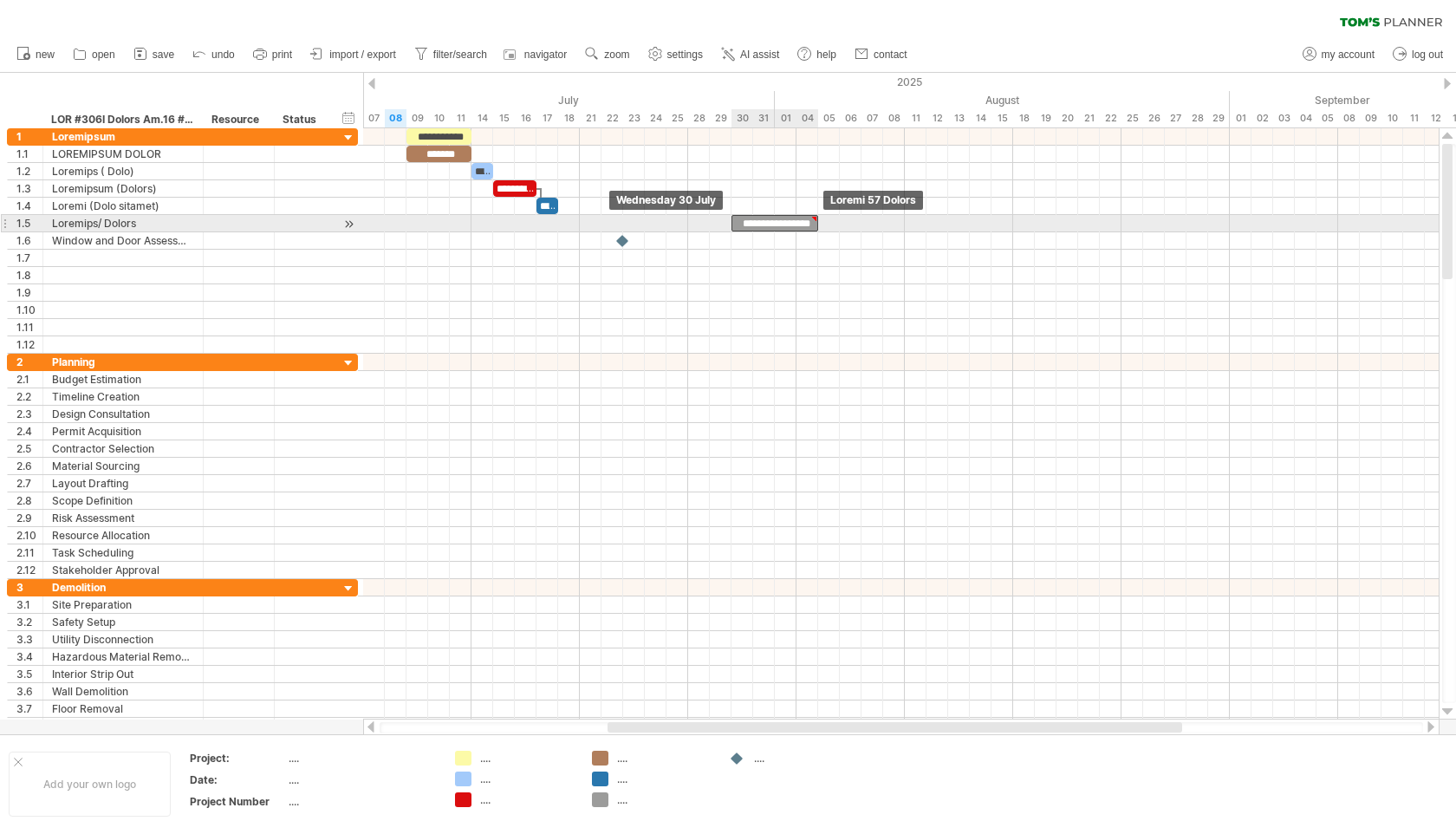 drag, startPoint x: 621, startPoint y: 220, endPoint x: 812, endPoint y: 225, distance: 191.0654 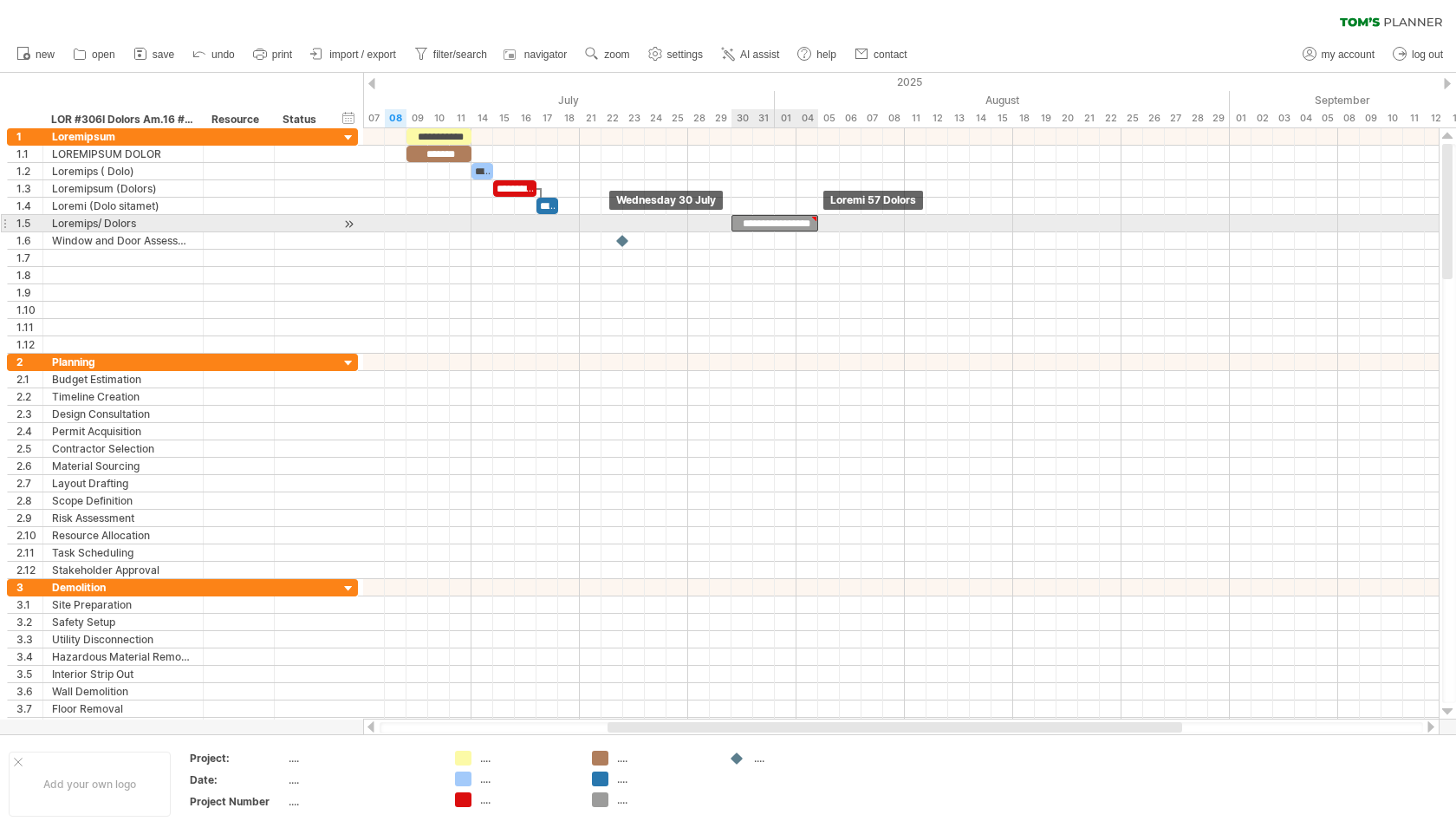 click on "**********" at bounding box center [775, 223] 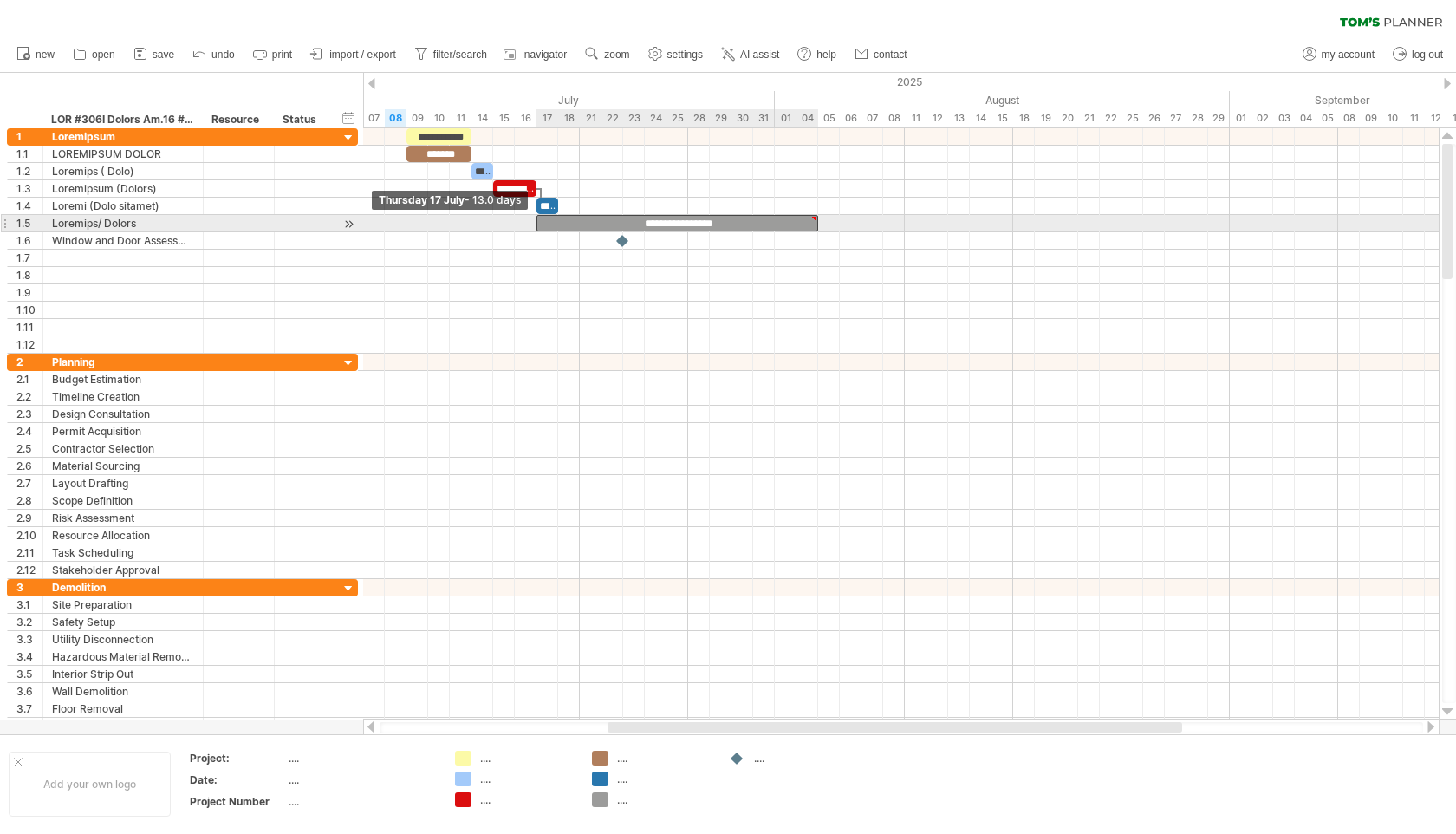 drag, startPoint x: 733, startPoint y: 218, endPoint x: 542, endPoint y: 218, distance: 191 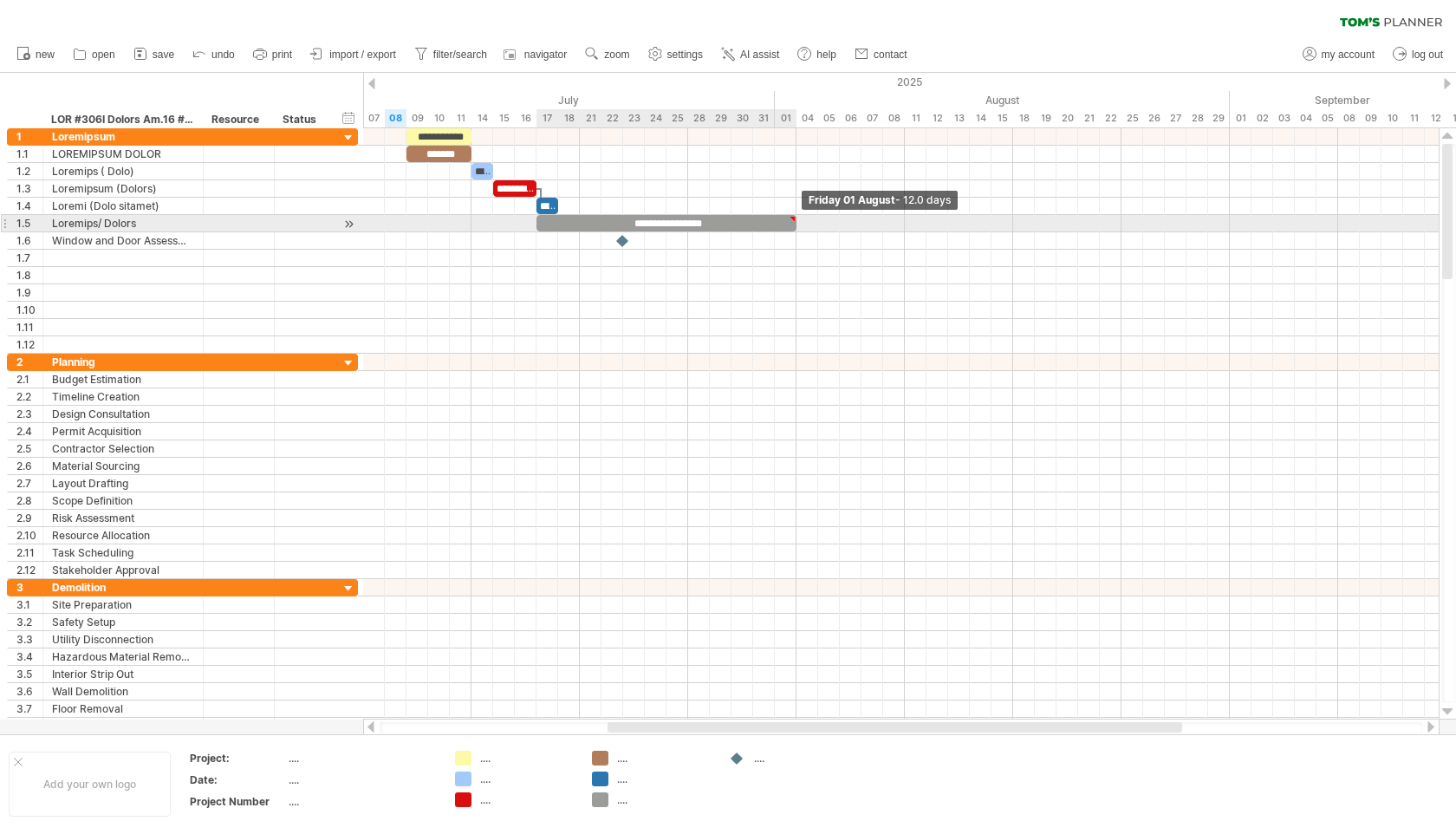 drag, startPoint x: 818, startPoint y: 222, endPoint x: 801, endPoint y: 220, distance: 17.11724 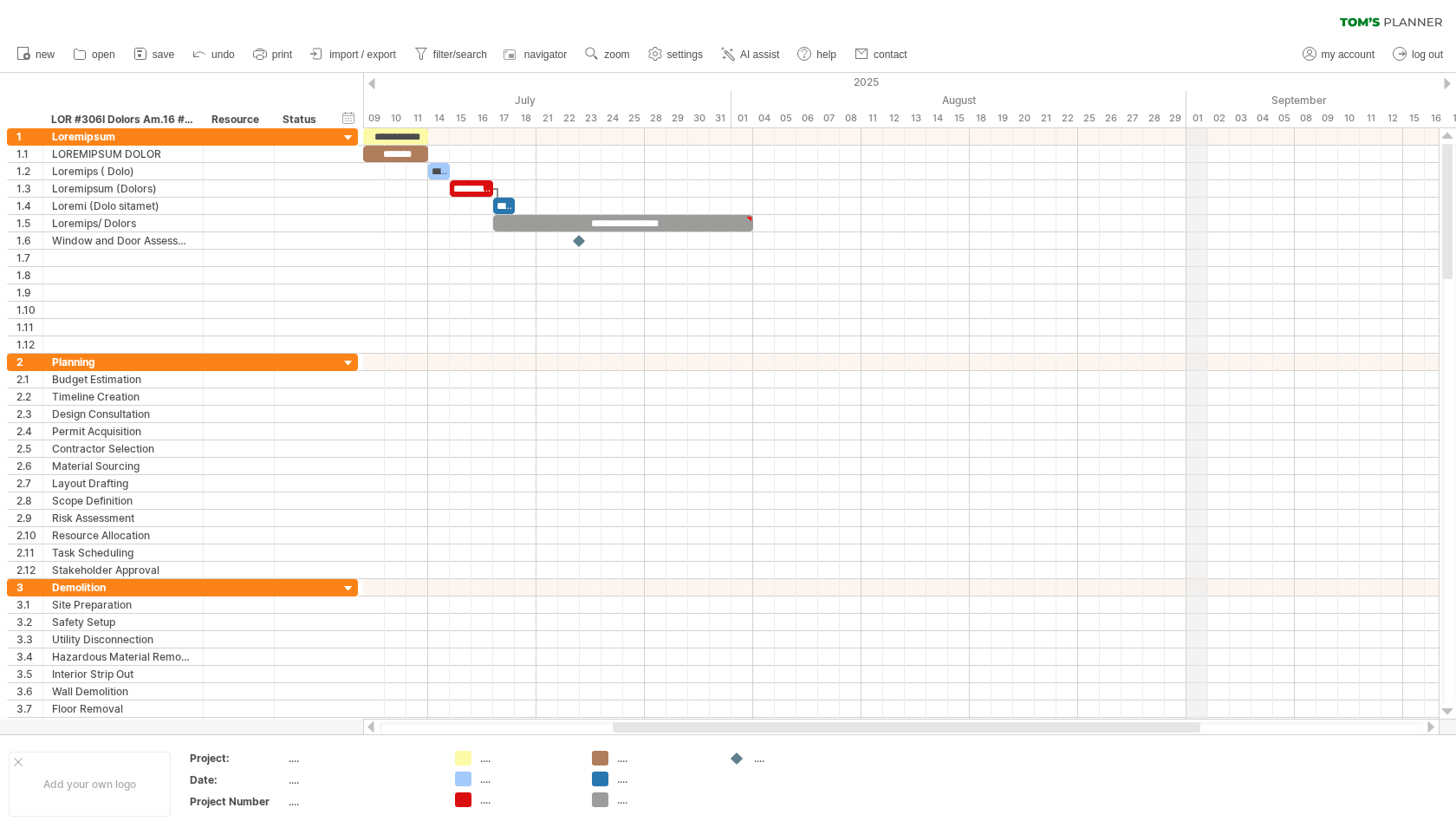 drag, startPoint x: 1228, startPoint y: 94, endPoint x: 1197, endPoint y: 113, distance: 36.359318 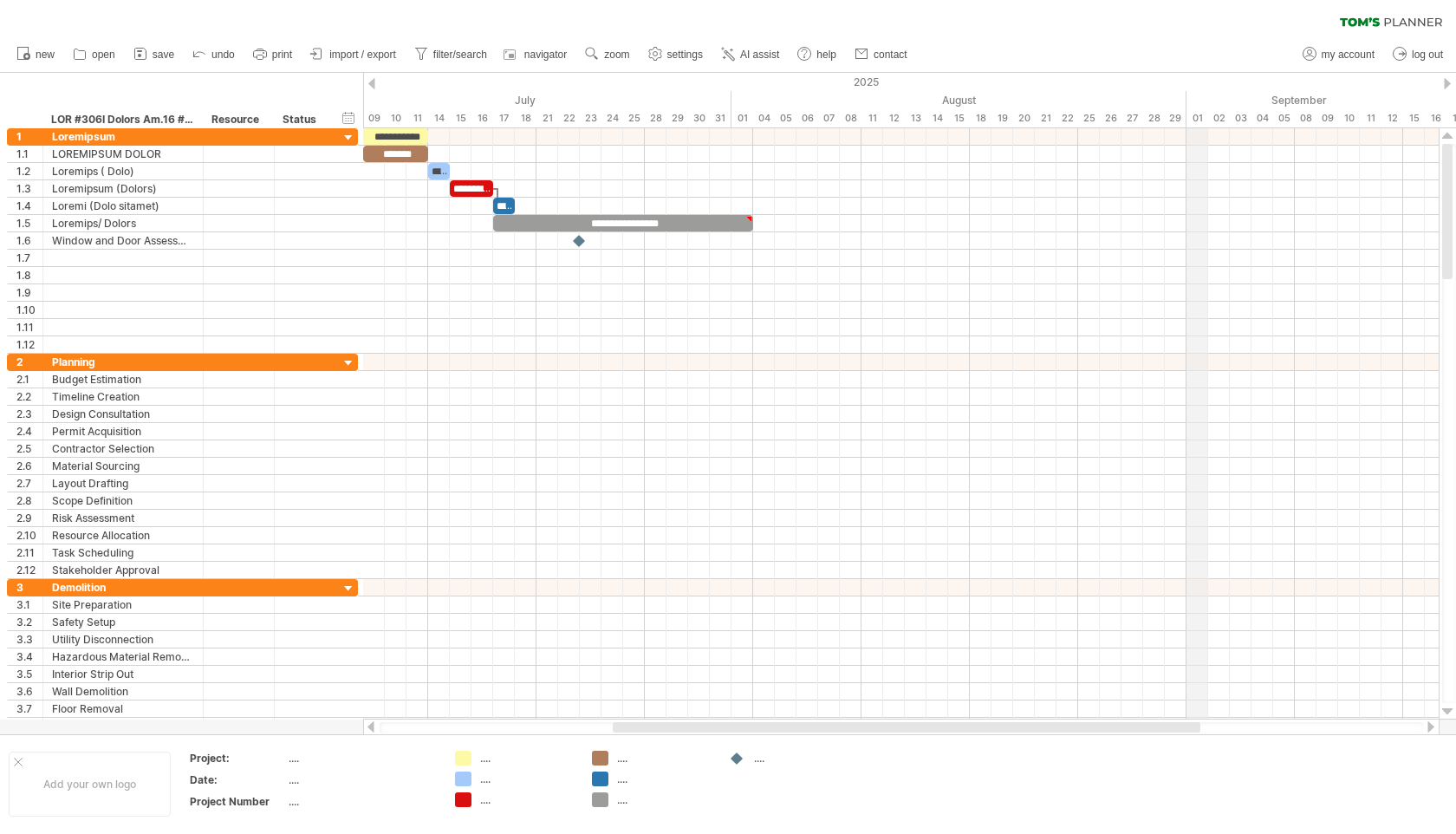 click on "9549 8006 Lorem Ips Dolo Sita Consec Adipiscin Elitsed Doeiusmo Temporin Utlabor 09 80 95 23 42 49 41 58 78 24 48 57 72 33 36 55 00 65 56 30 66 76 77 83 10 94 82 17 23 28 24 73 36 16 13 15 47 16 98 39 94 02 97 66 81 27 53 93 12 11 88 93 45 58 06 67 99 80 13 99 95 67 32 31 74 00 71 27 74 38 38 76 19 79 41 41 52 23 76 67 03 96 89 94 97 58 46 46 56 95 18 96 68 68 75 37 33 97 72 18 33 17 42 00 97 28 93 35 57 67 93 88 30 08 96 88 75 47 53 48 75 81 41 47 21 19 33 50 54 86 32 08 81 62 32 52 85 01 99 55 03 39 05 03 72 23 14 97 74 02 56 75 58 93 56 00 94 76 67 31 66 38 41 68 55 63 50 08 73 93 08 65 02 53 59 16 46 82 54 92 15 74 82 61 66 68 93 10 13 05 31 30 16 49 98 77 83 03 22 68 23 36 87 16 02" at bounding box center (42180, 101) 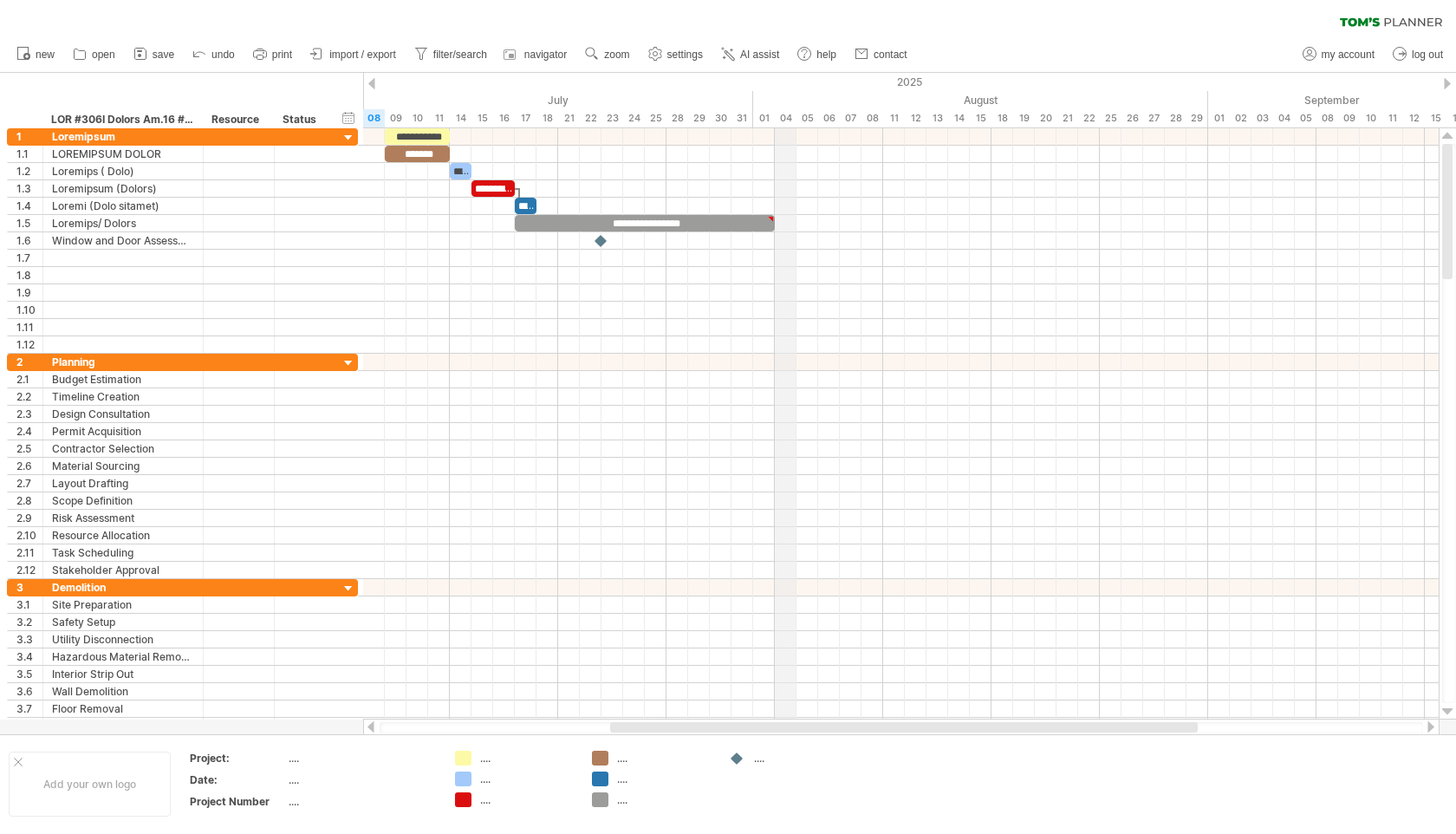 click on "04" at bounding box center [785, 118] 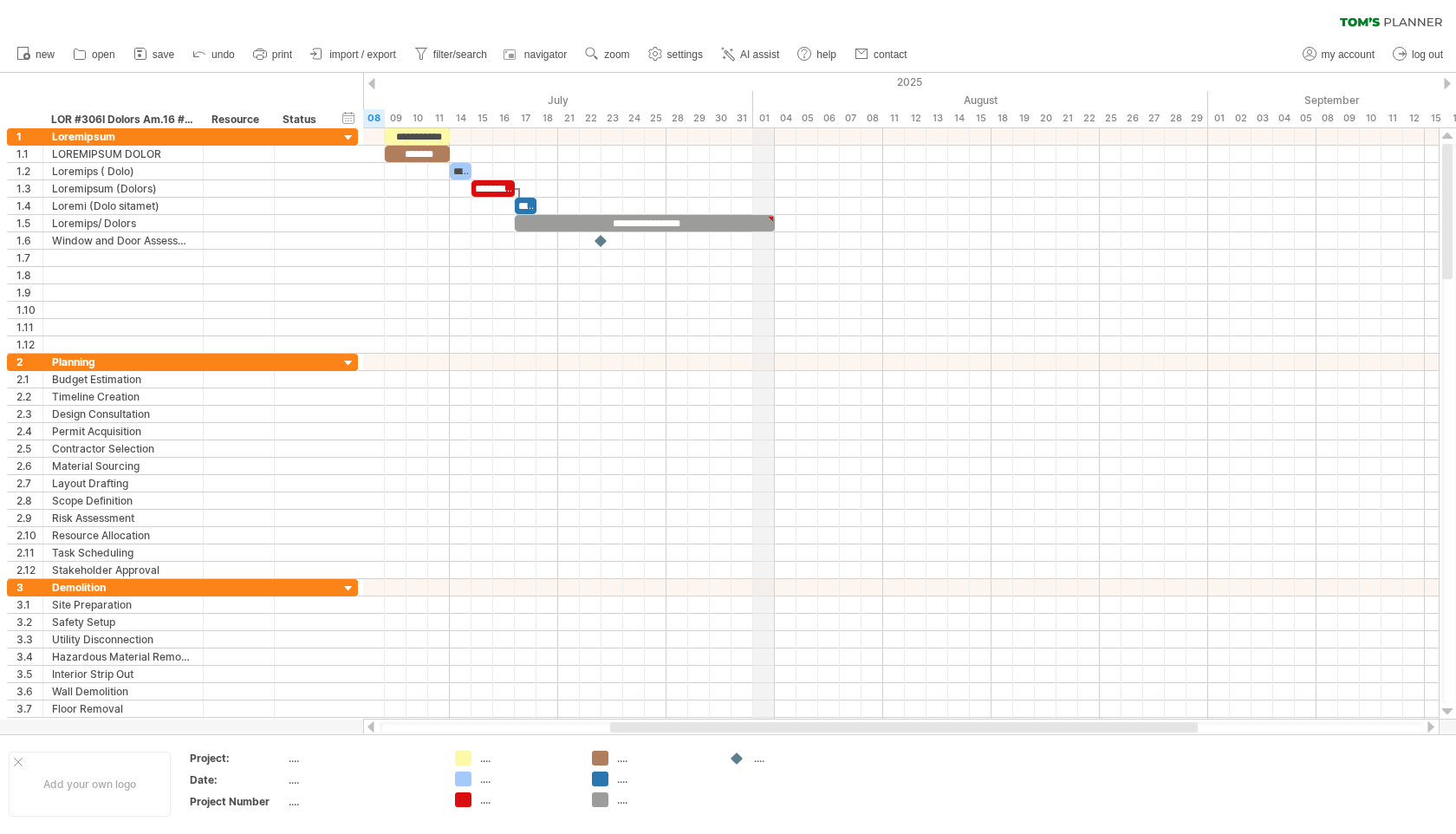 click on "01" at bounding box center [764, 118] 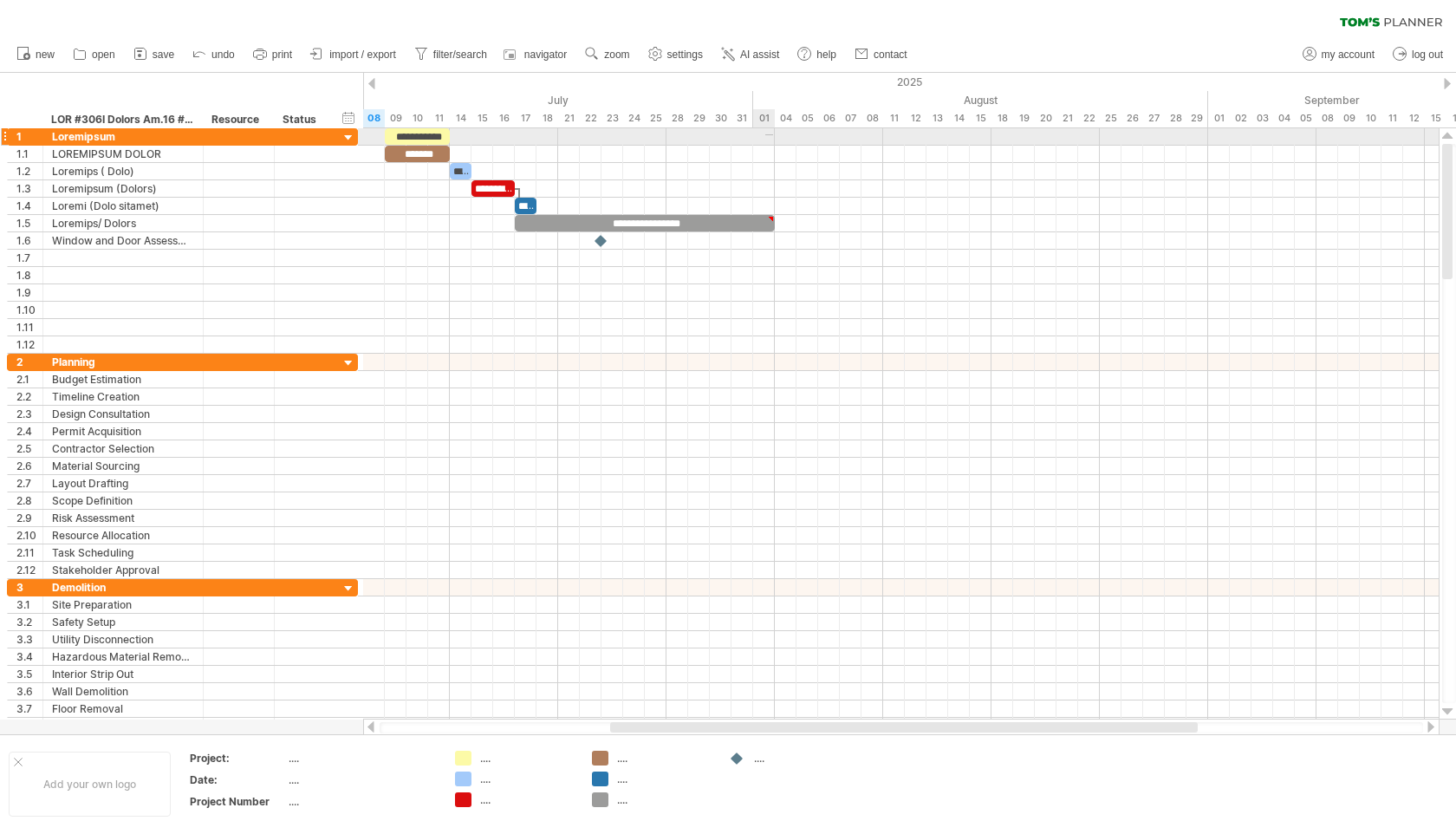 click at bounding box center [900, 137] 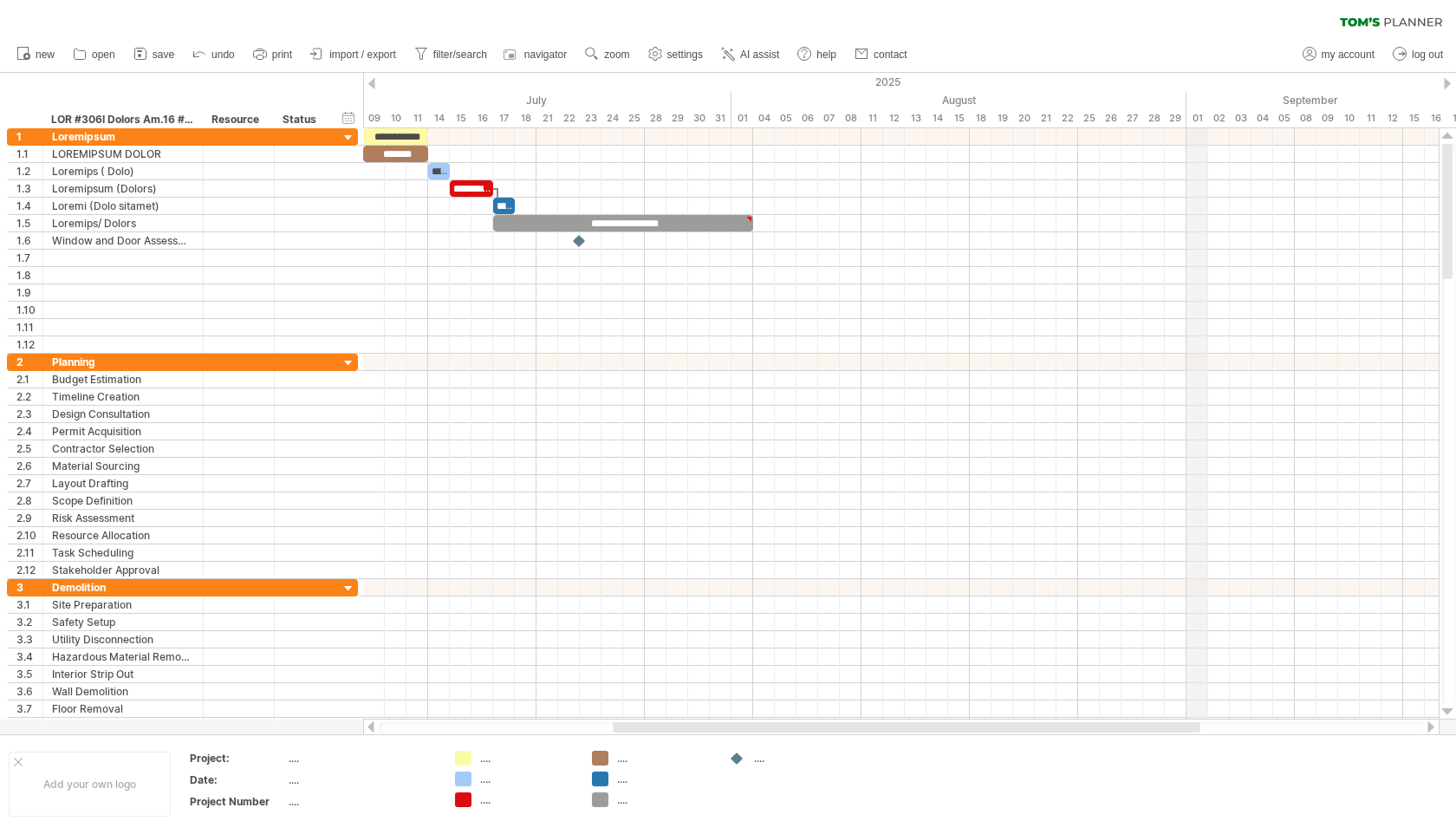 drag, startPoint x: 1207, startPoint y: 101, endPoint x: 1186, endPoint y: 101, distance: 21 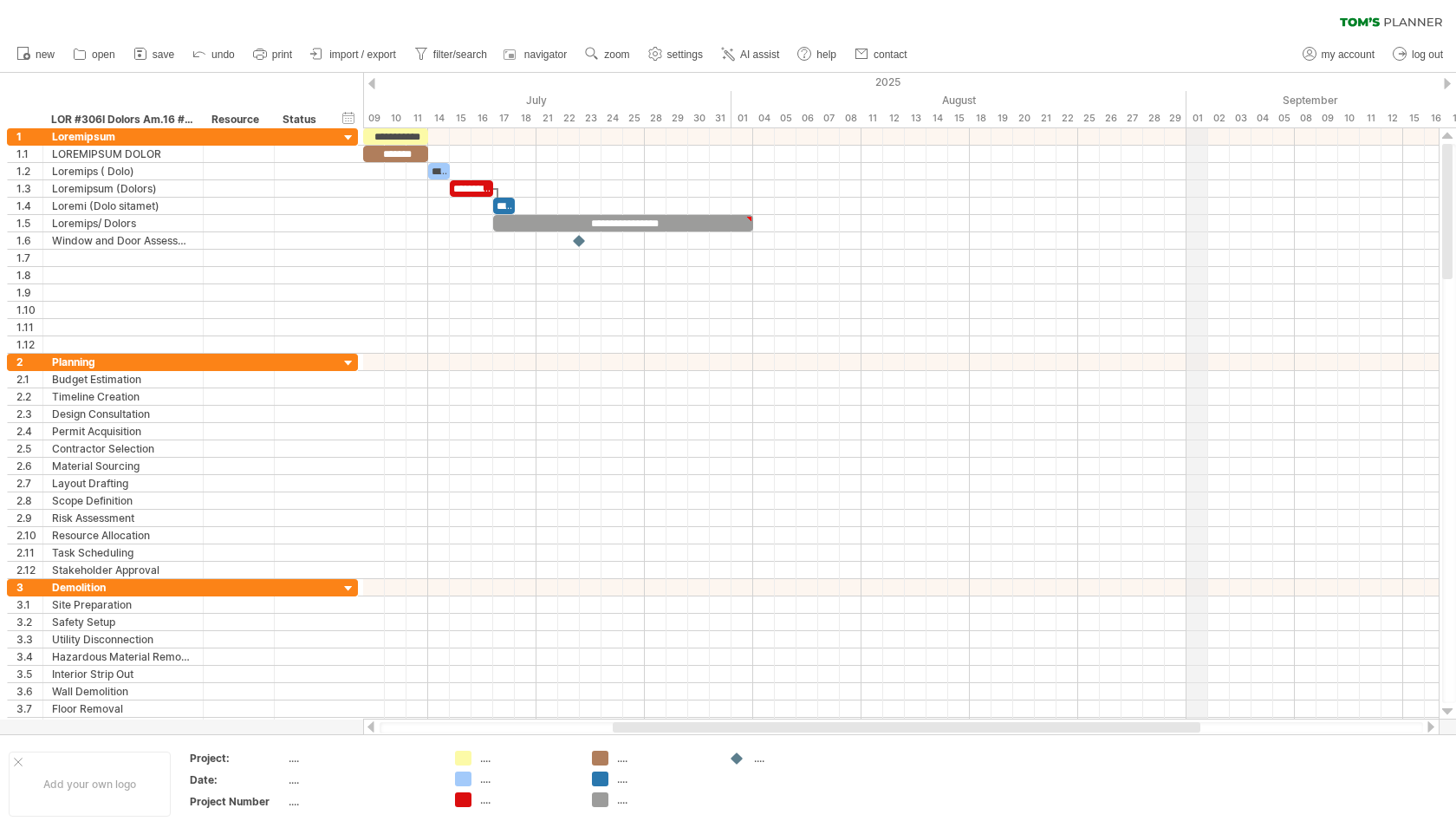 click on "September" at bounding box center (1425, 100) 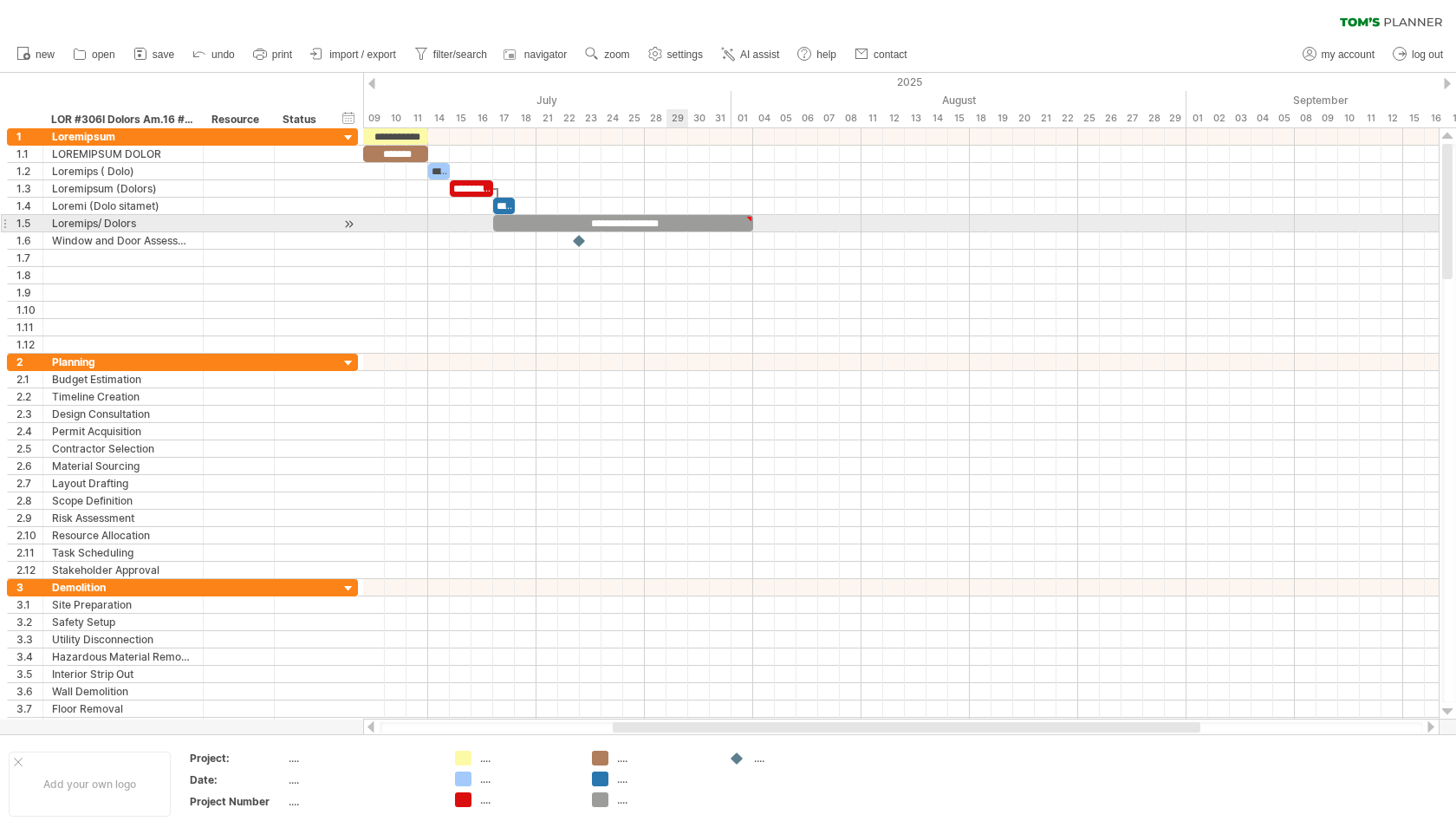 click on "**********" at bounding box center (623, 223) 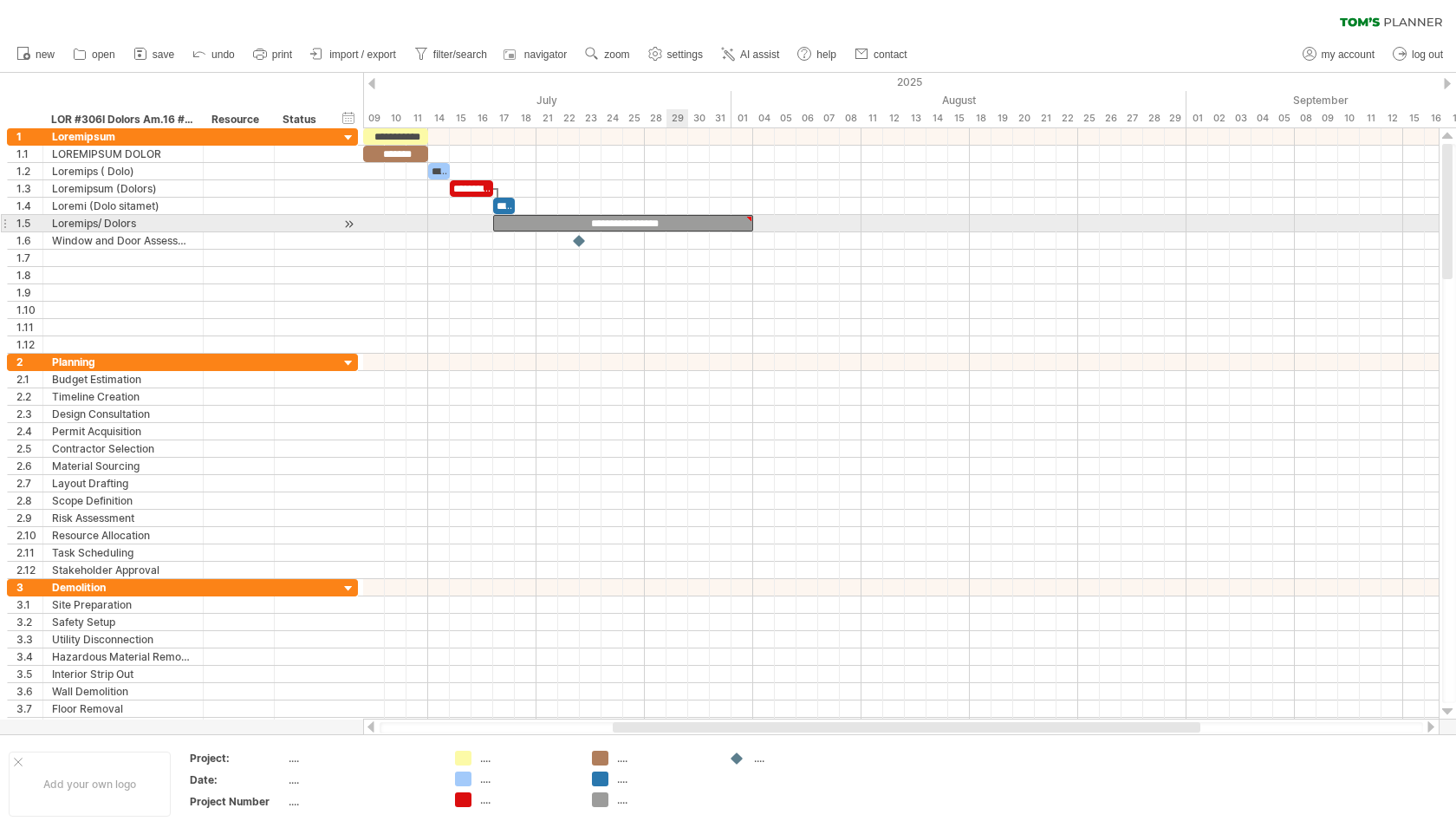 click on "**********" at bounding box center (623, 223) 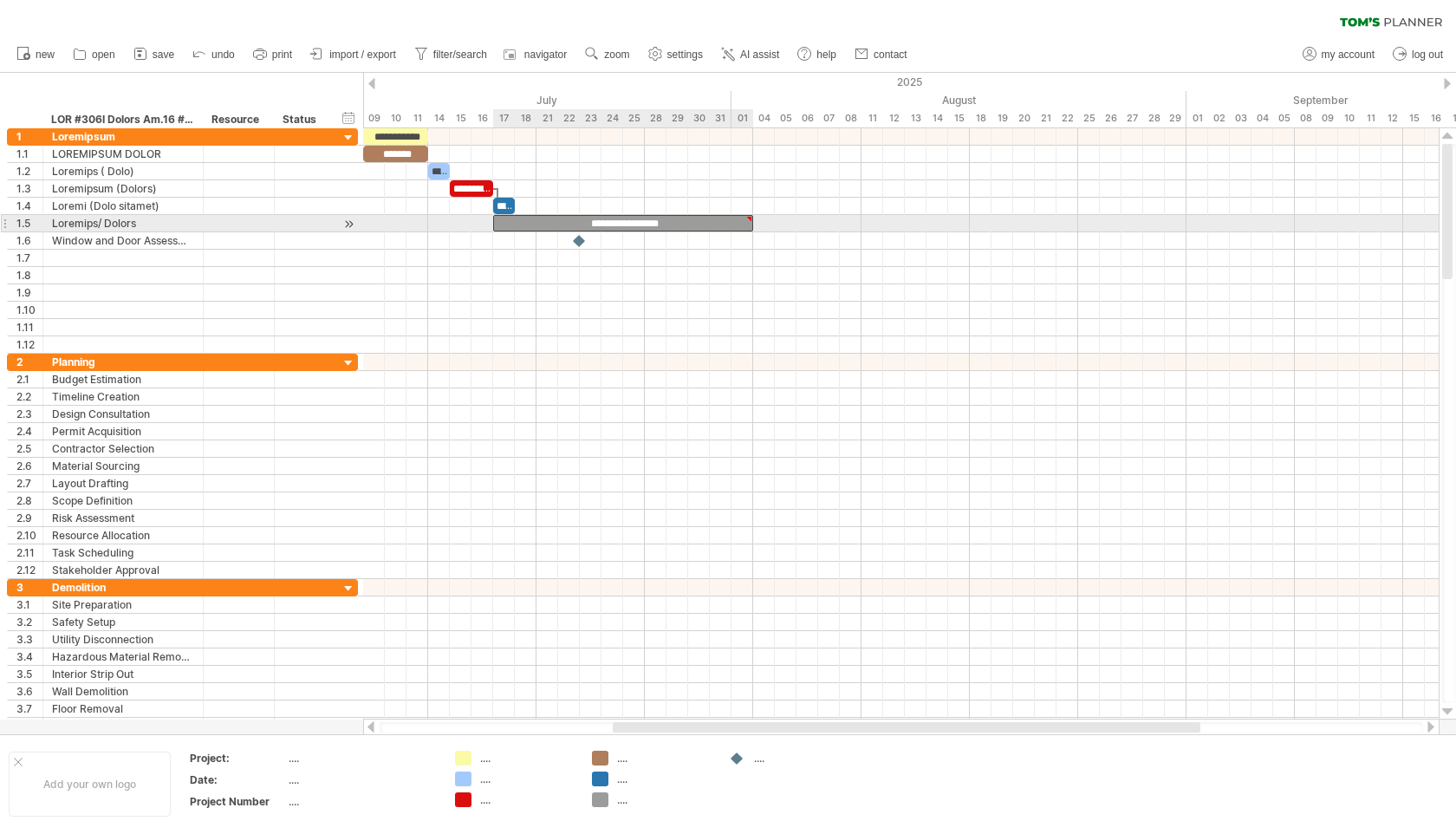 click at bounding box center [749, 218] 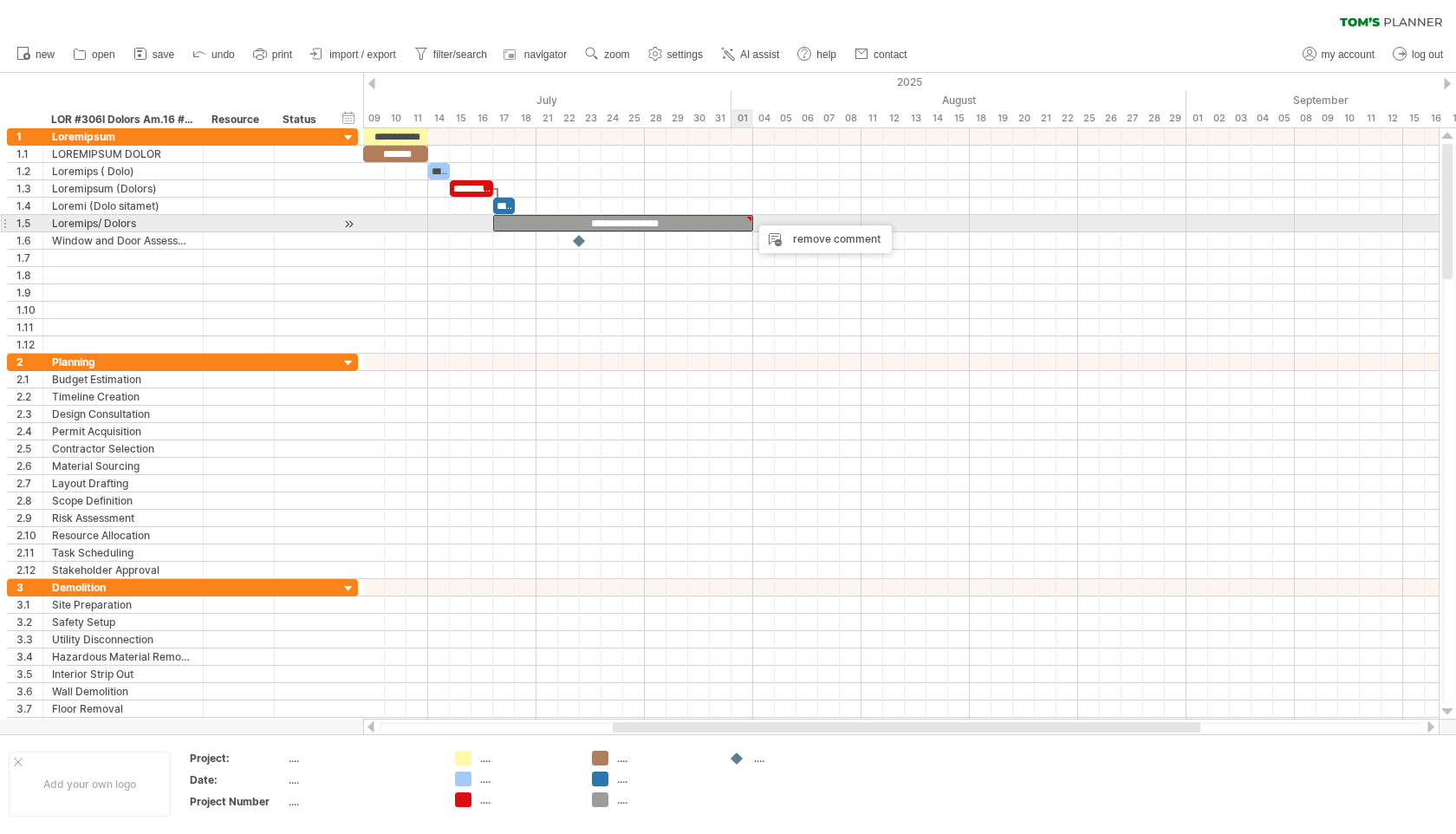 click at bounding box center (749, 218) 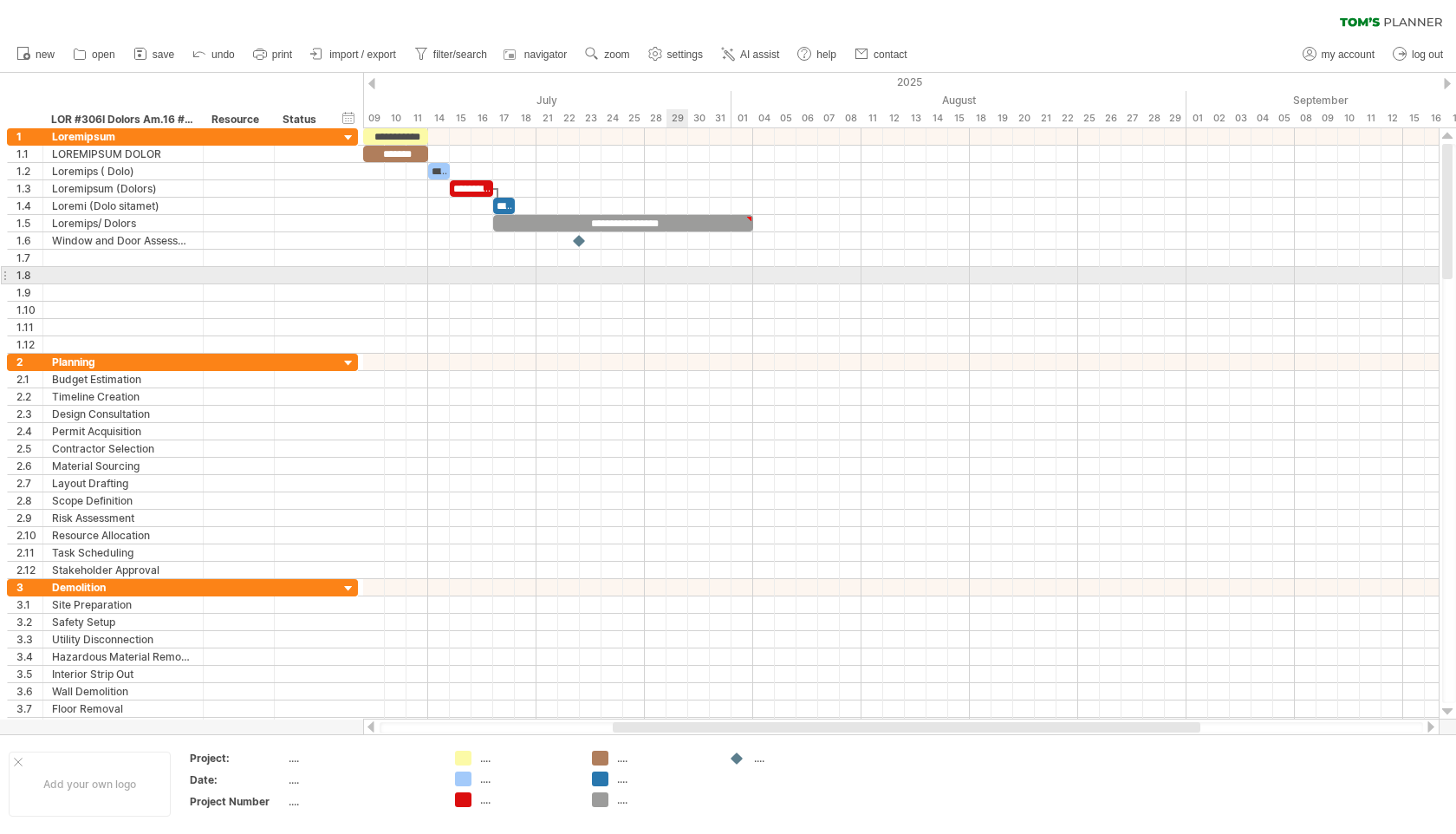 click at bounding box center (900, 276) 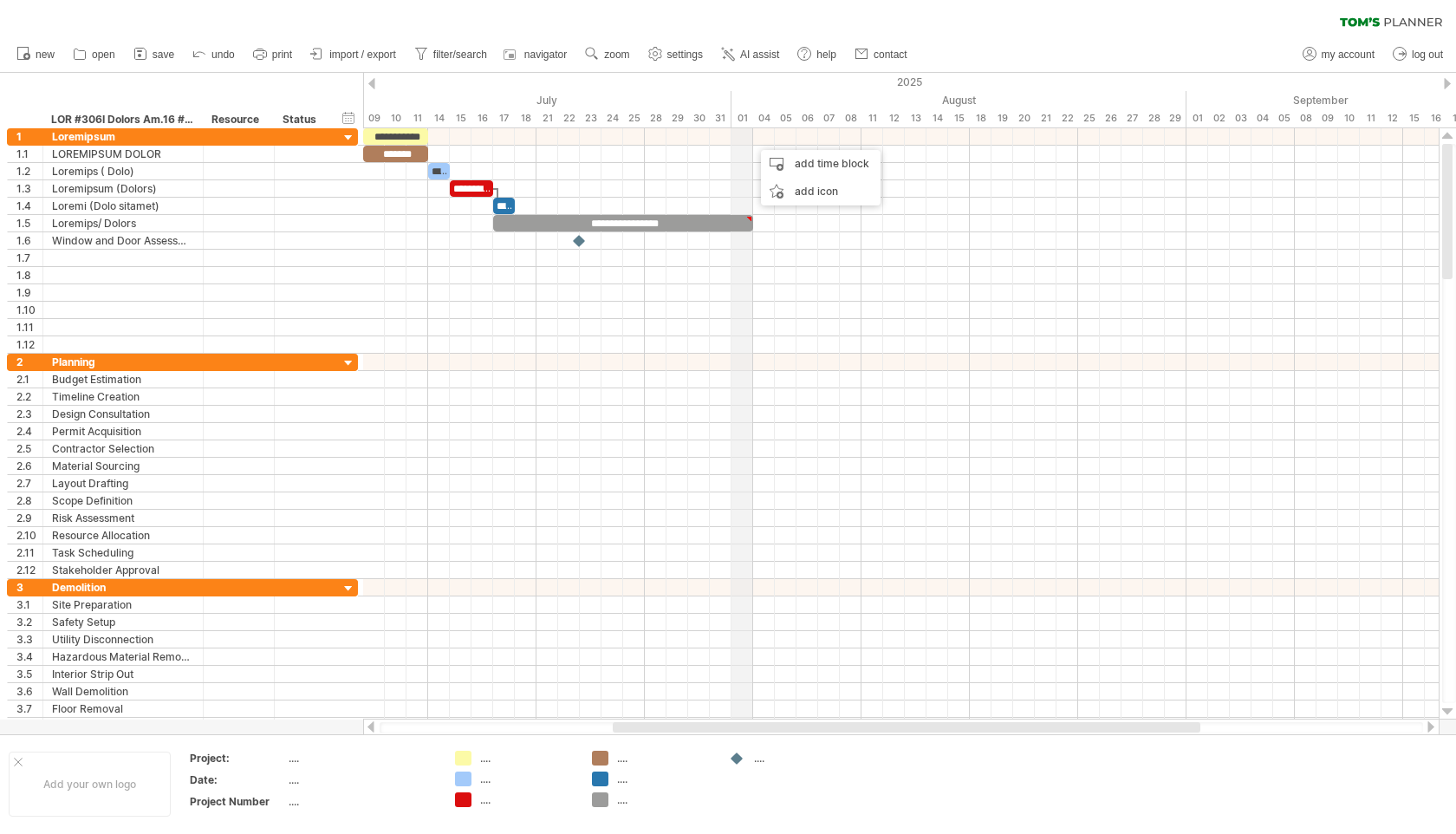 click on "01" at bounding box center (742, 118) 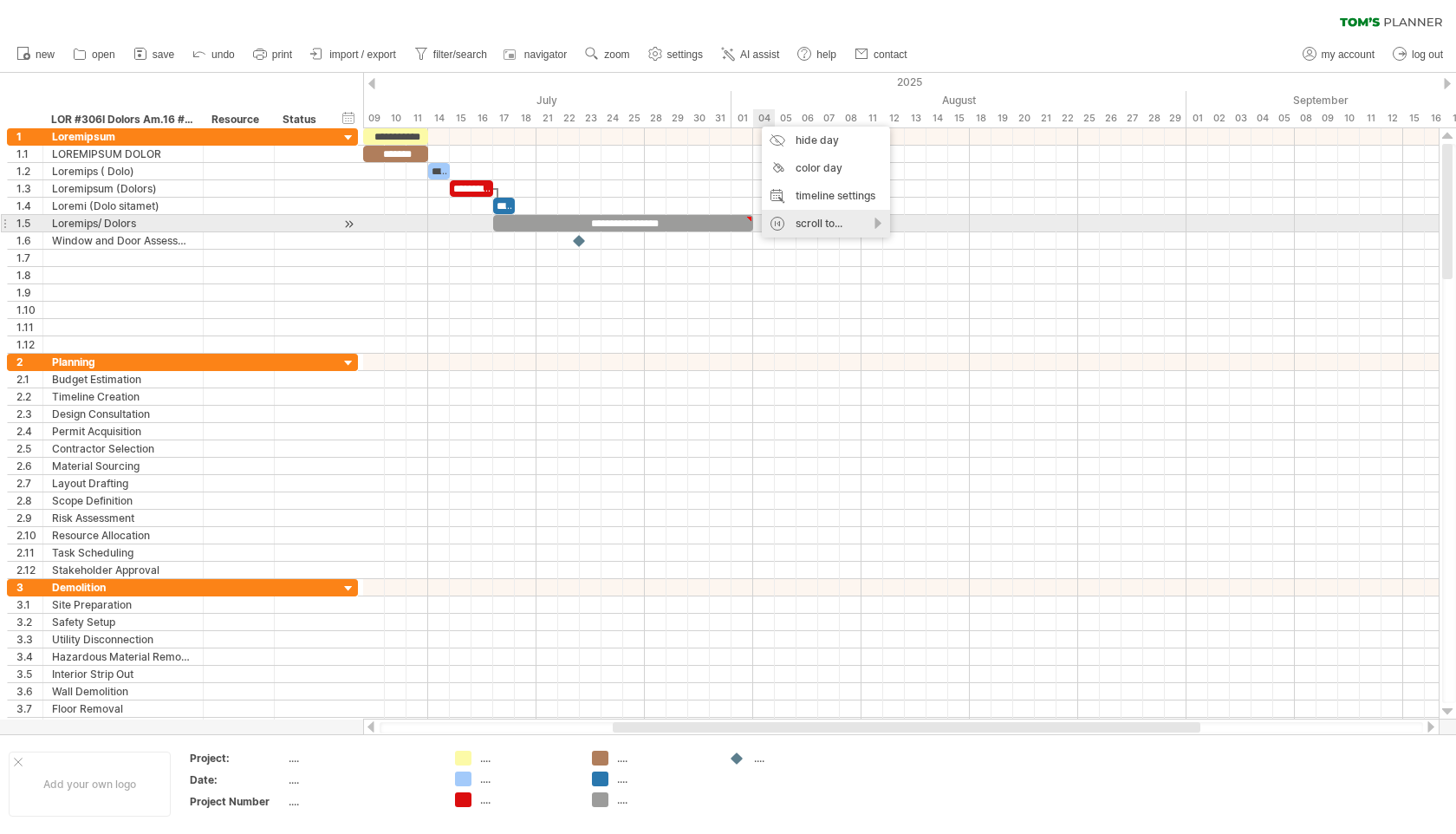 click on "scroll to..." at bounding box center (826, 224) 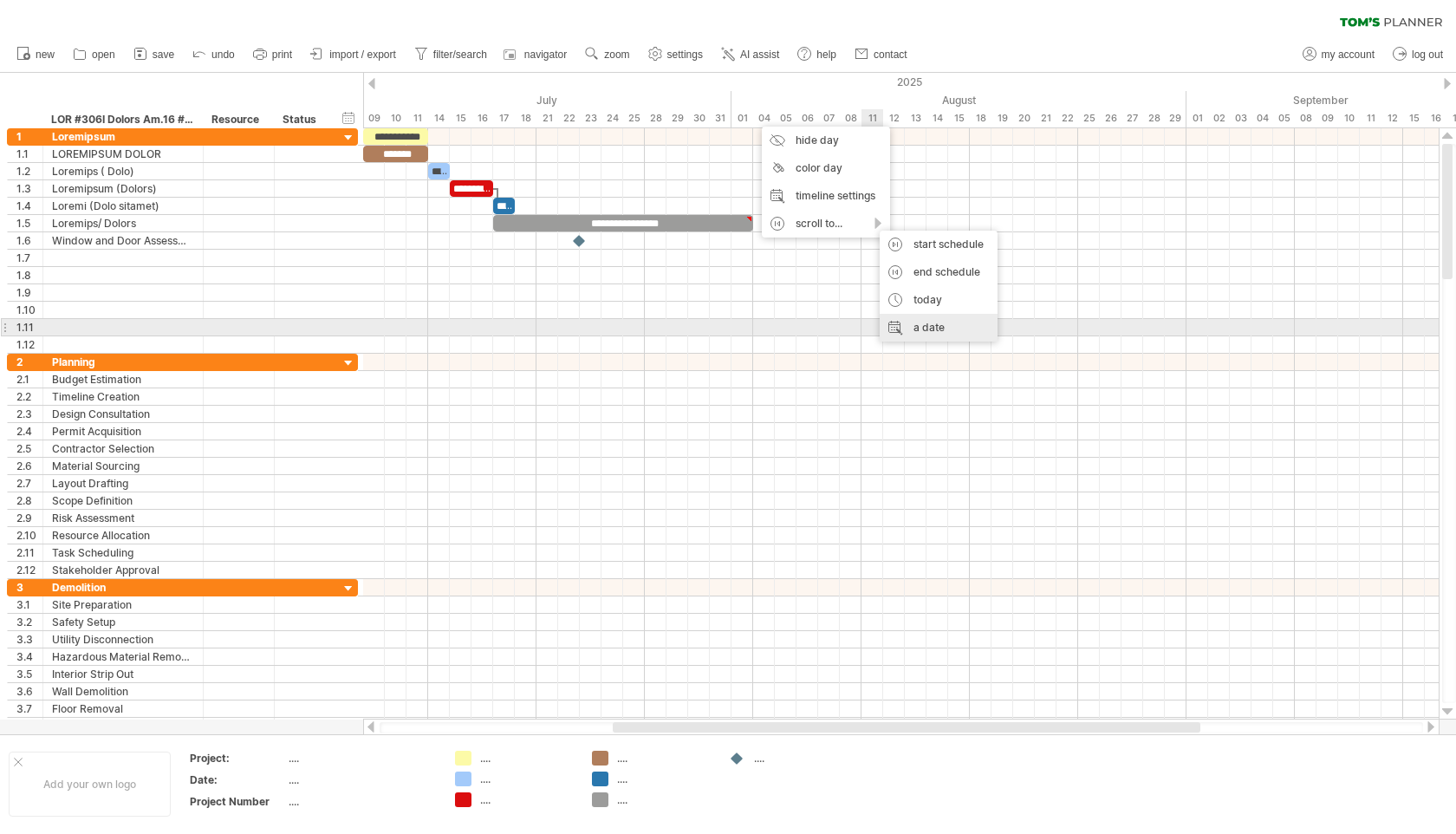 click on "a date" at bounding box center (939, 328) 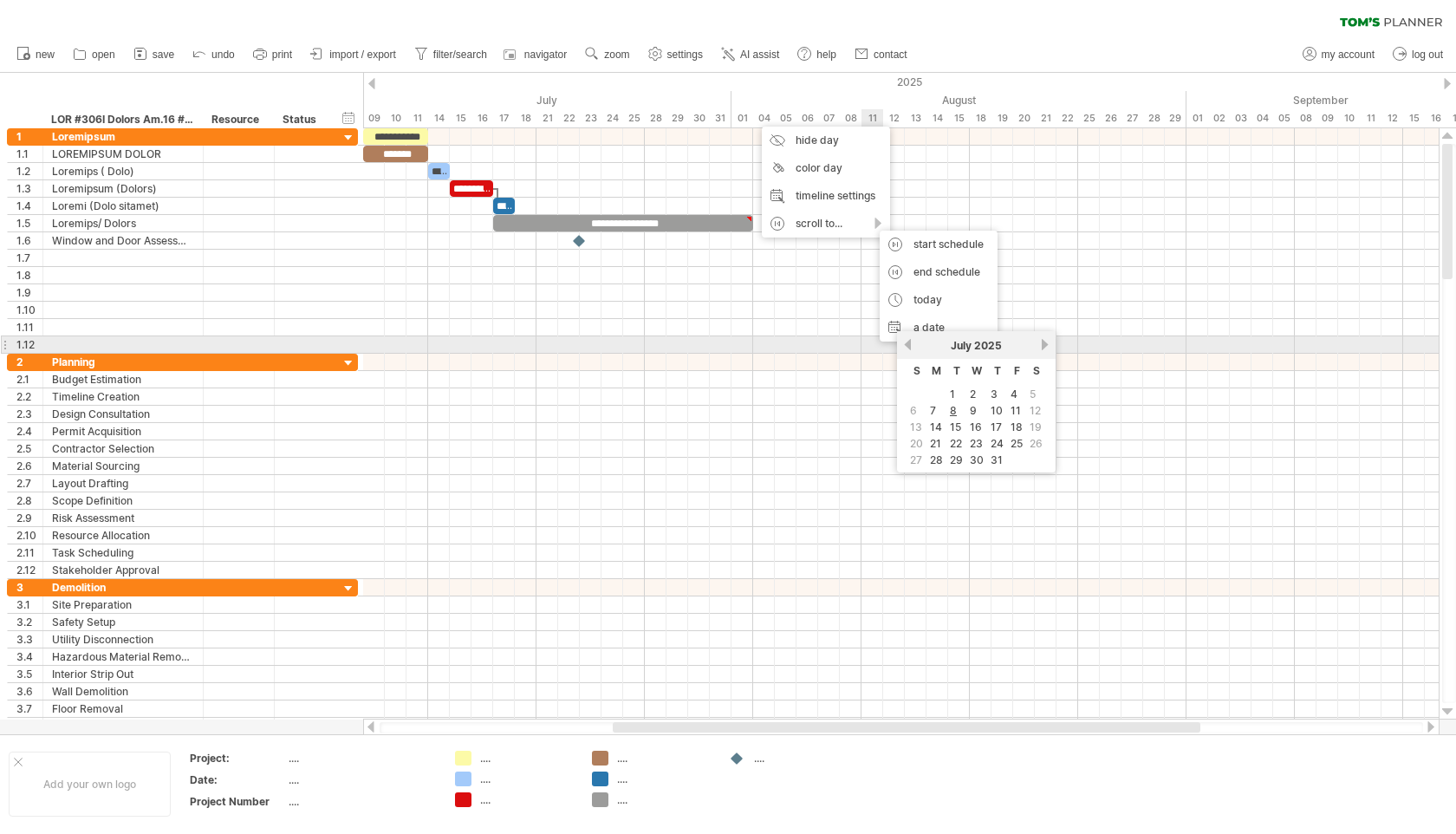 click on "next" at bounding box center [1044, 344] 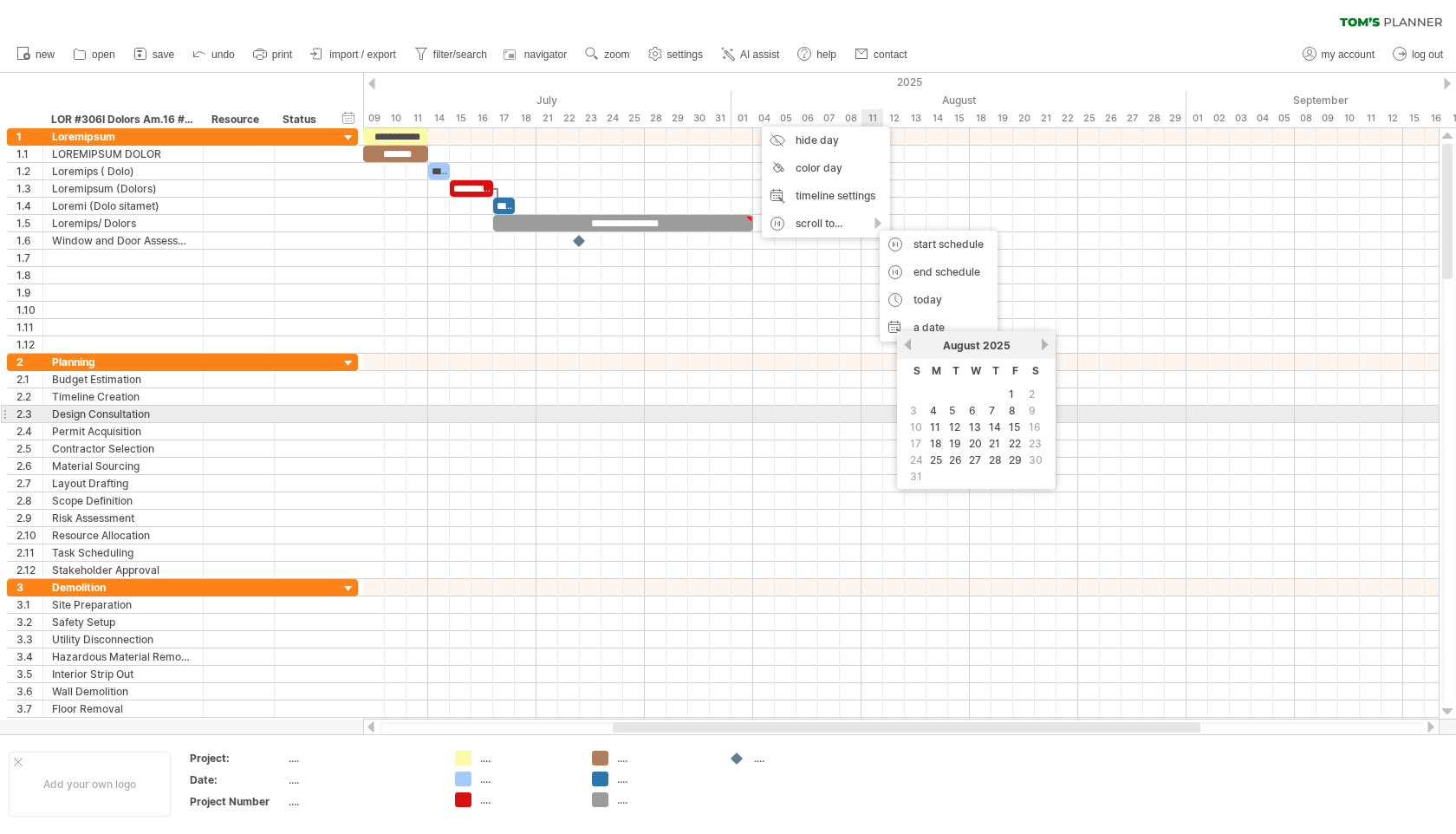 click on "9" at bounding box center (1031, 394) 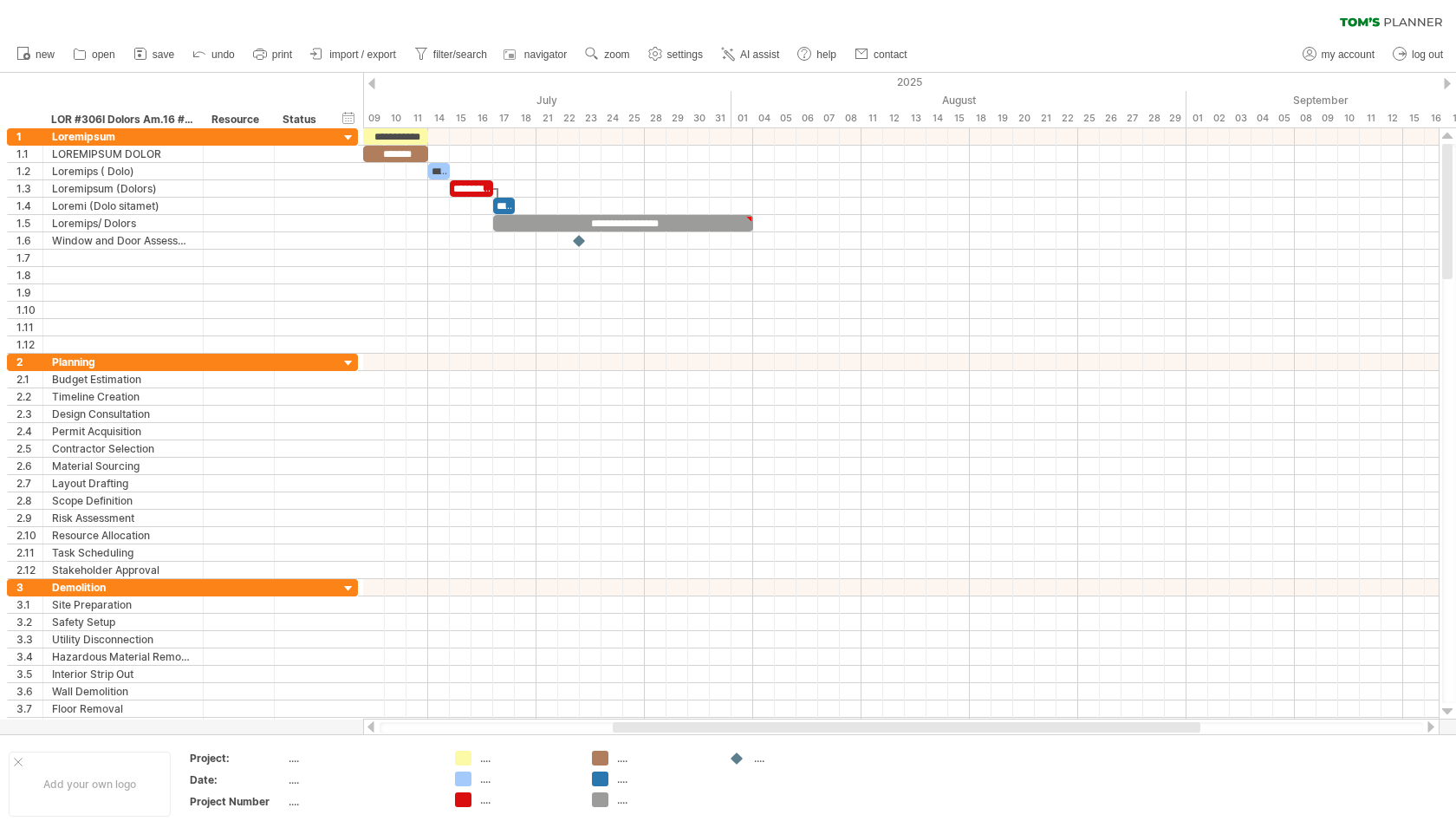 click on "clear filter
reapply filter" at bounding box center (728, 18) 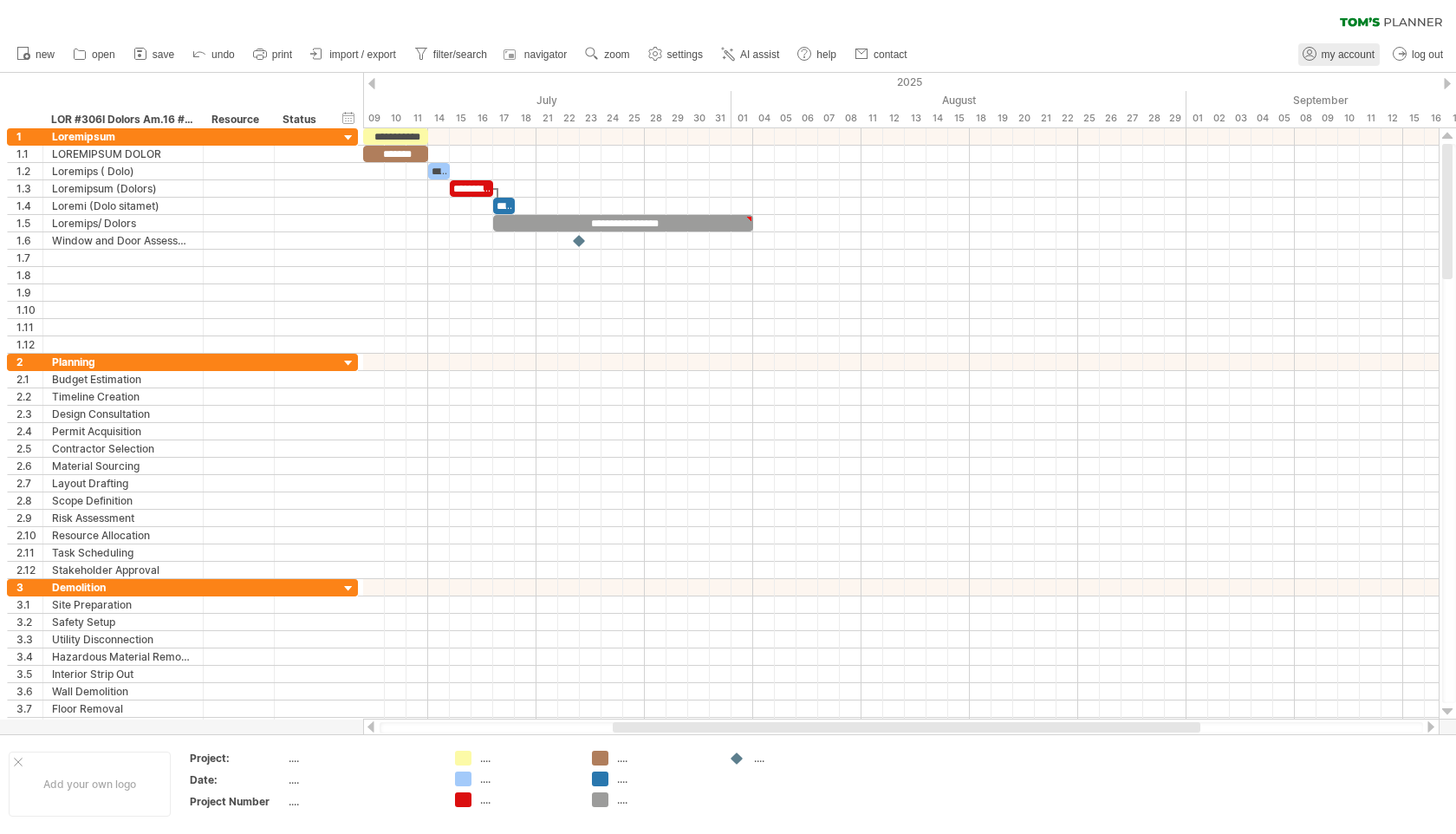 click on "my account" at bounding box center [1348, 55] 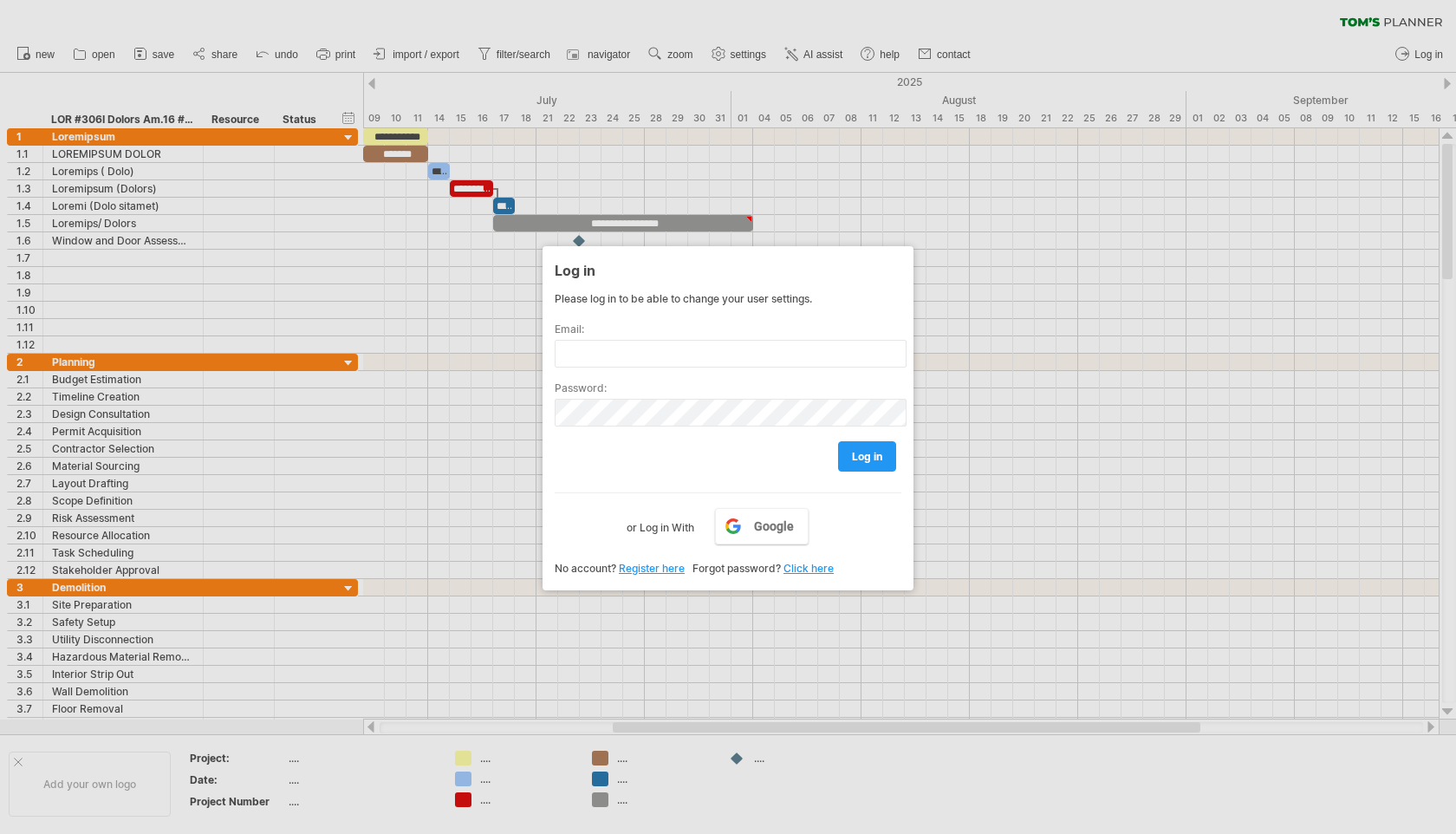 click at bounding box center [728, 417] 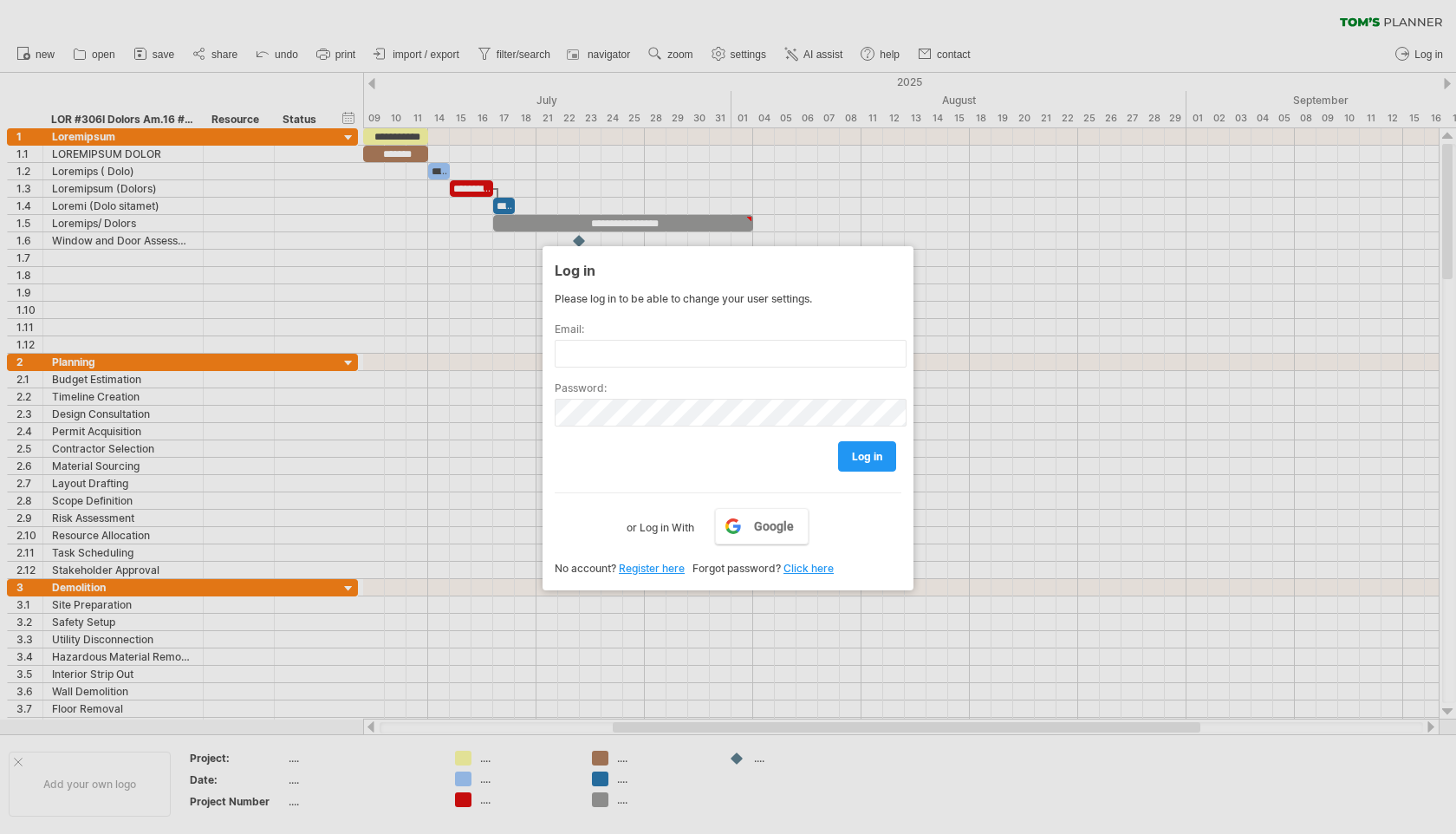 click at bounding box center [728, 417] 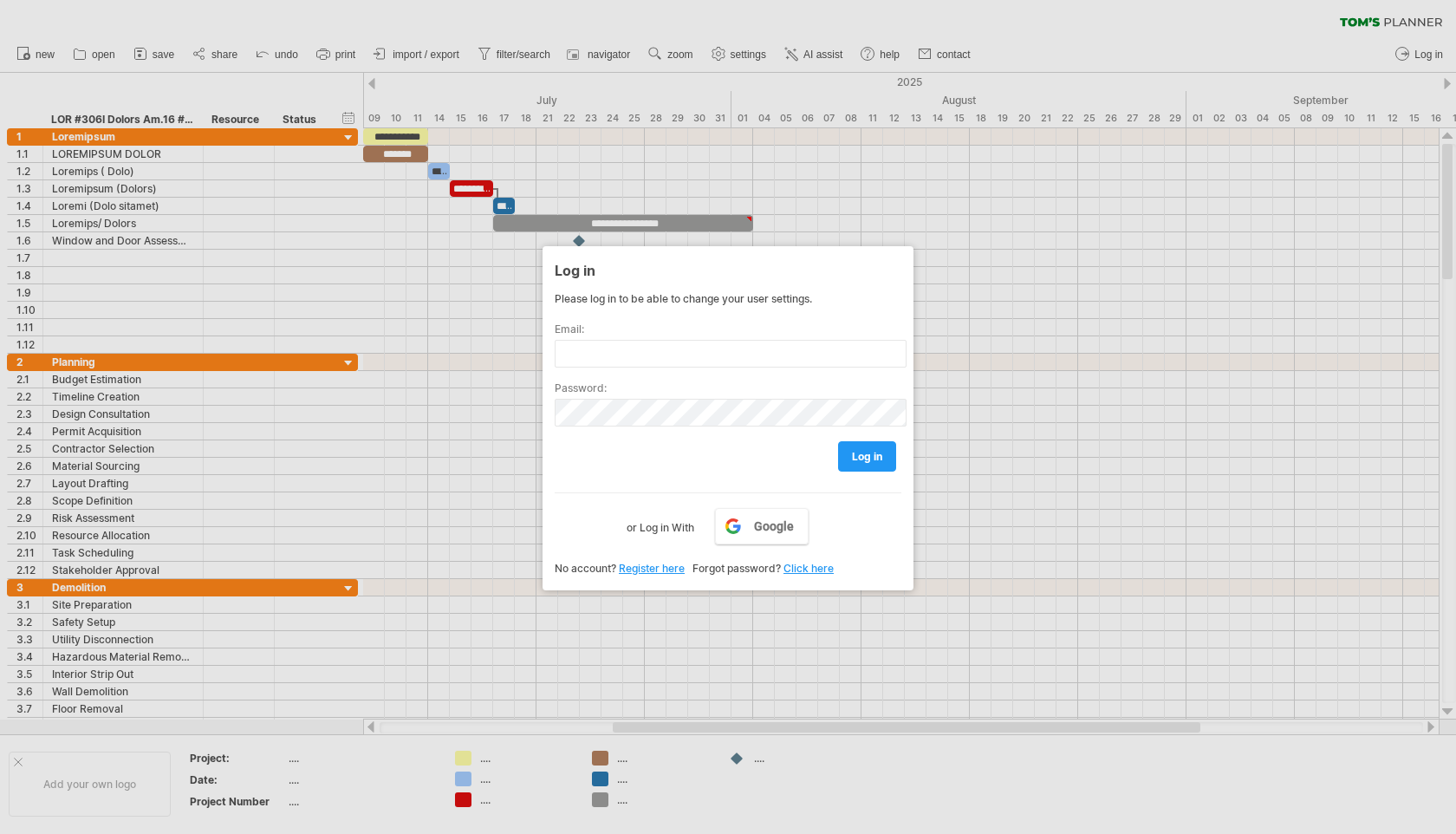 click at bounding box center [728, 417] 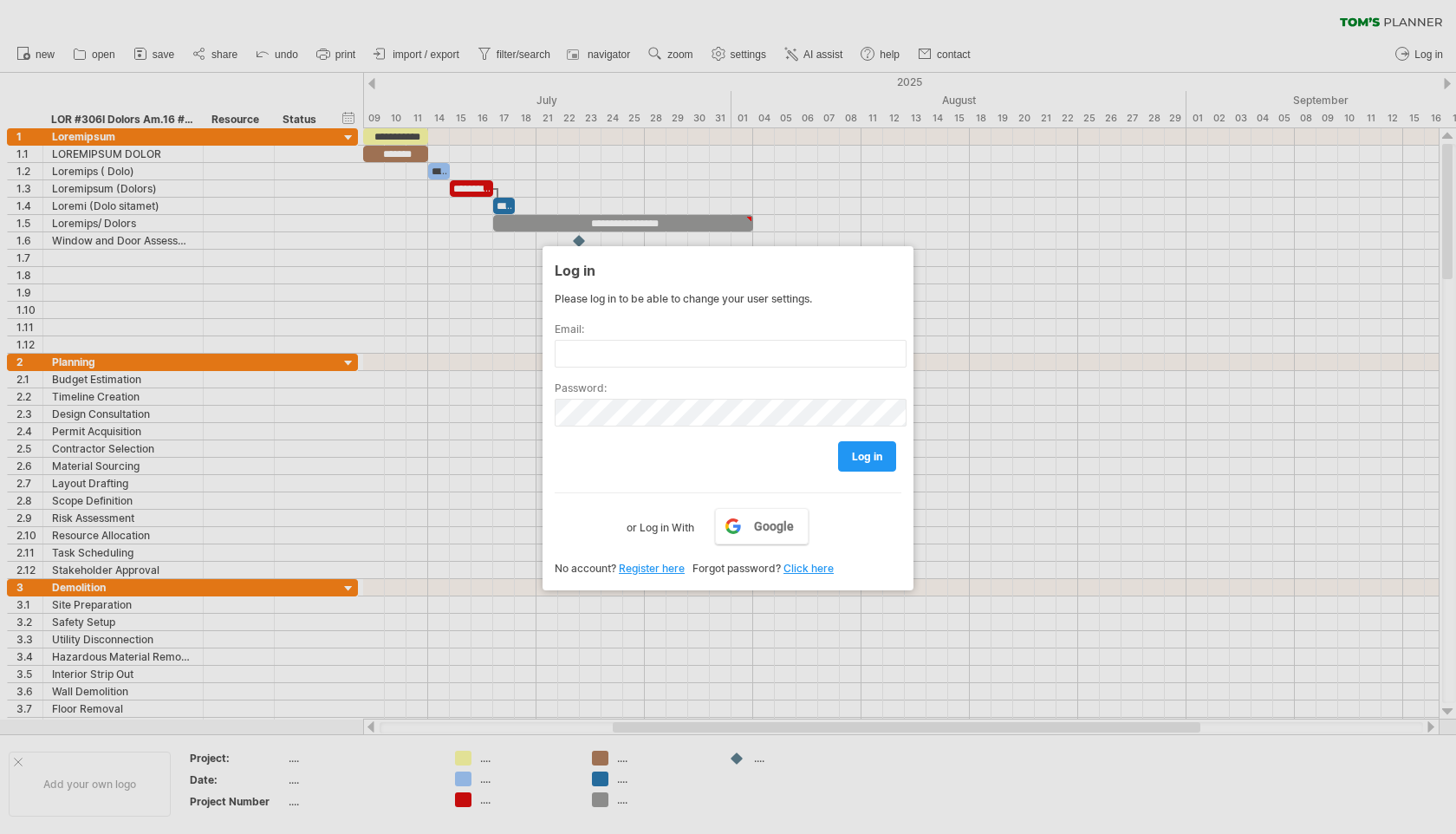 click at bounding box center [728, 417] 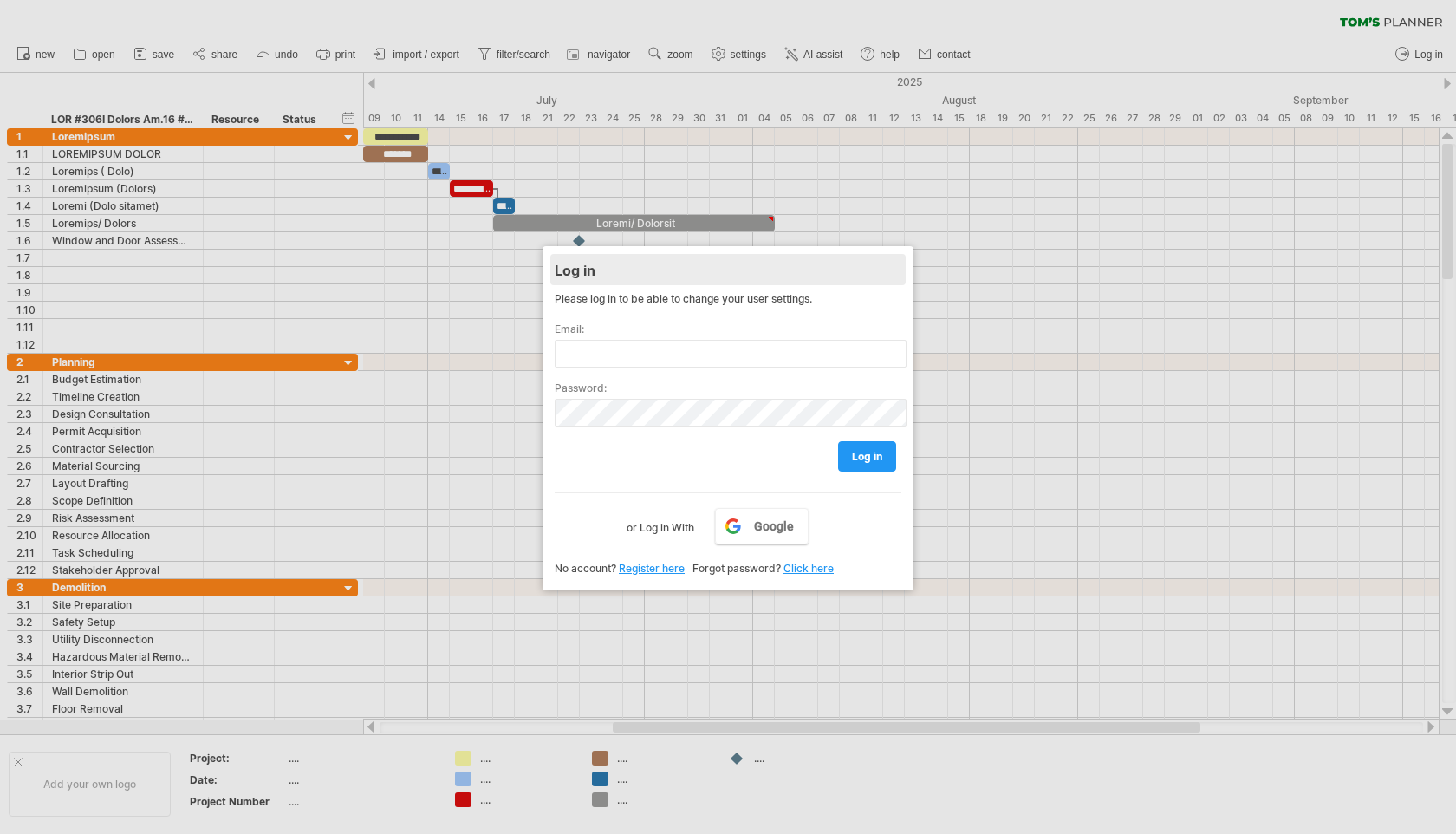 click on "Log in" at bounding box center [728, 270] 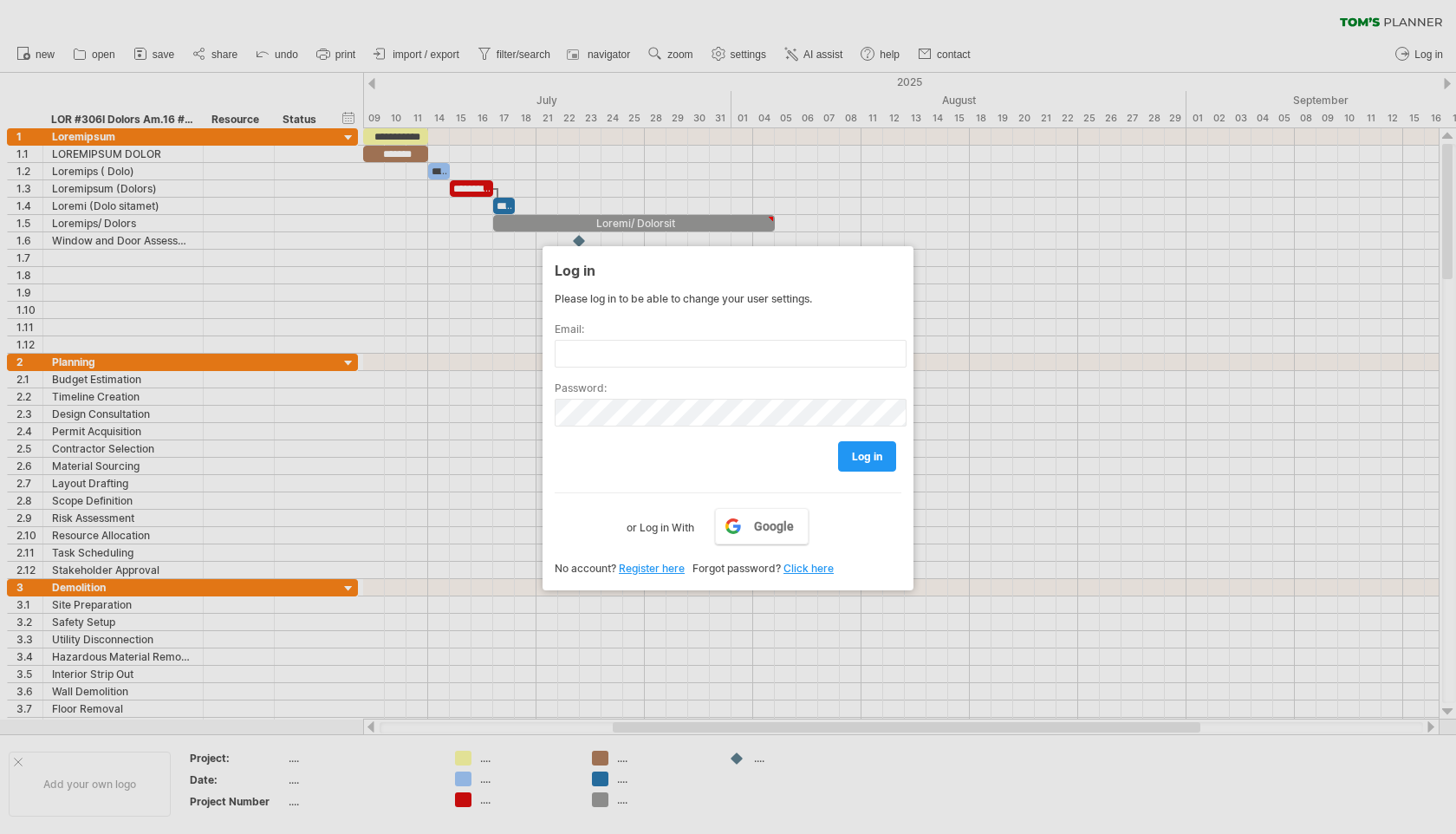 drag, startPoint x: 835, startPoint y: 251, endPoint x: 969, endPoint y: 310, distance: 146.4138 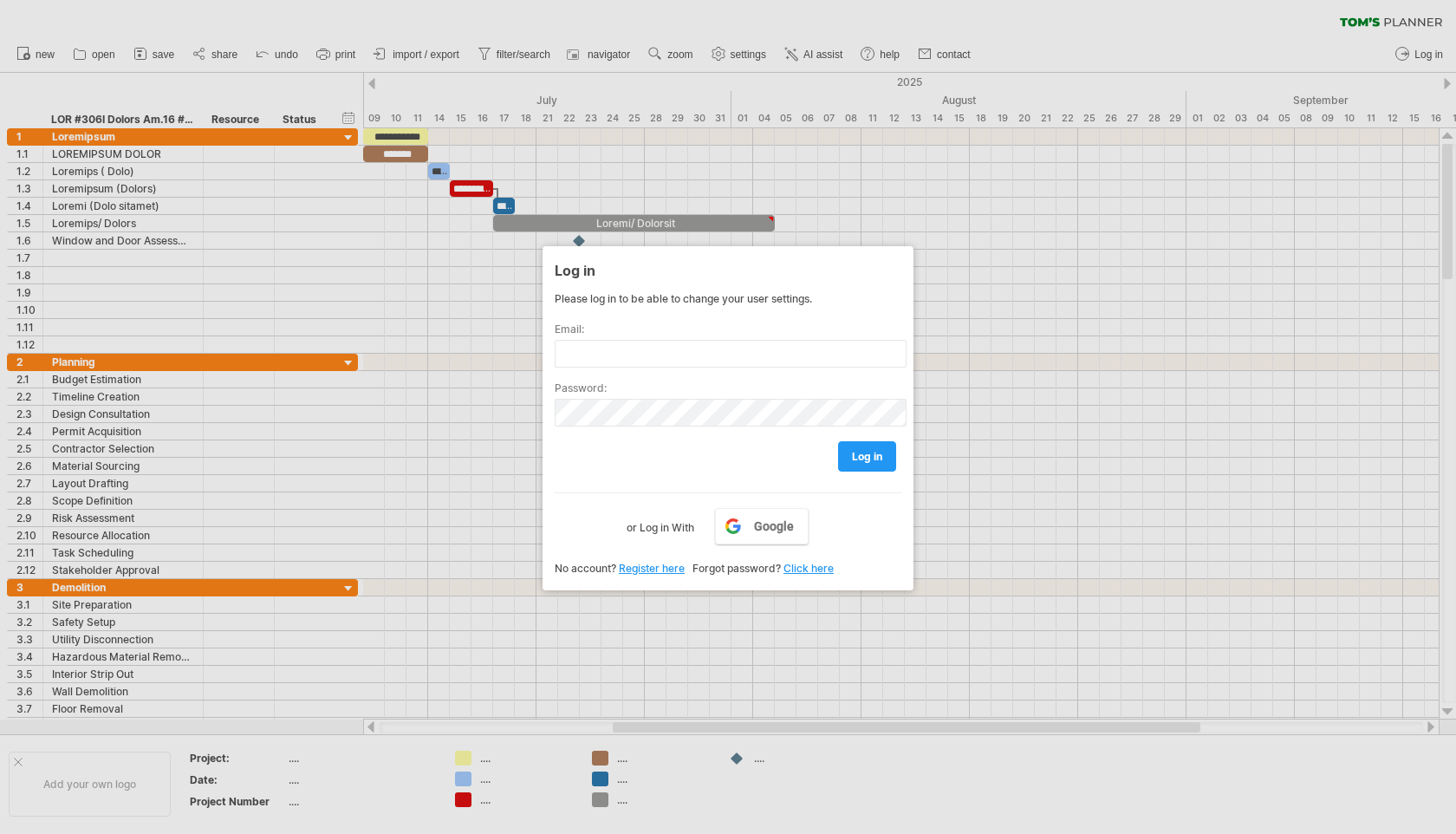 click on "Trying to reach plan.tomsplanner.com
Connected again...
0%
clear filter
new 1" at bounding box center [728, 417] 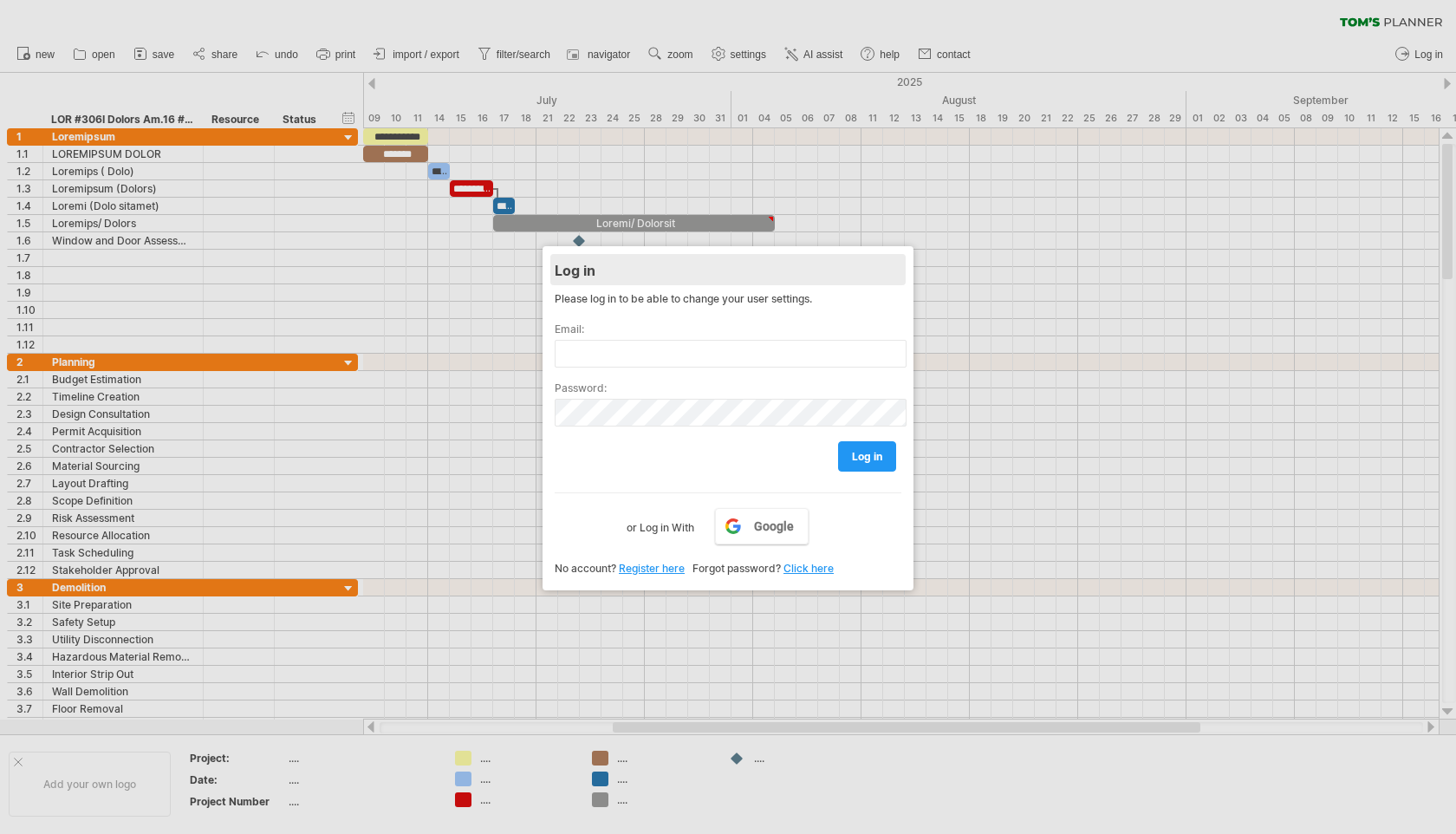 click on "Log in" at bounding box center [728, 270] 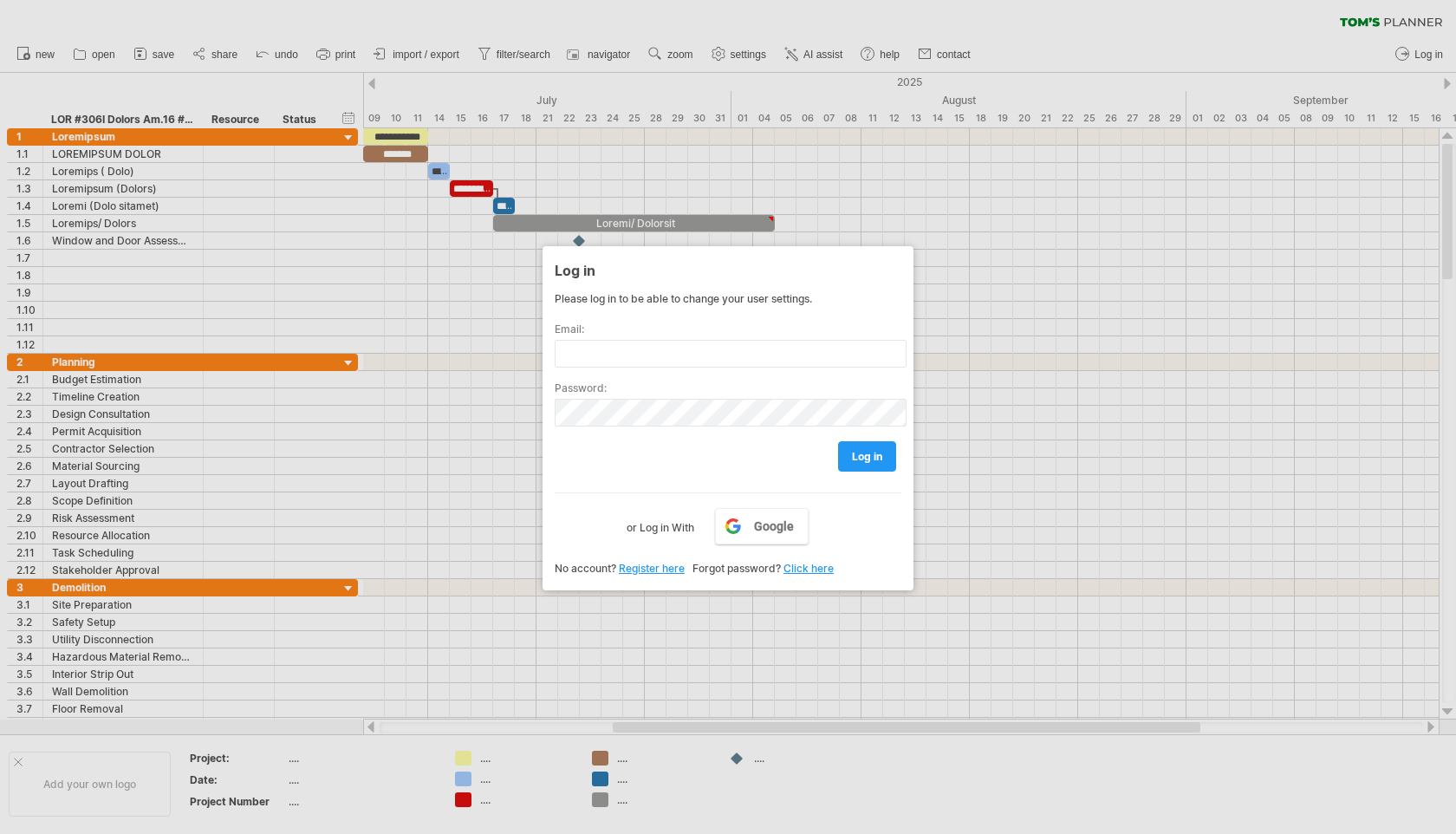click on "Lor ip
Dolors ame co ad el sedd ei tempor inci utla etdolore.
Magna:
Aliquaen:
adm ve
Quisno
ex Ull la Nisi
Al exeacom?
Consequa duis     Auteir inrepreh?   Volup veli" at bounding box center (728, 418) 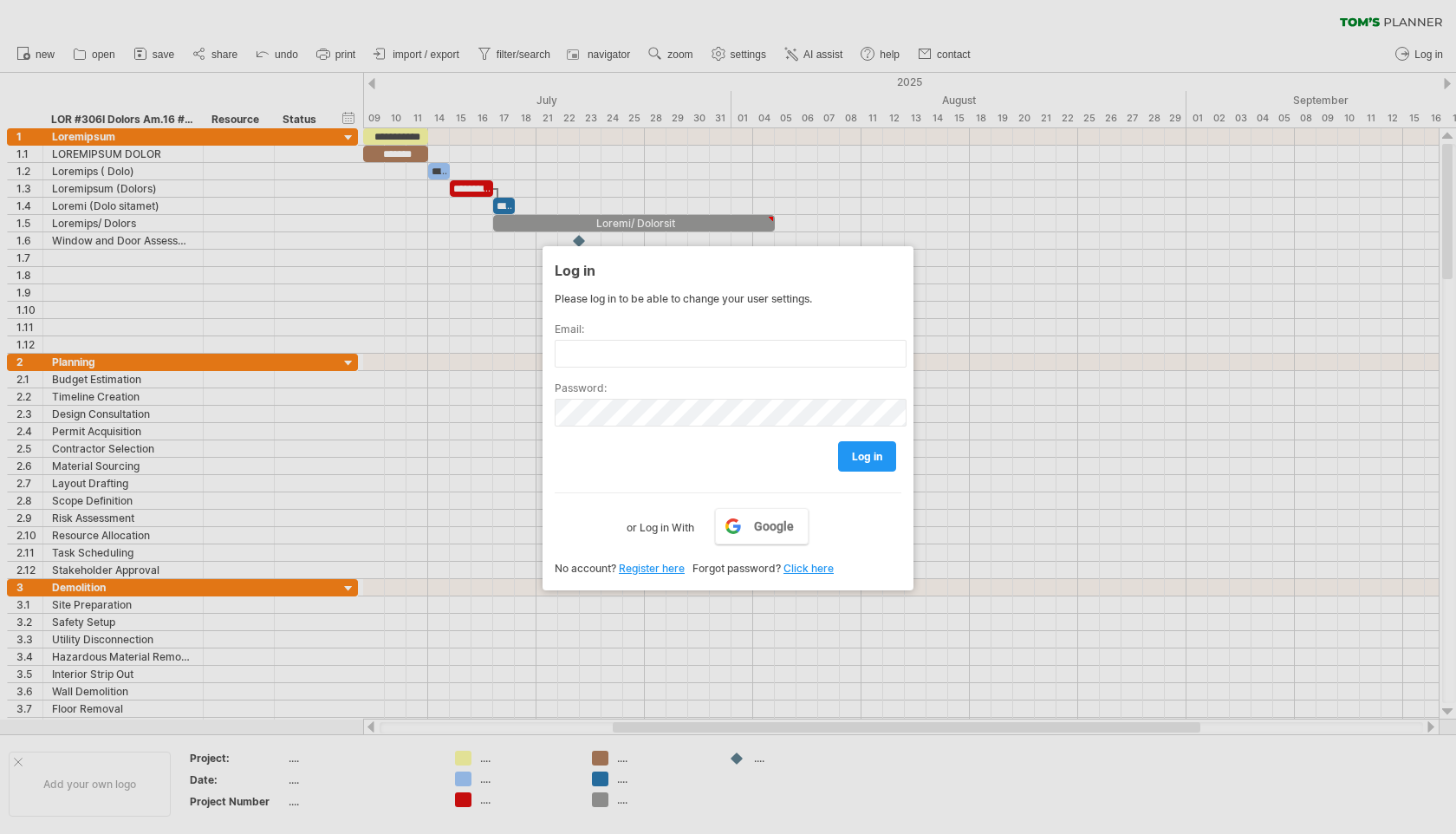 drag, startPoint x: 822, startPoint y: 583, endPoint x: 890, endPoint y: 564, distance: 70.60453 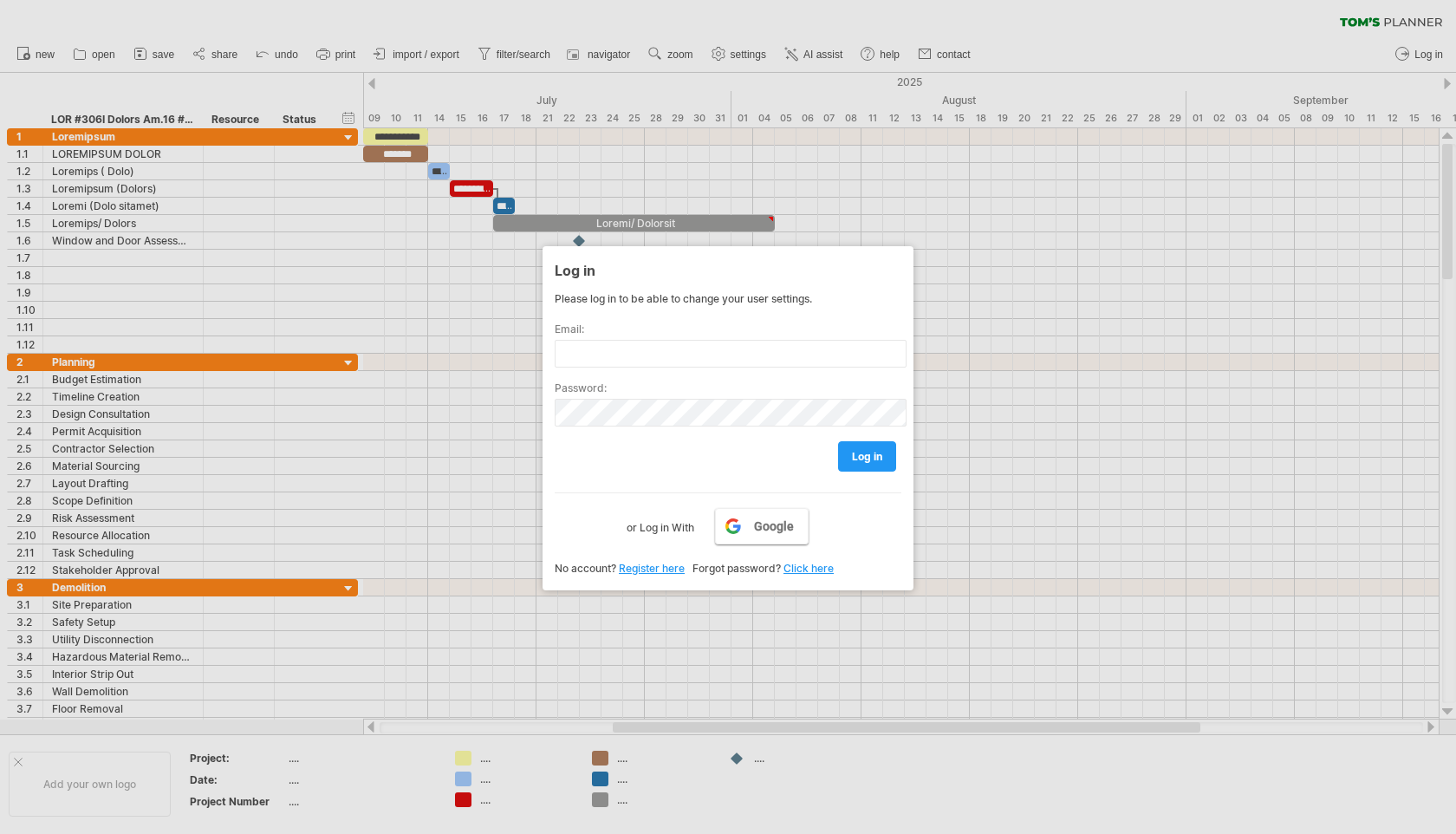 click on "Google" at bounding box center (762, 526) 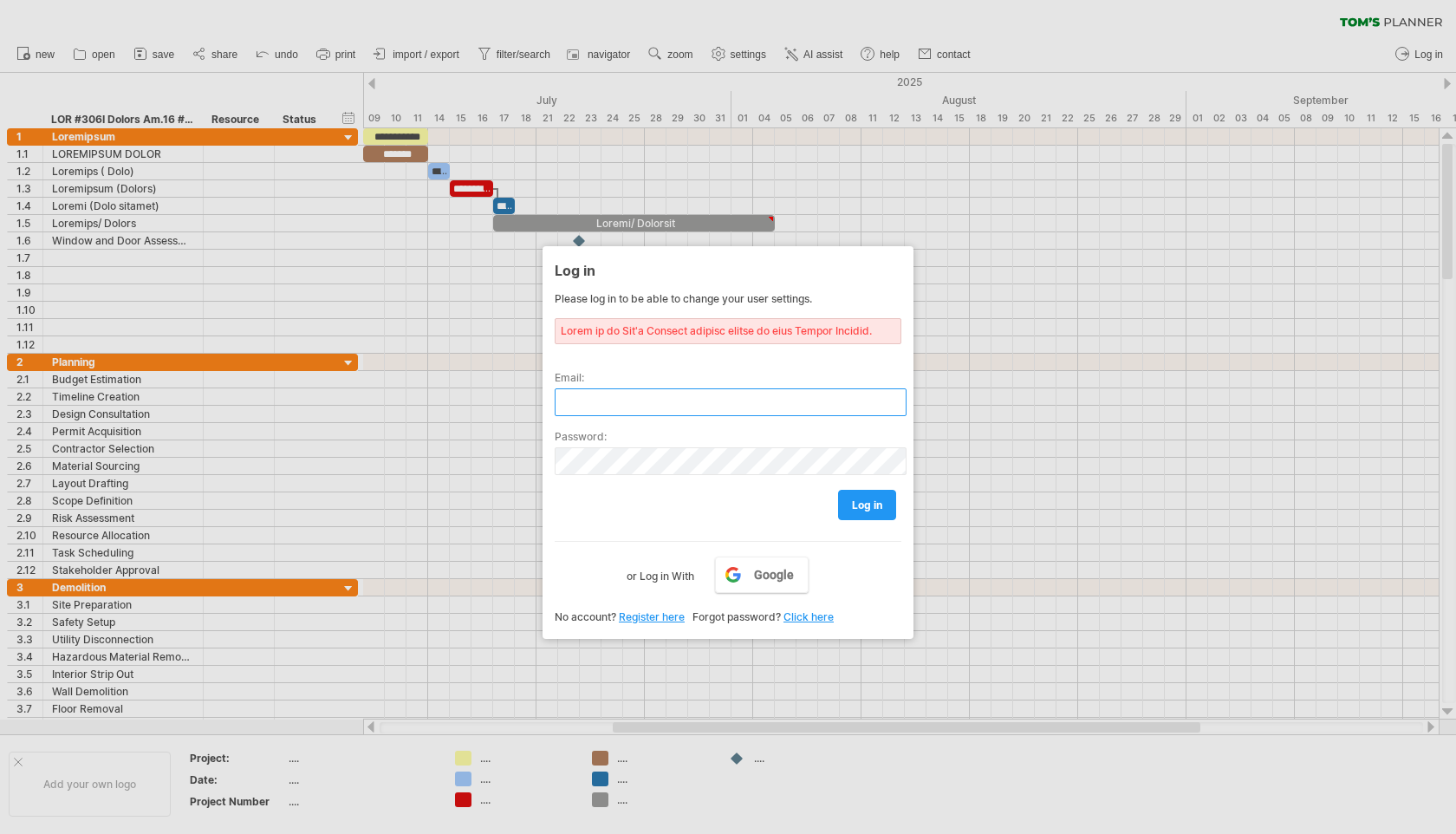 click at bounding box center (731, 402) 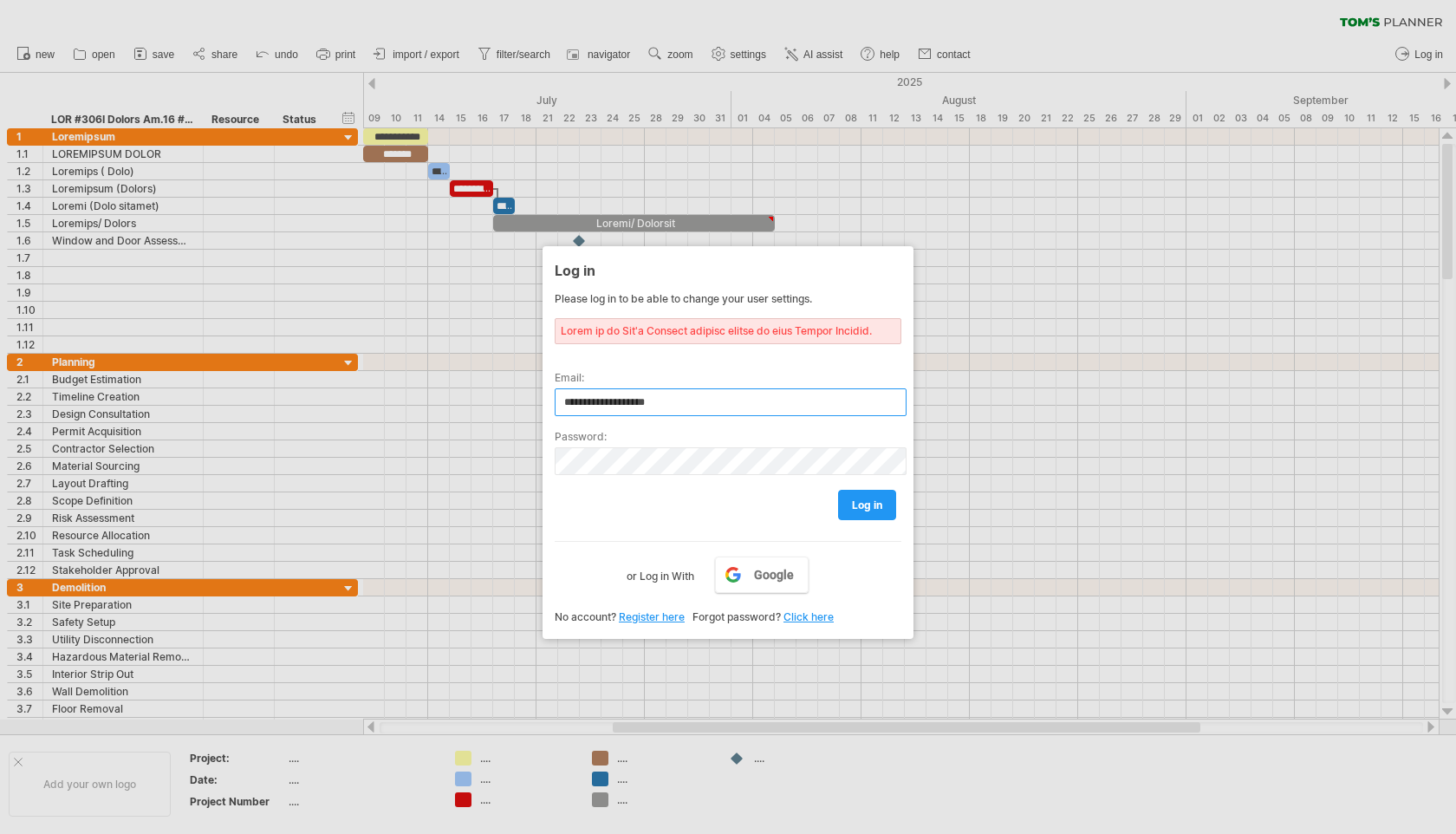 type on "**********" 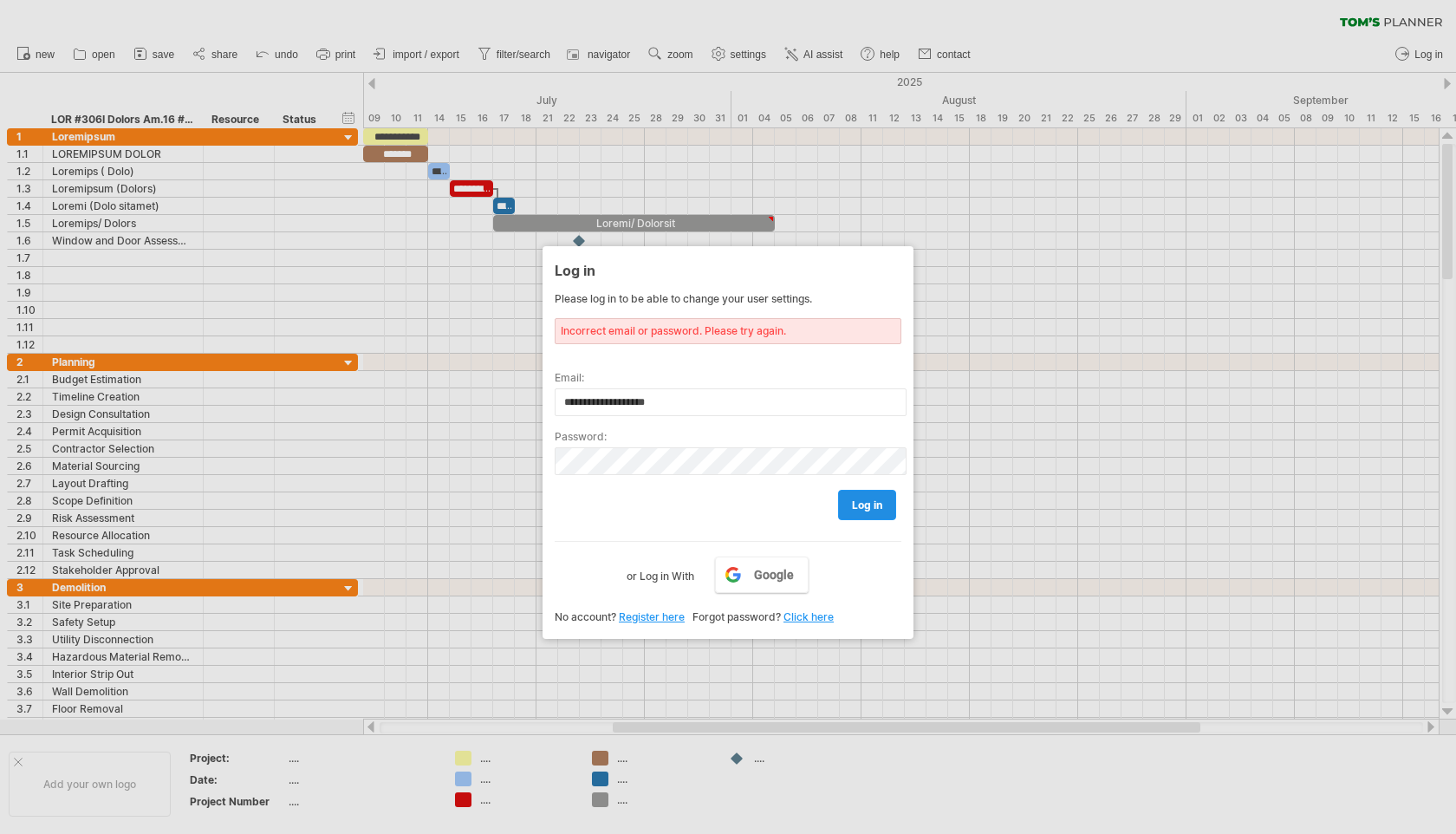 click on "log in" at bounding box center (867, 505) 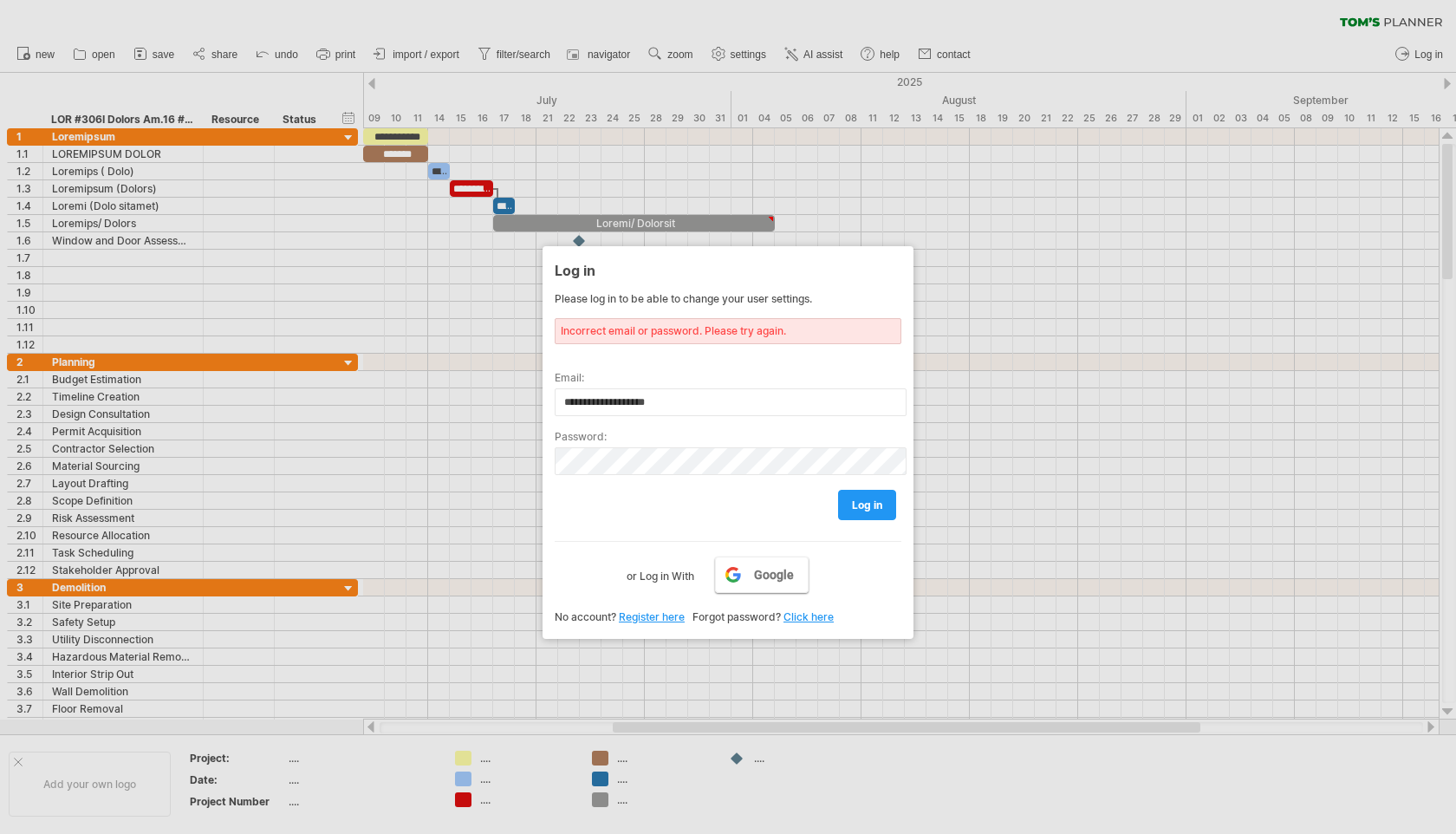 click on "Google" at bounding box center (774, 575) 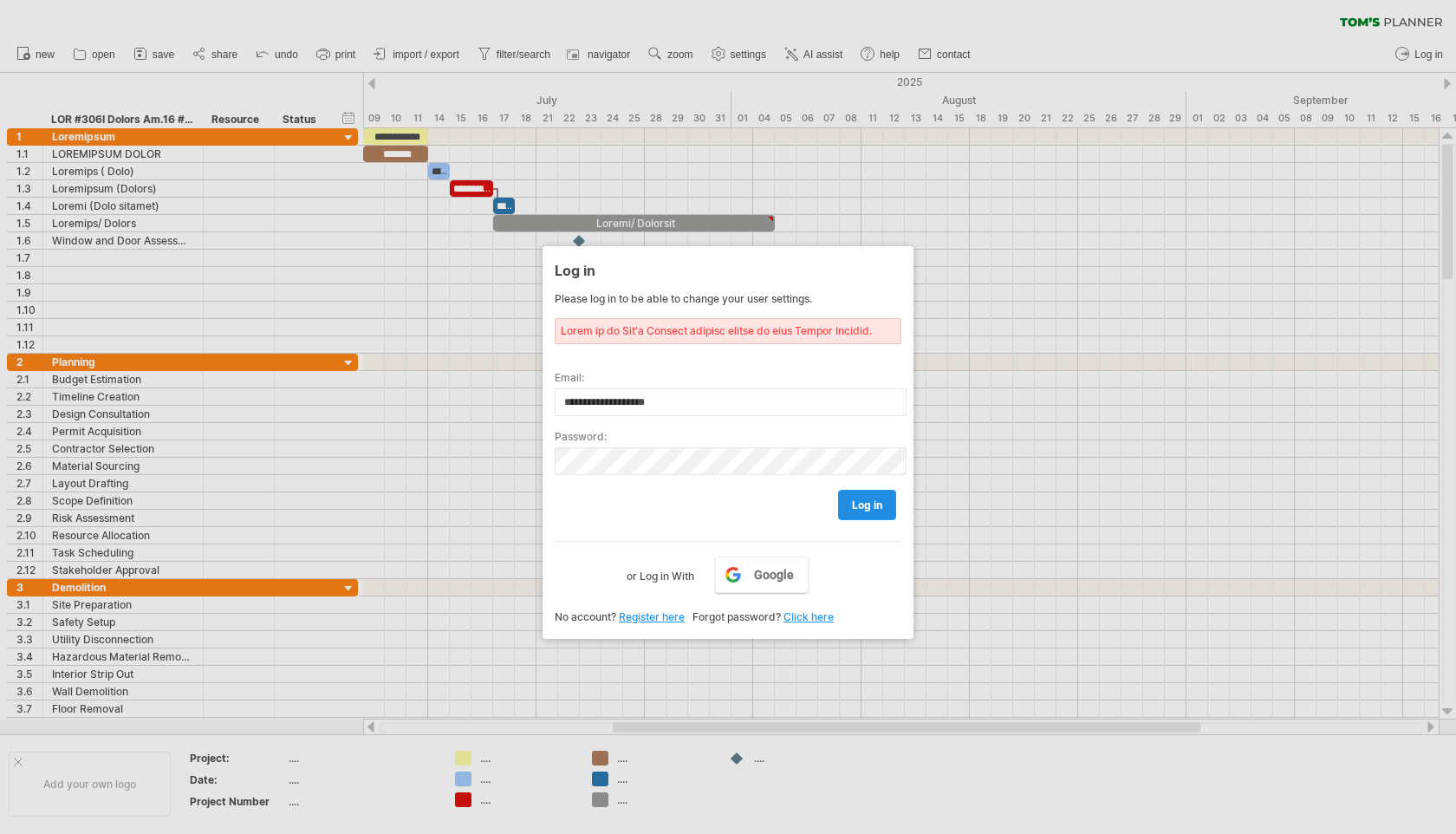 click on "log in" at bounding box center [867, 505] 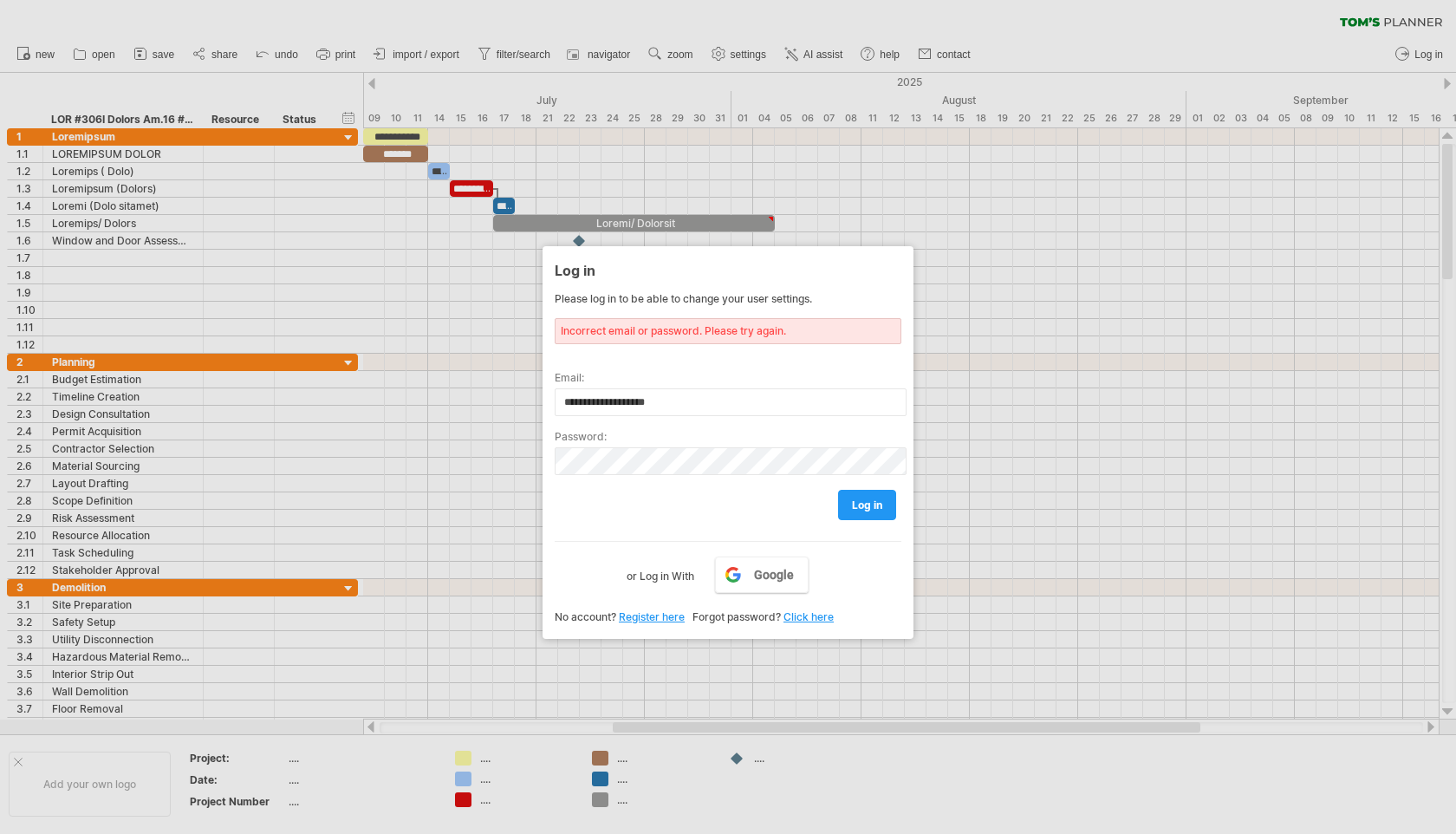 click on "Register here" at bounding box center (652, 616) 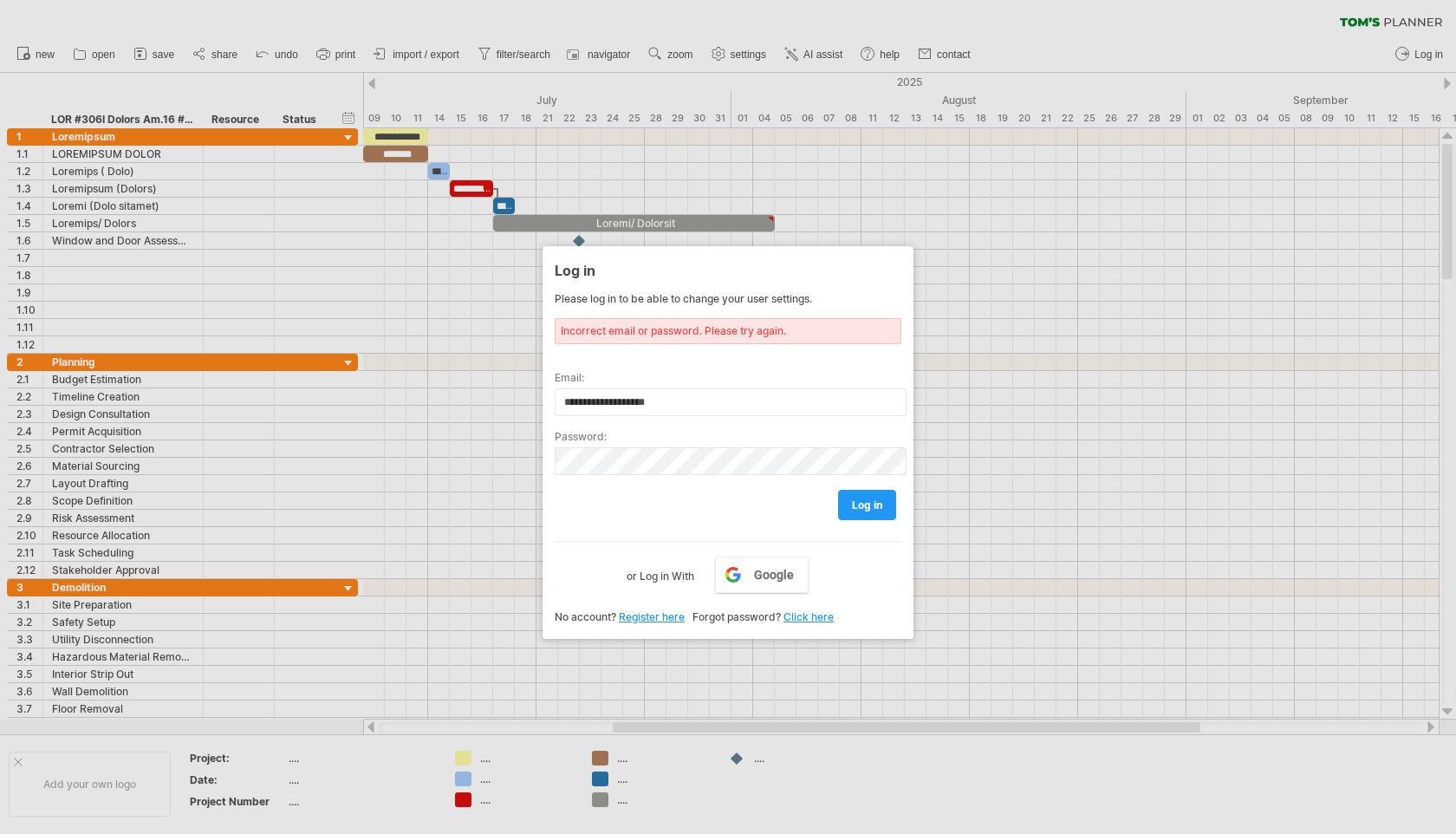 click at bounding box center (728, 417) 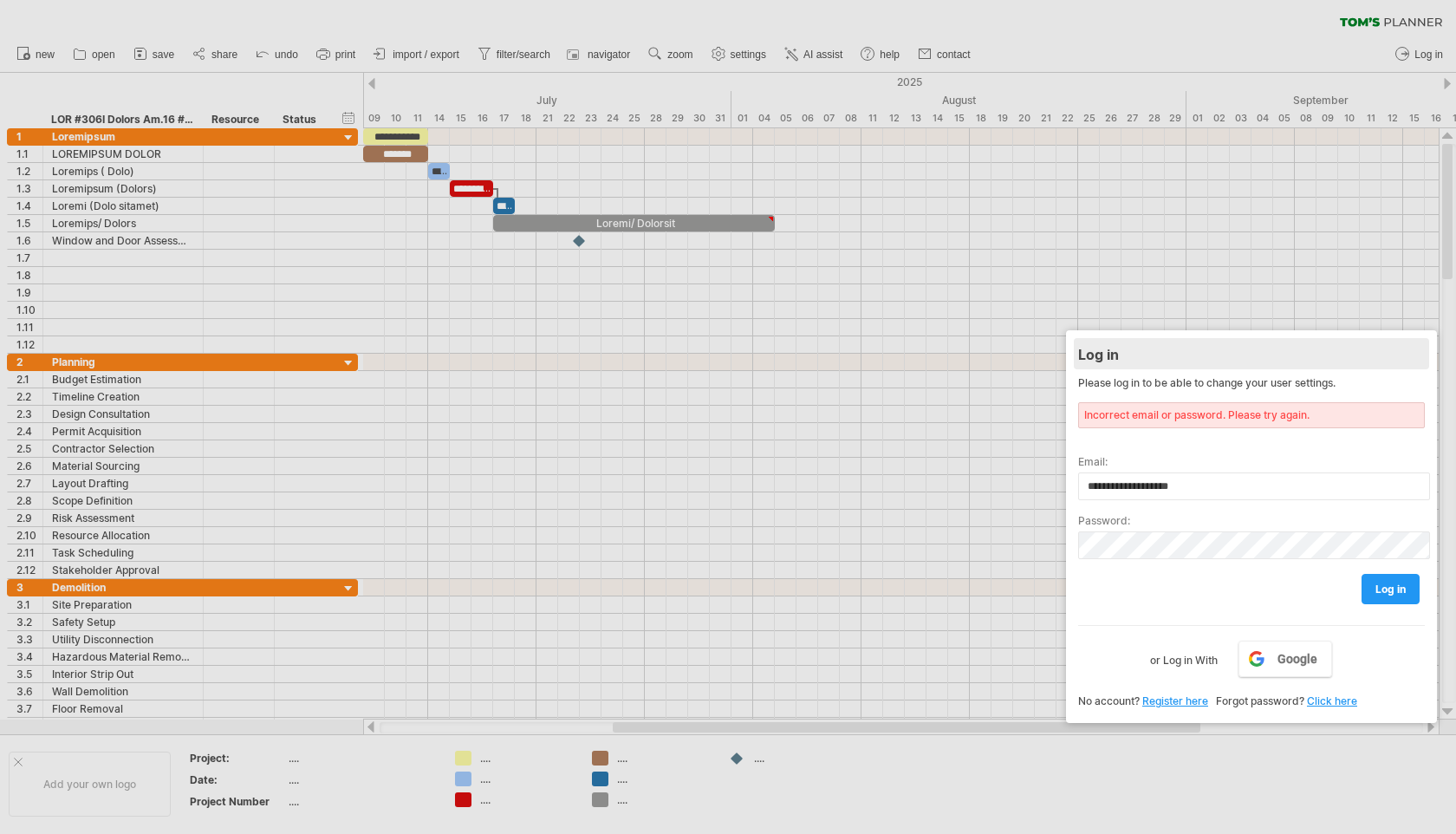 drag, startPoint x: 732, startPoint y: 270, endPoint x: 1258, endPoint y: 355, distance: 532.82361 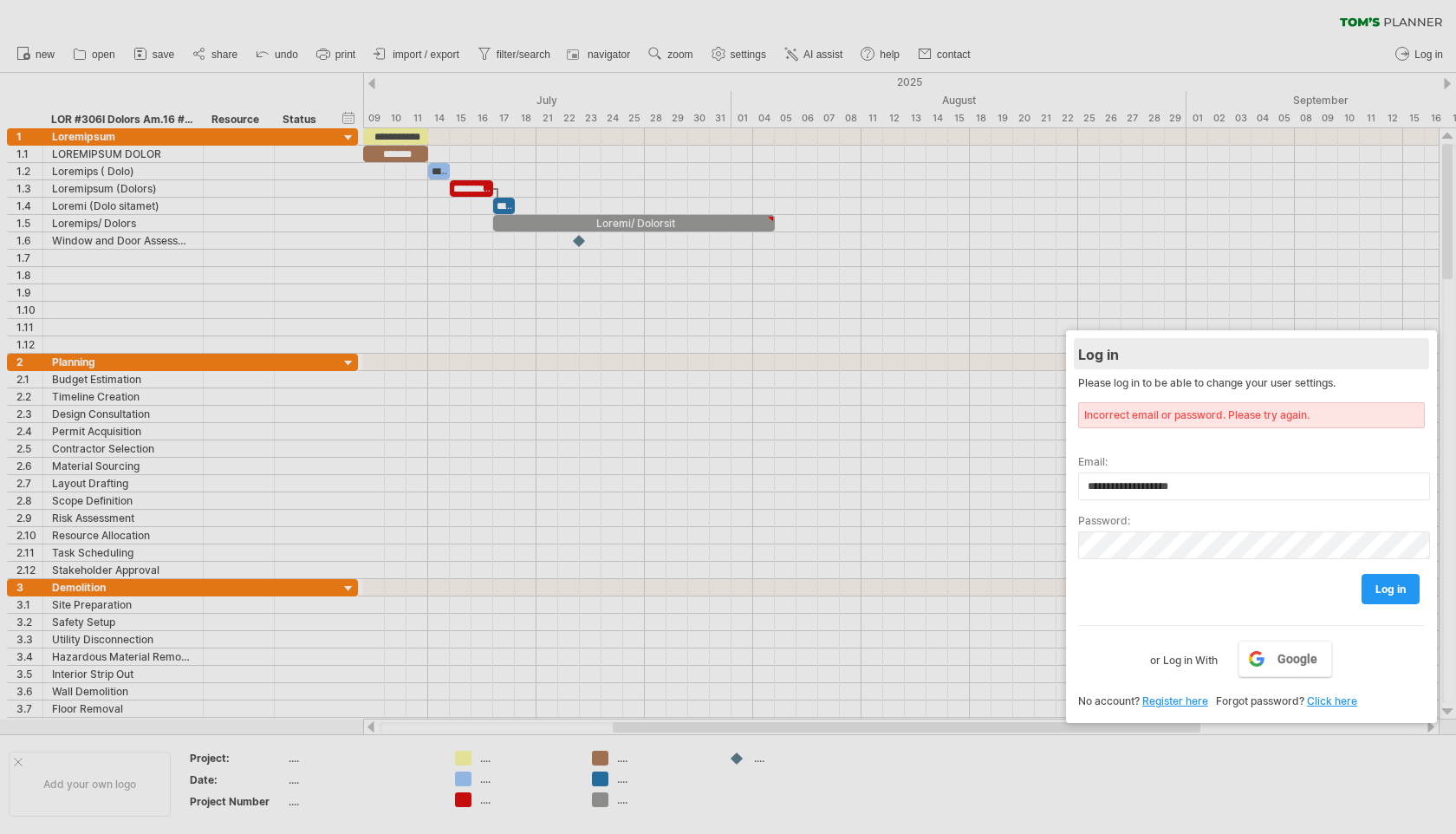 click on "Log in" at bounding box center (1251, 354) 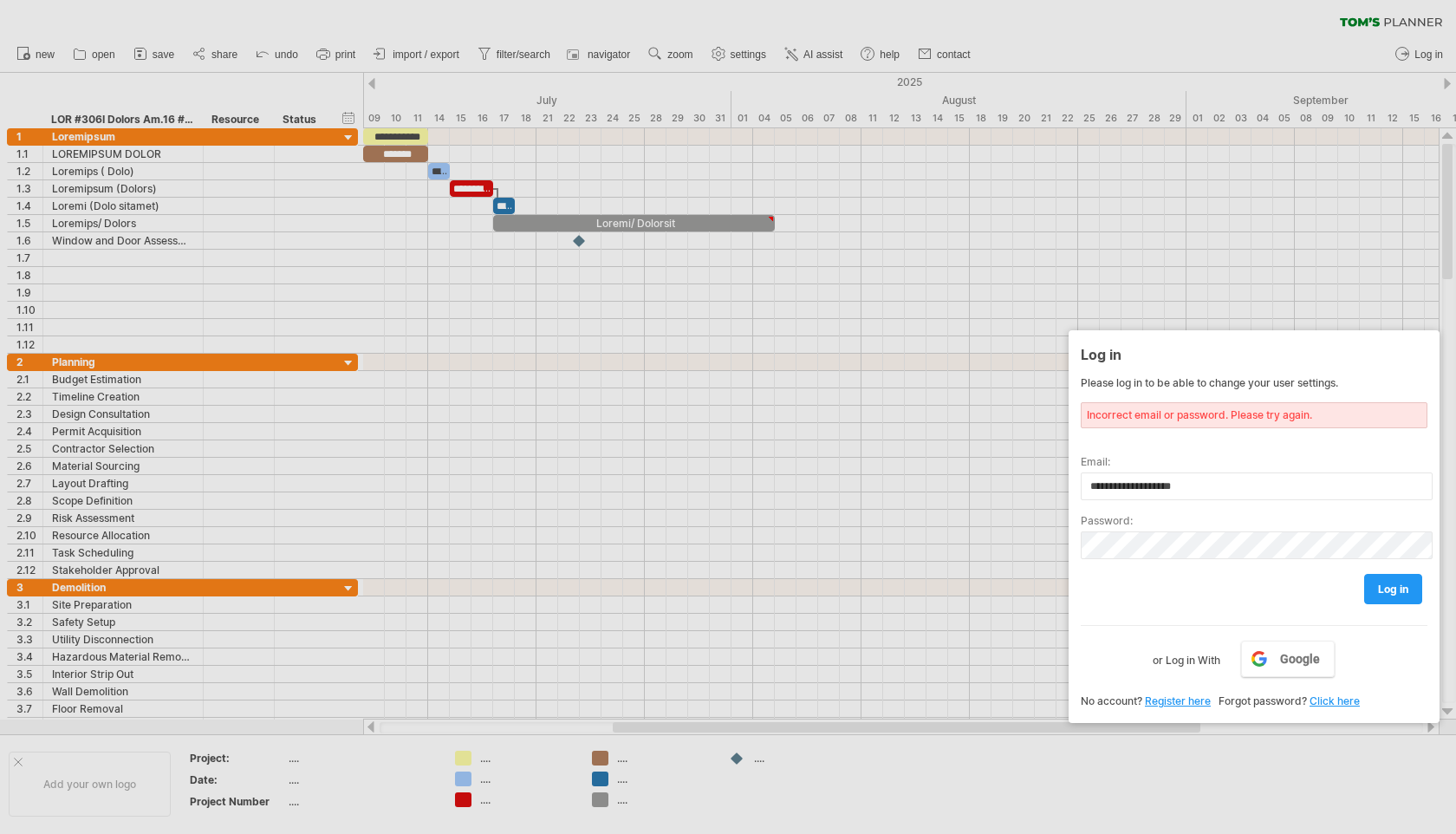 click at bounding box center [728, 417] 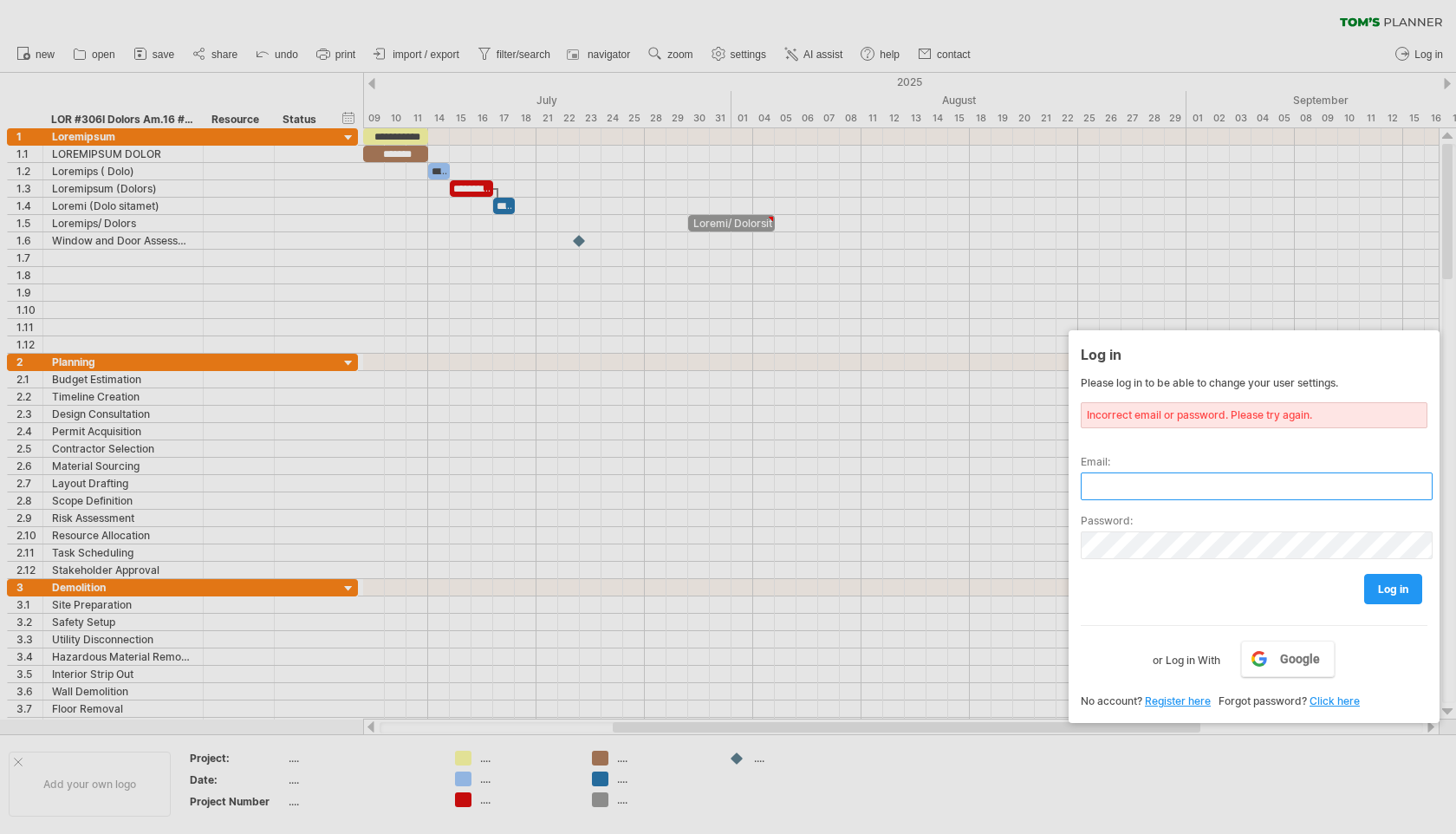 type 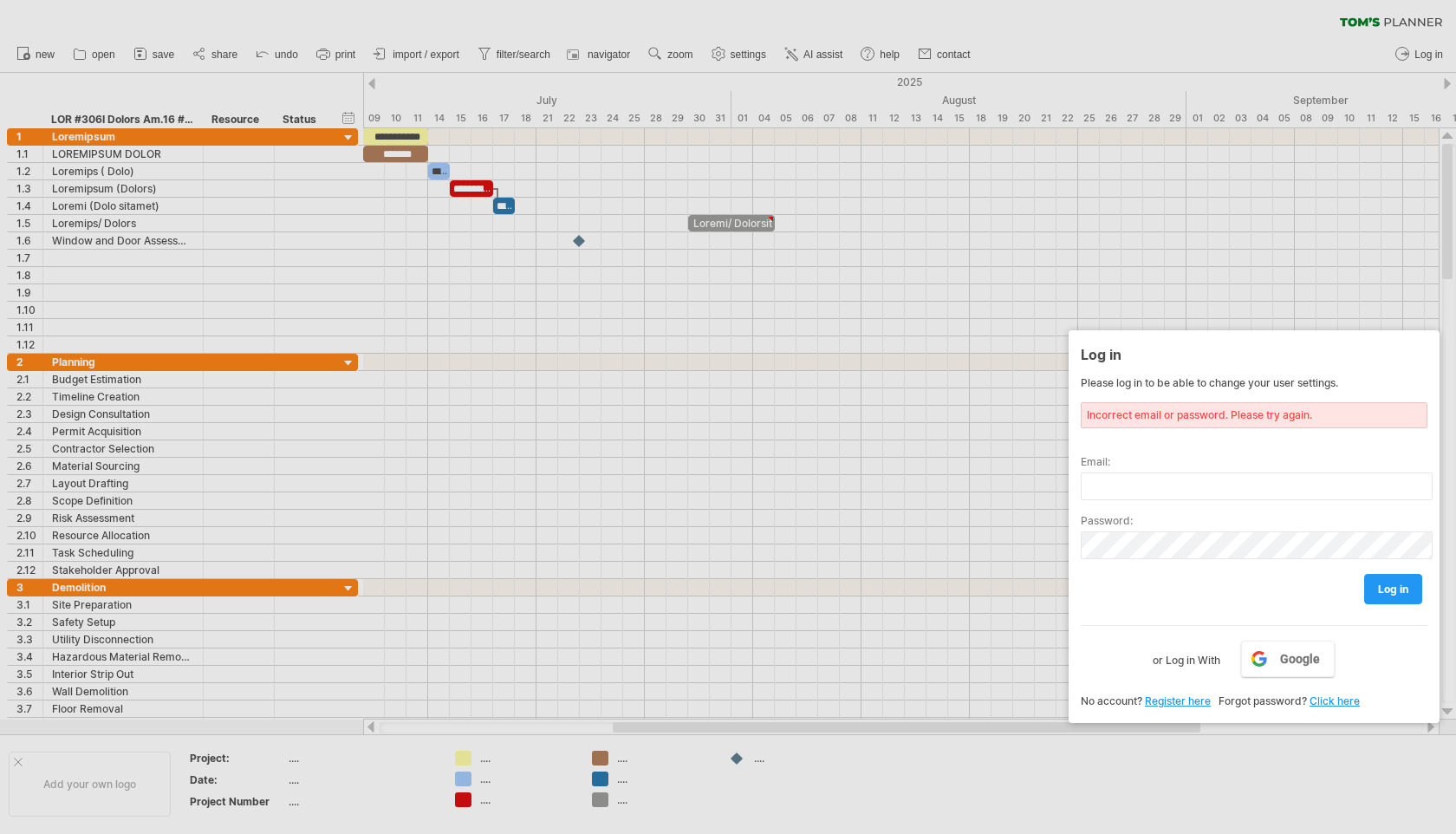 click at bounding box center [728, 417] 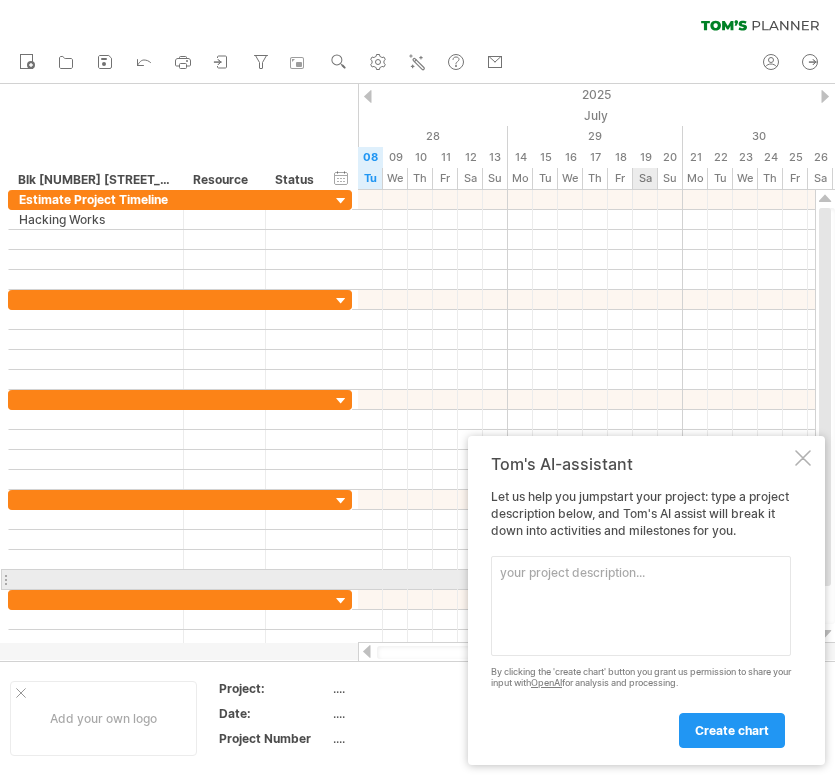 scroll, scrollTop: 0, scrollLeft: 0, axis: both 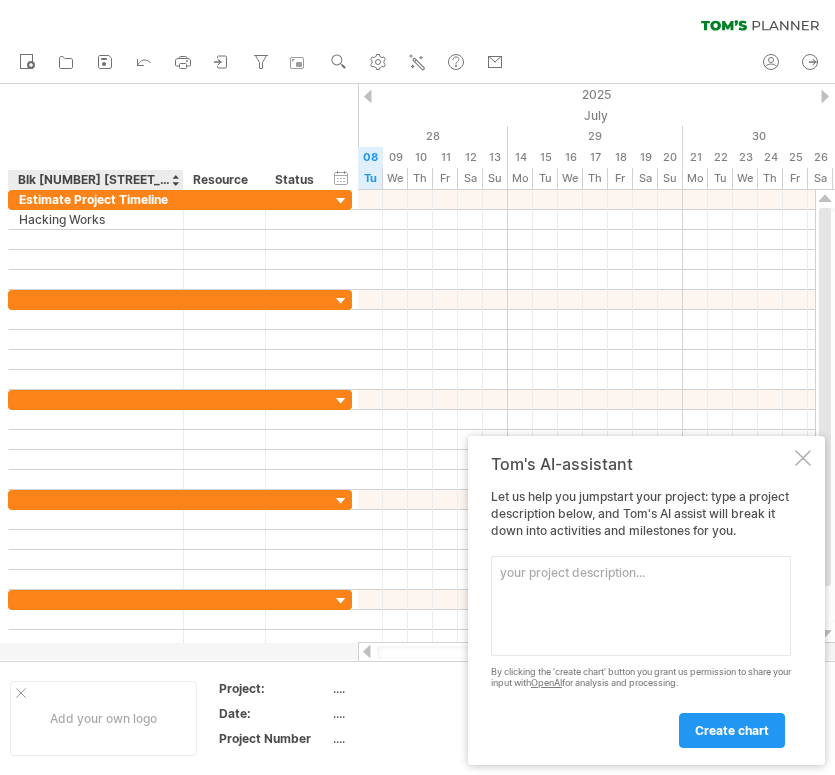click on "Blk [NUMBER] [STREET_NAME] [STREET_NUMBER] #[NUMBER]-[NUMBER]" at bounding box center (95, 180) 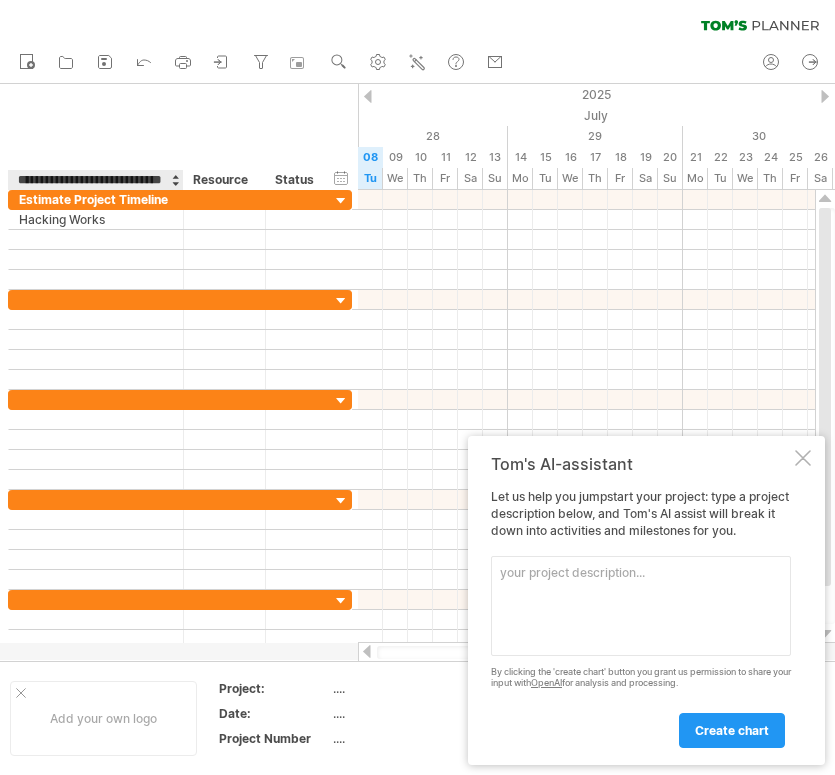 scroll, scrollTop: 0, scrollLeft: 26, axis: horizontal 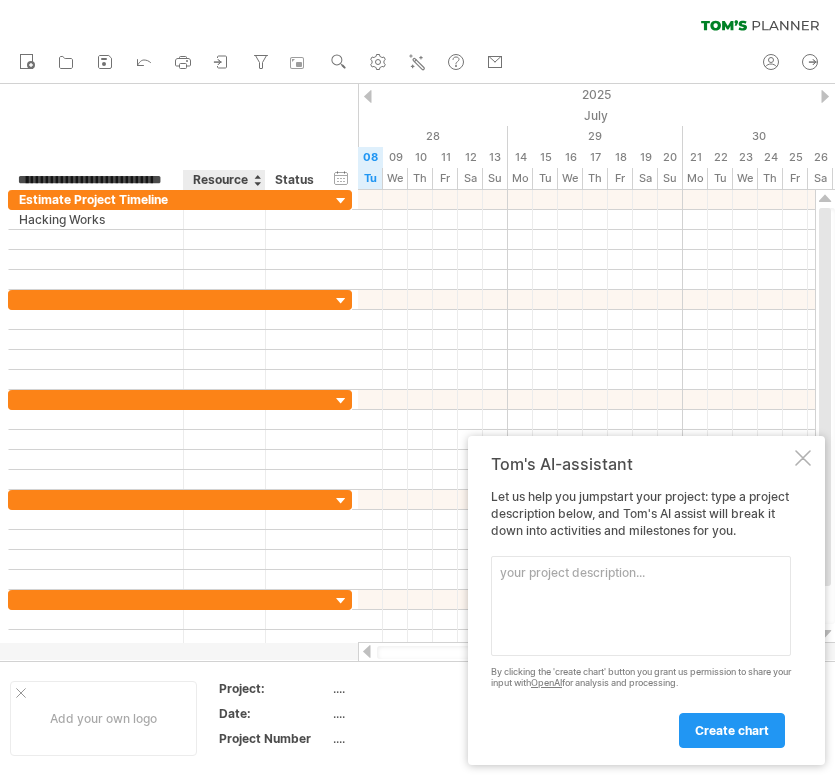 drag, startPoint x: 19, startPoint y: 175, endPoint x: 194, endPoint y: 175, distance: 175 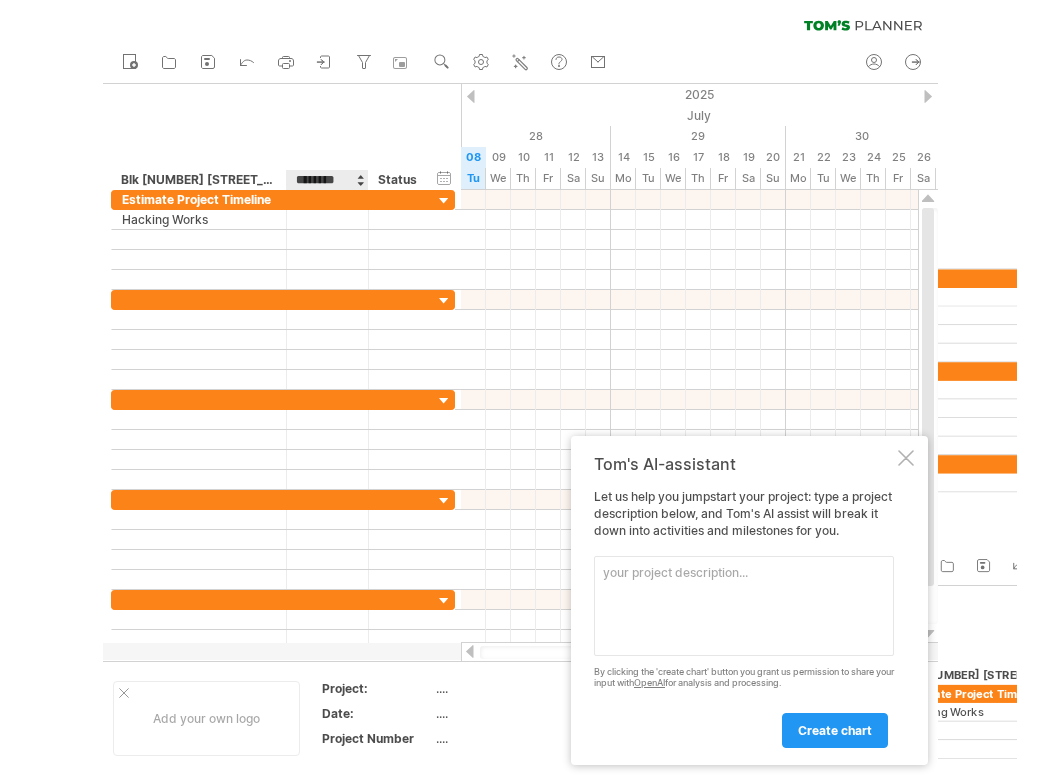 scroll, scrollTop: 0, scrollLeft: 0, axis: both 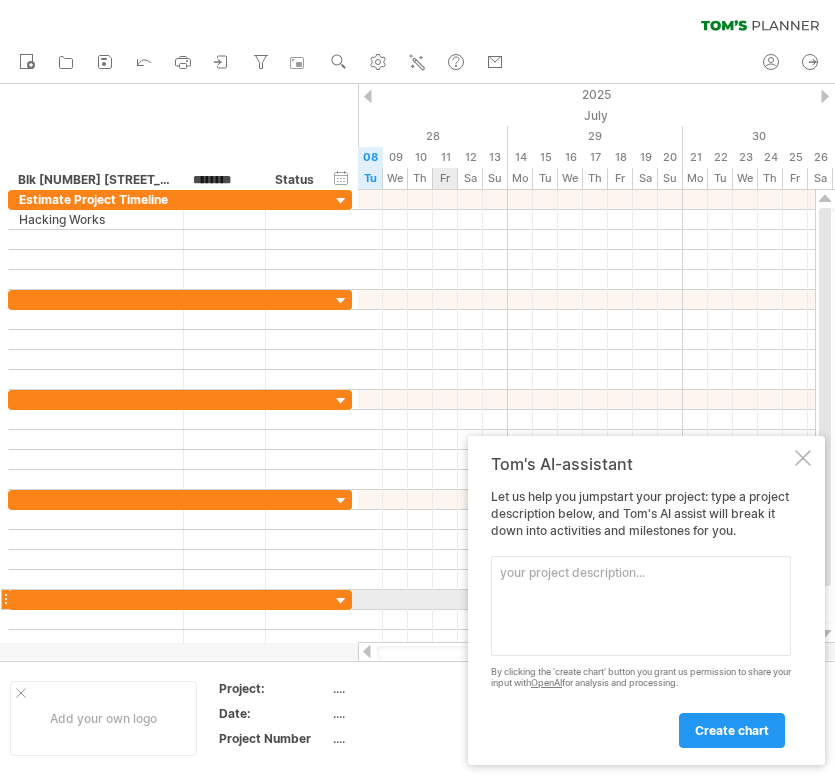 click at bounding box center [641, 606] 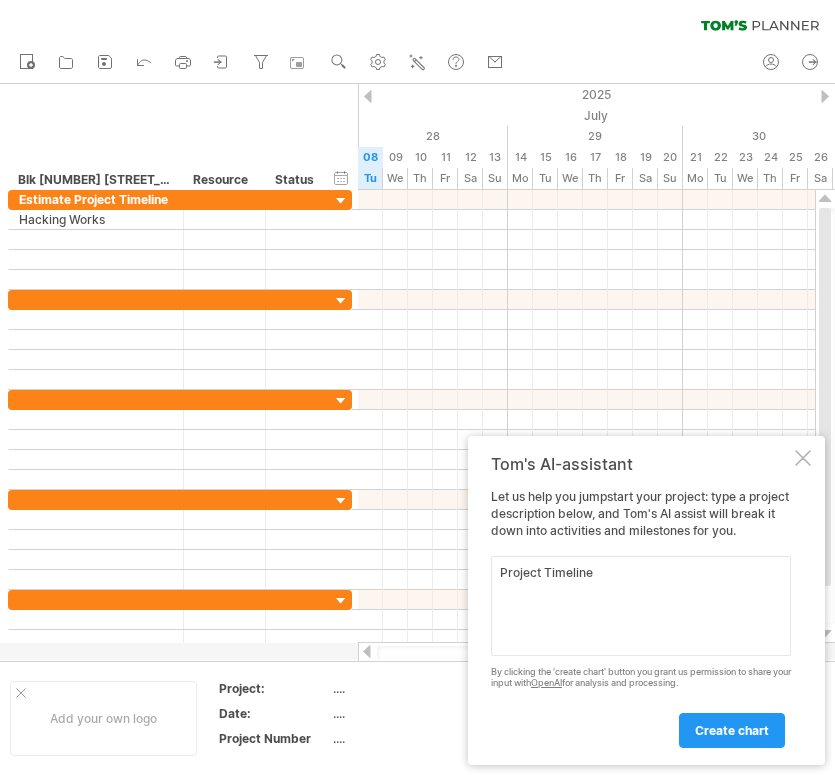 paste on "Window and Door Assessment" 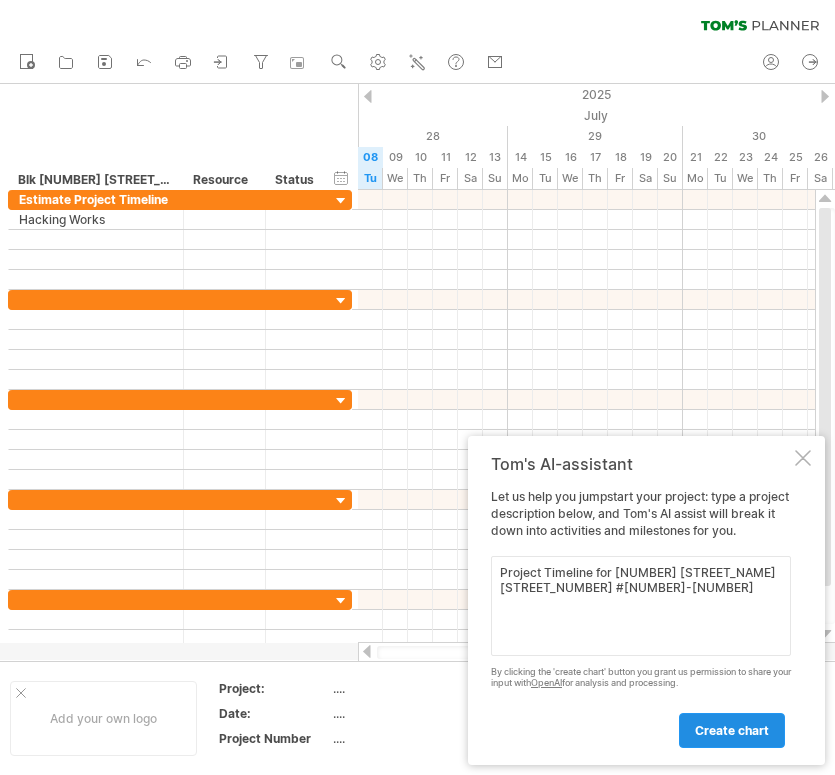 type on "Project Timeline for [NUMBER] [STREET_NAME] [STREET_NUMBER] #[NUMBER]-[NUMBER]" 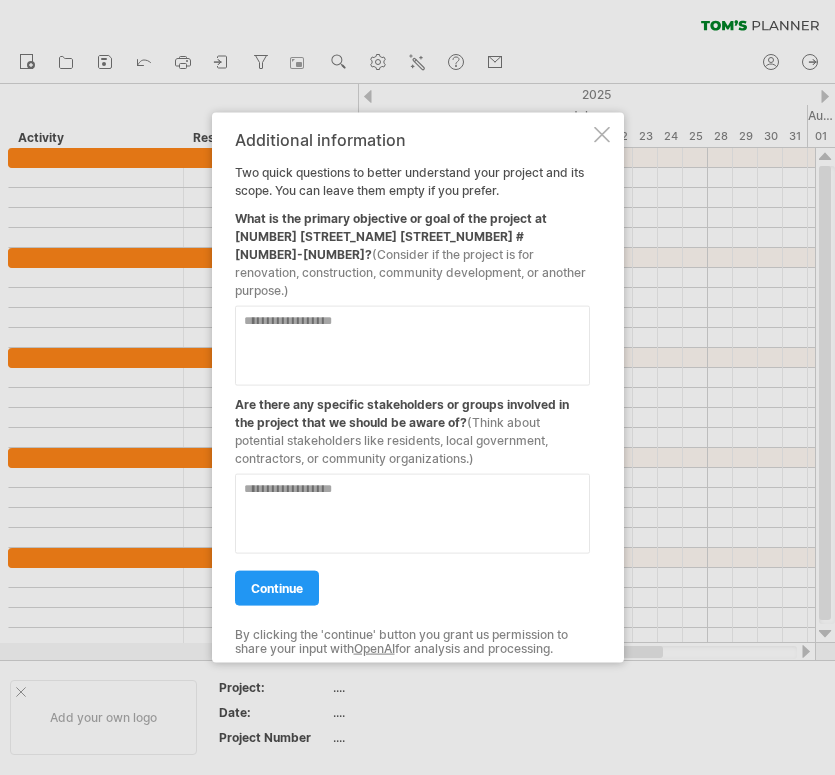 click at bounding box center (412, 345) 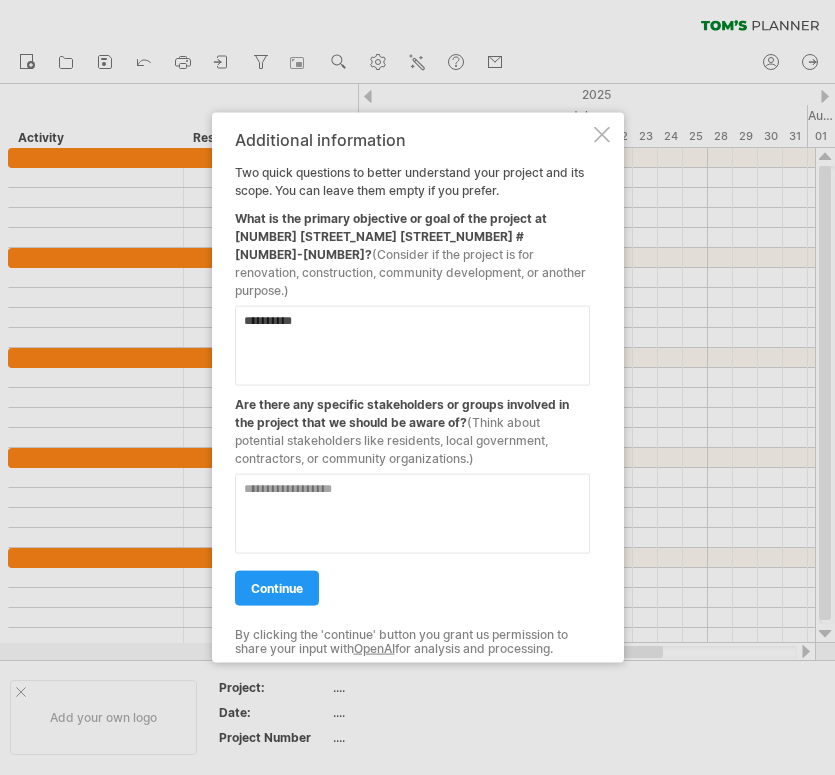 type on "**********" 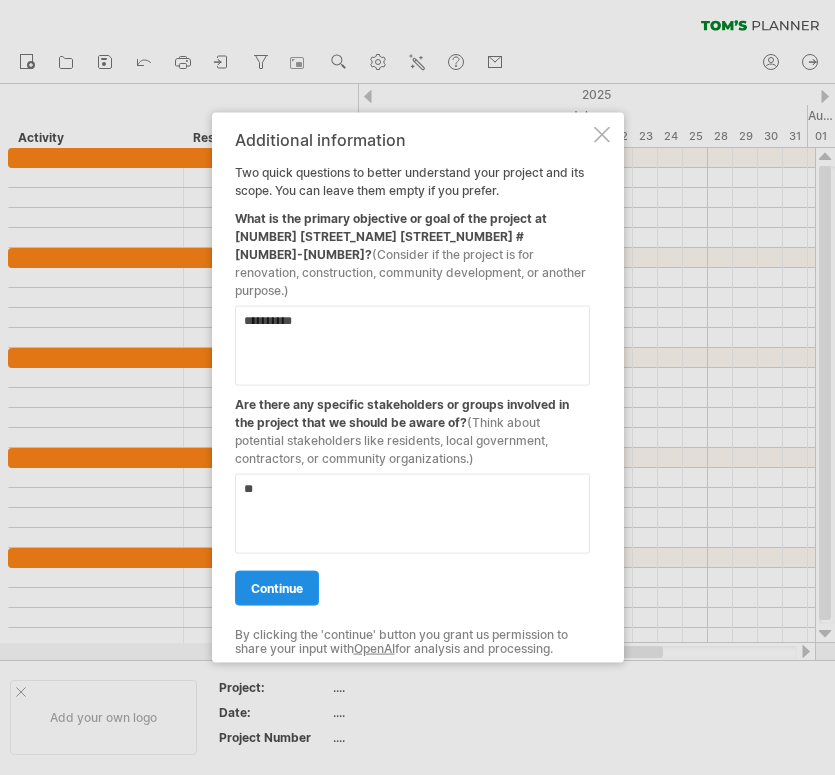 type on "**" 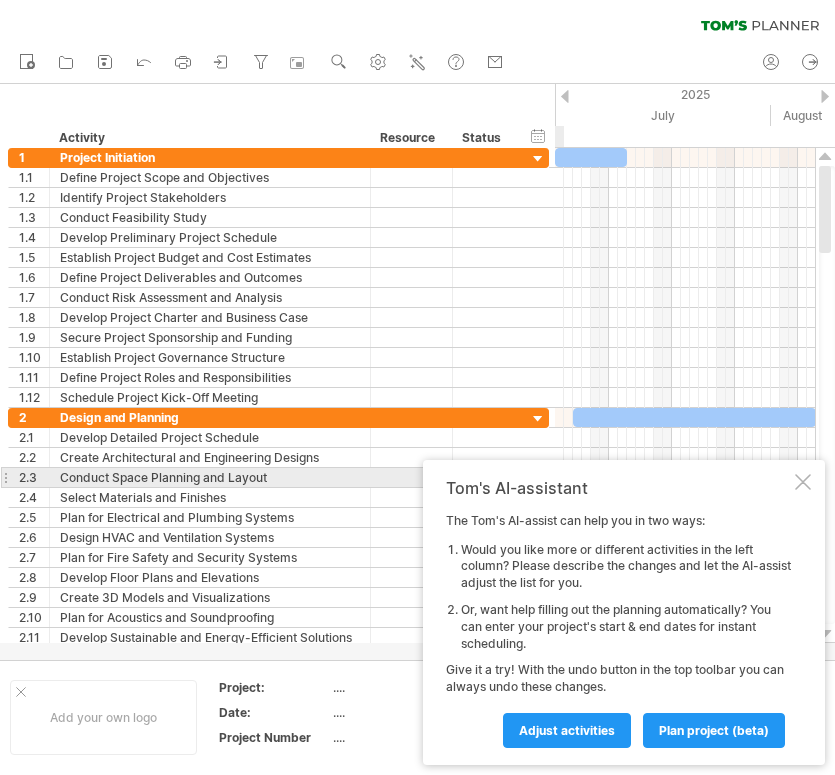 click at bounding box center [803, 482] 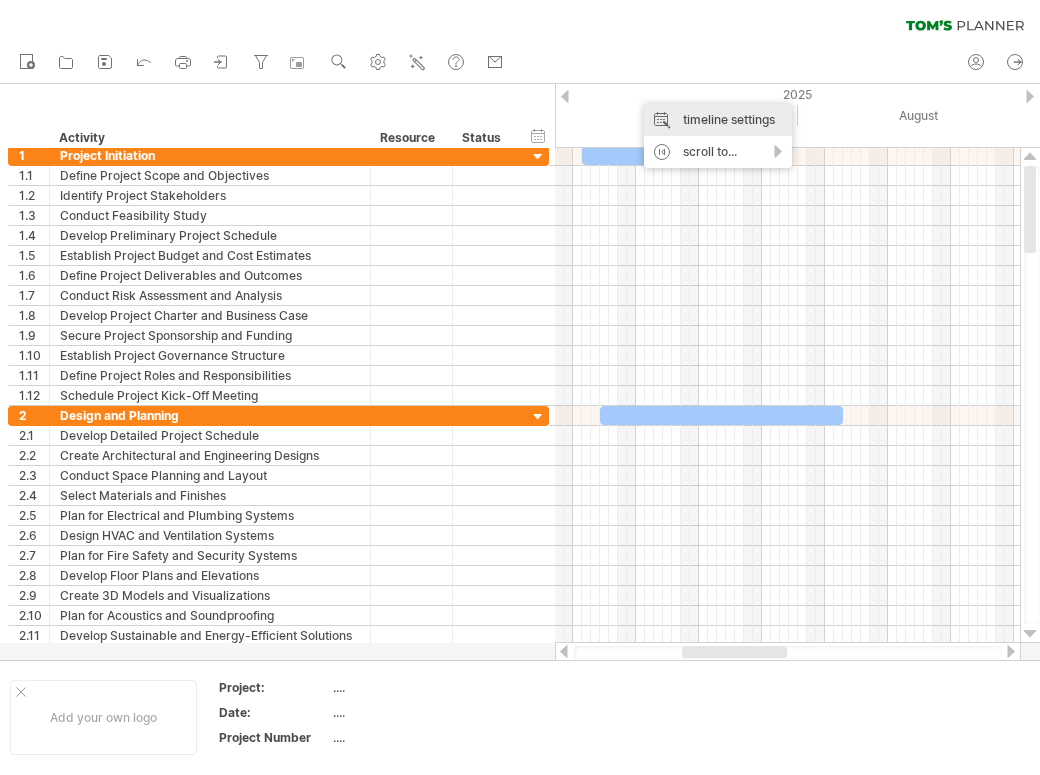 click on "timeline settings" at bounding box center (718, 120) 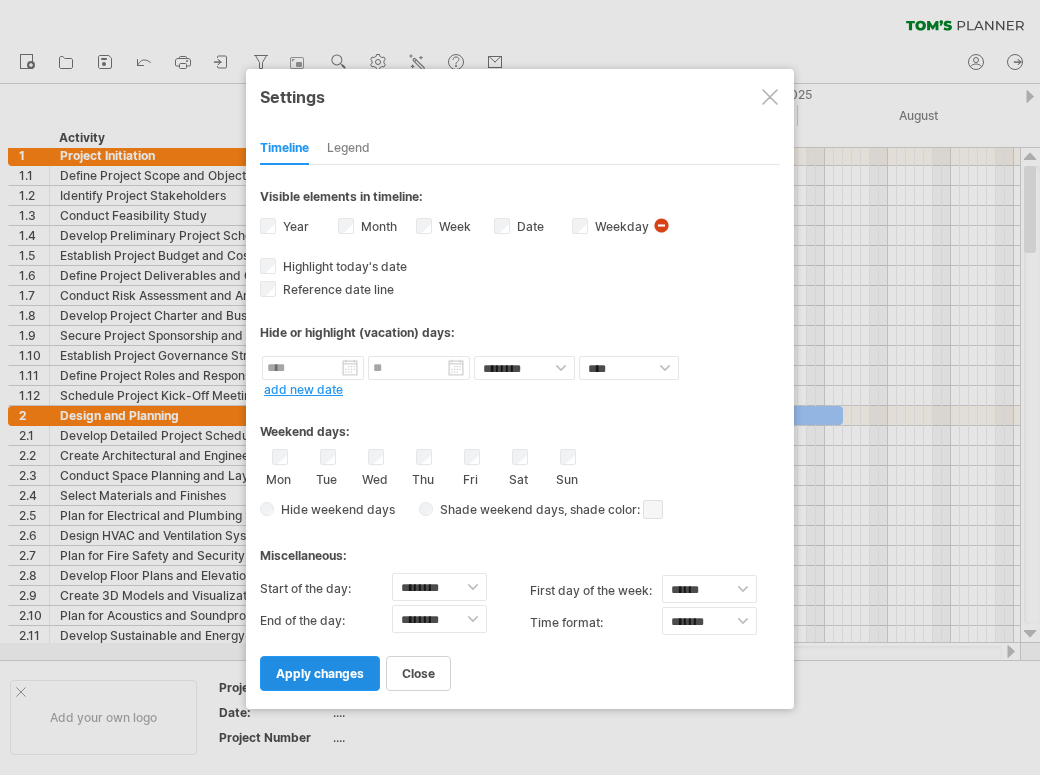click on "apply changes" at bounding box center (320, 673) 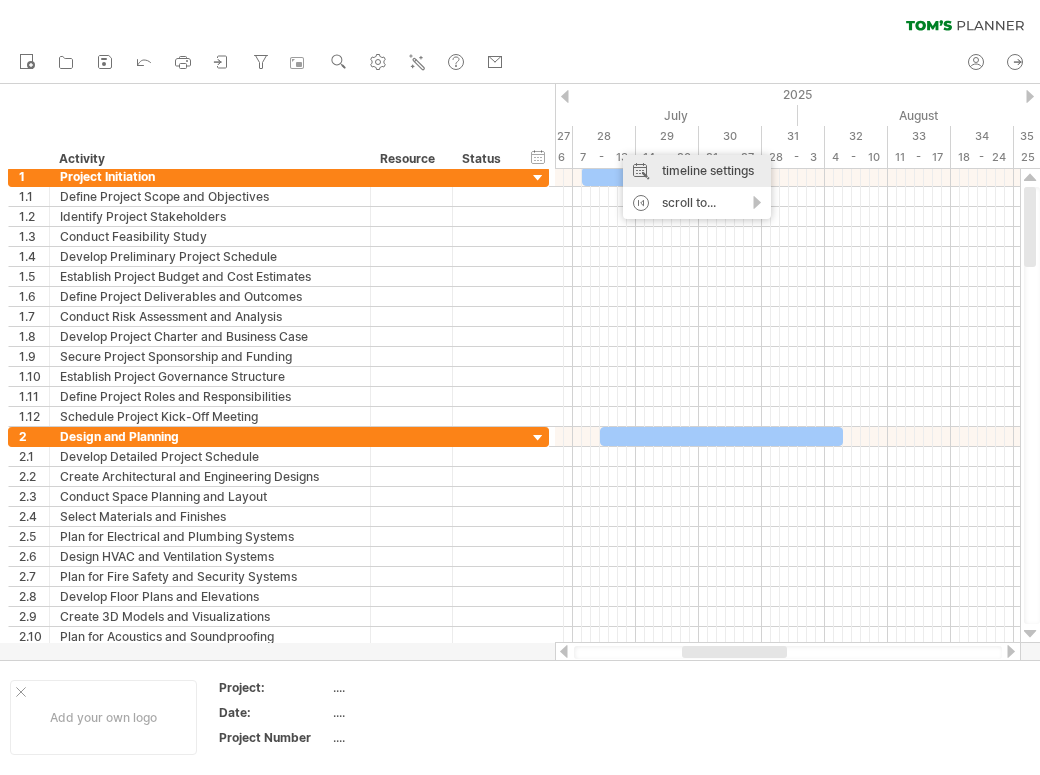 click on "timeline settings" at bounding box center [697, 171] 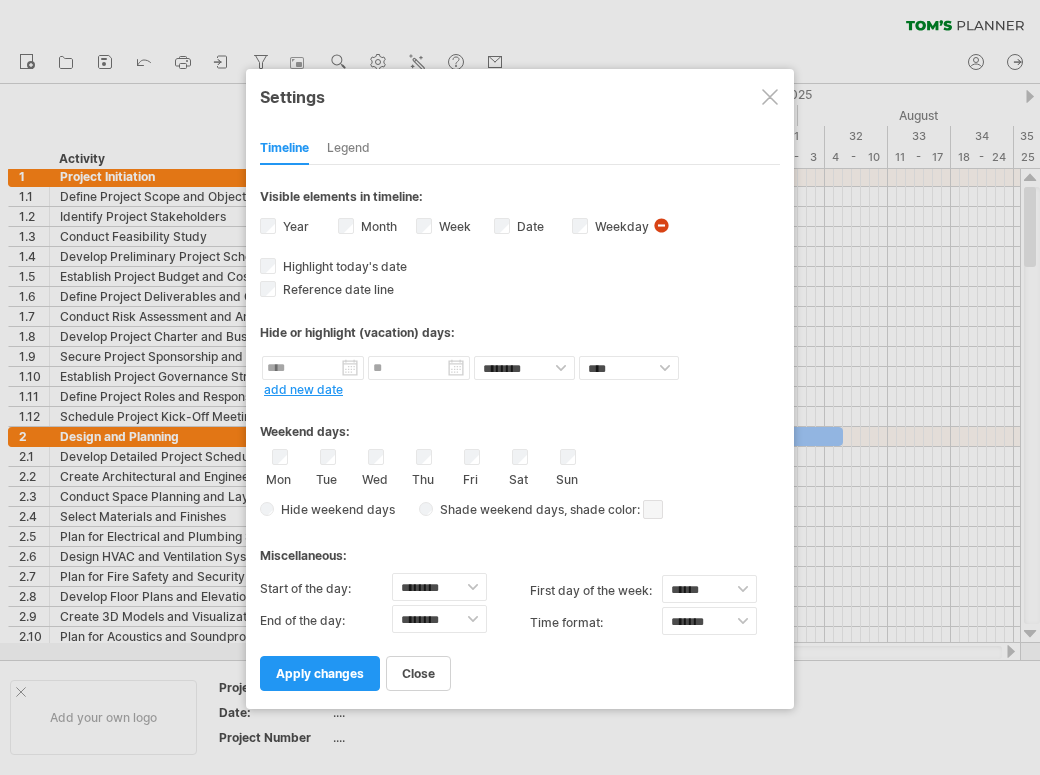 click on "visibility of weekday
Currently there is not enough space horizontally to display the weekdays in the timeline. However if you zoom in on your schedule the weekdays will be displayed when possible." at bounding box center [663, 228] 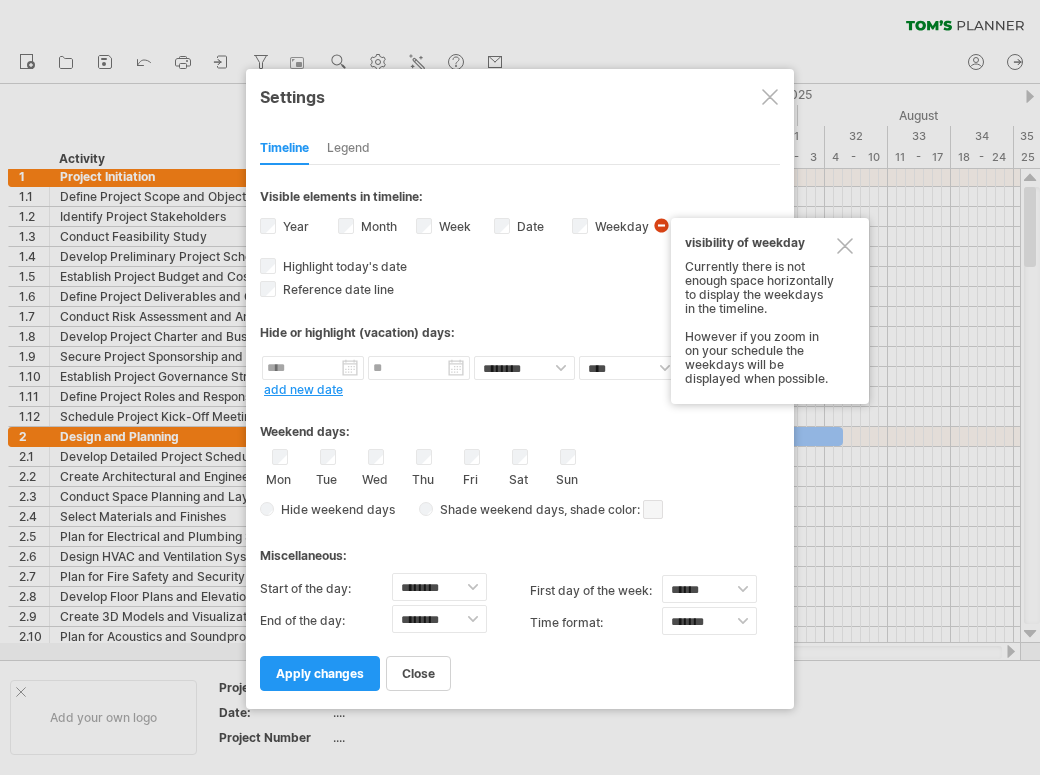click on "visibility of weekday
Currently there is not enough space horizontally to display the weekdays in the timeline. However if you zoom in on your schedule the weekdays will be displayed when possible." at bounding box center [663, 228] 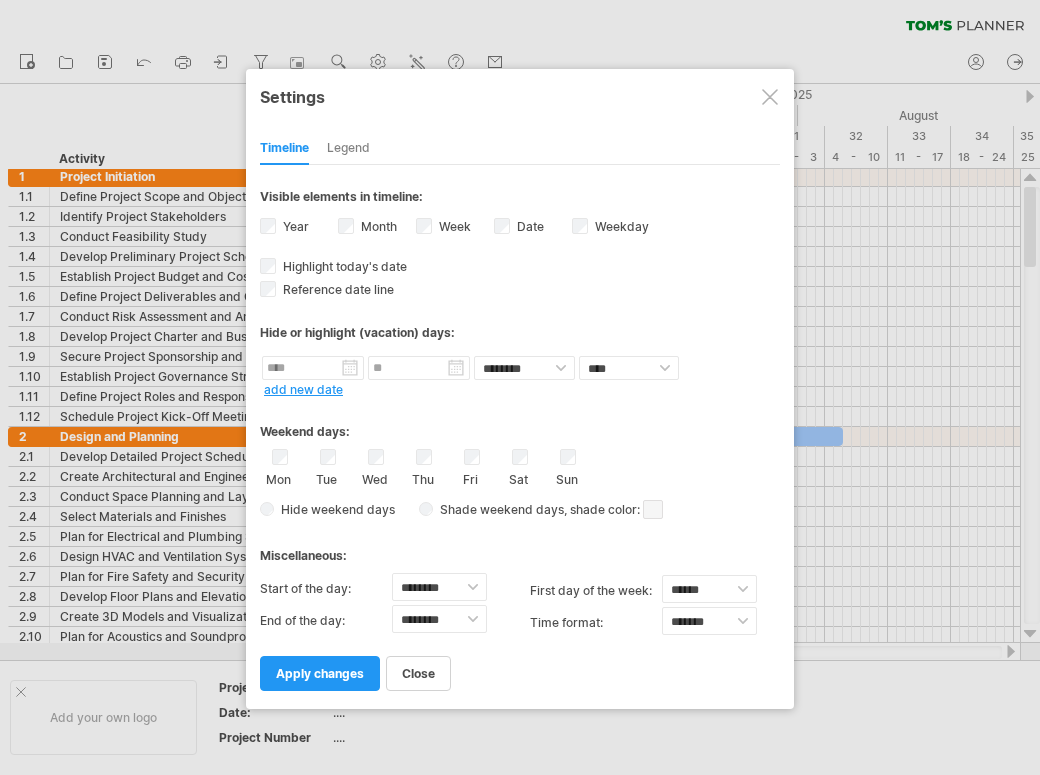 click on "Week
visibility of weeknumbers
Currently there is not enough space horizontally to display the week numbers in the timeline. However if you zoom in on your schedule the weeknumber will be displayed when possible." at bounding box center (453, 226) 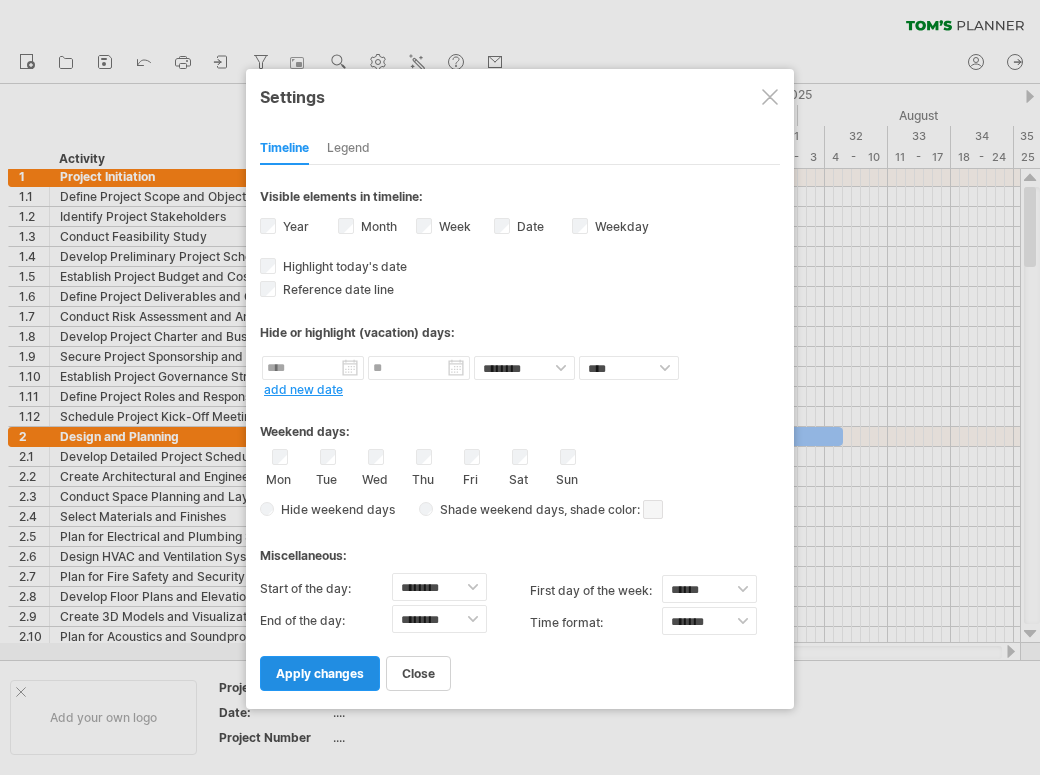 click on "apply changes" at bounding box center [320, 673] 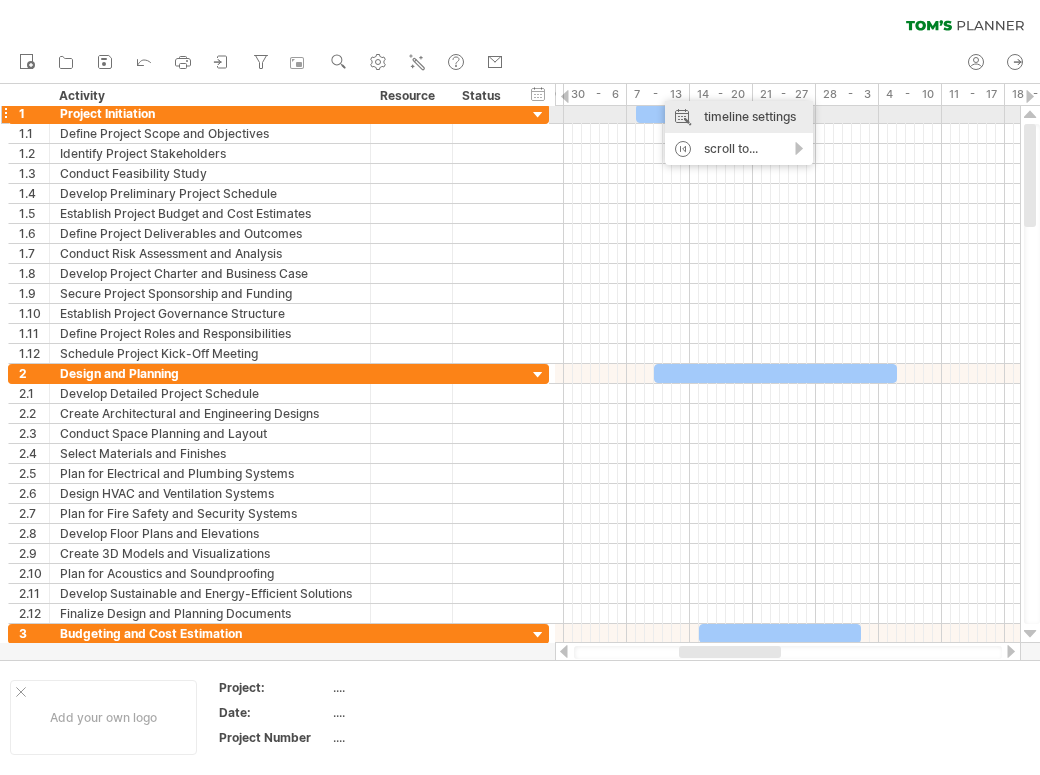 click on "timeline settings" at bounding box center (739, 117) 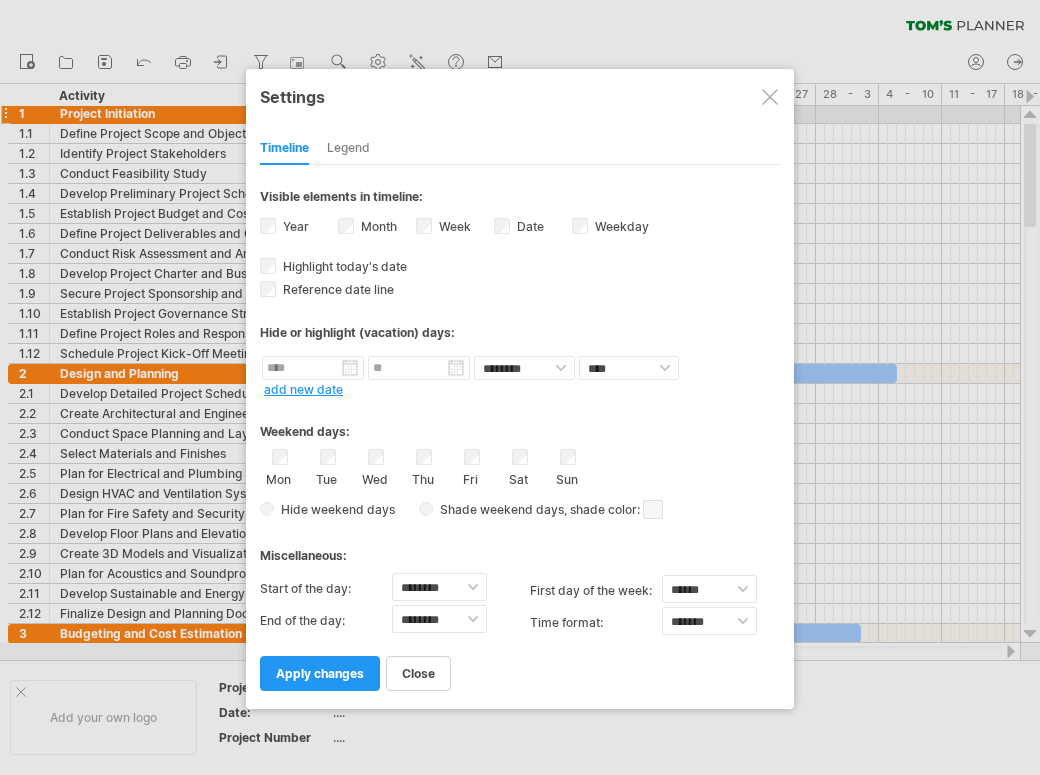 click on "Date
visibility of date
Currently there is not enough space horizontally to display the dates in the timeline. However if you zoom in on your schedule the dates will be displayed when possible." at bounding box center [528, 226] 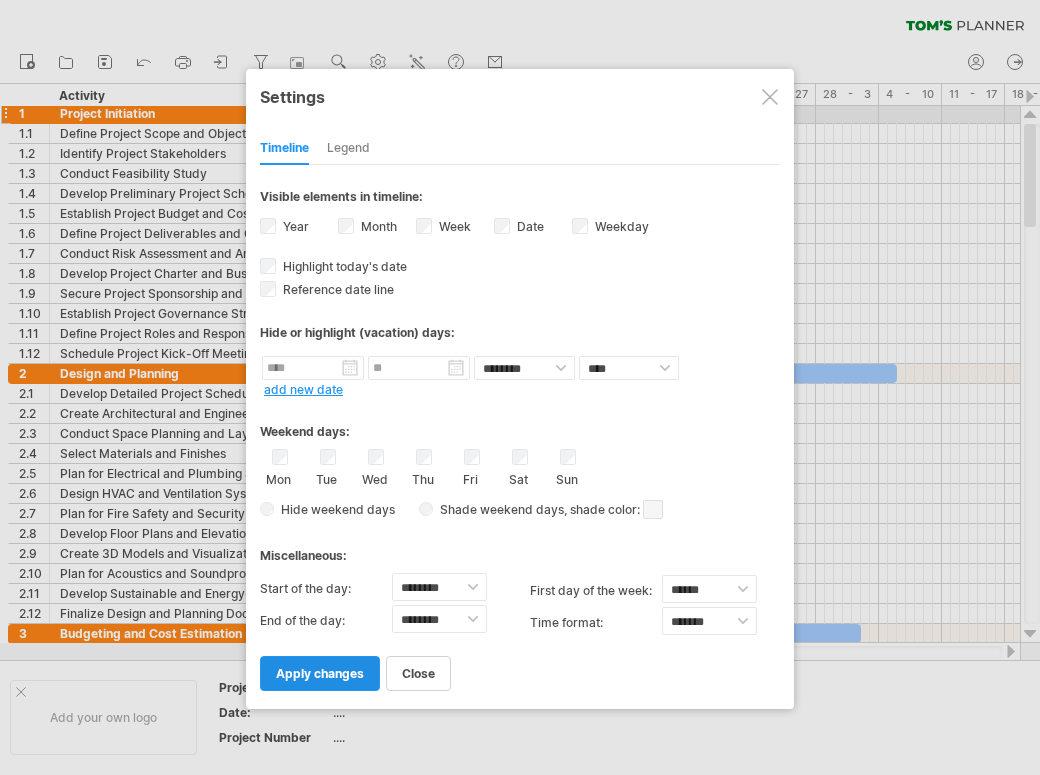 click on "apply changes" at bounding box center [320, 673] 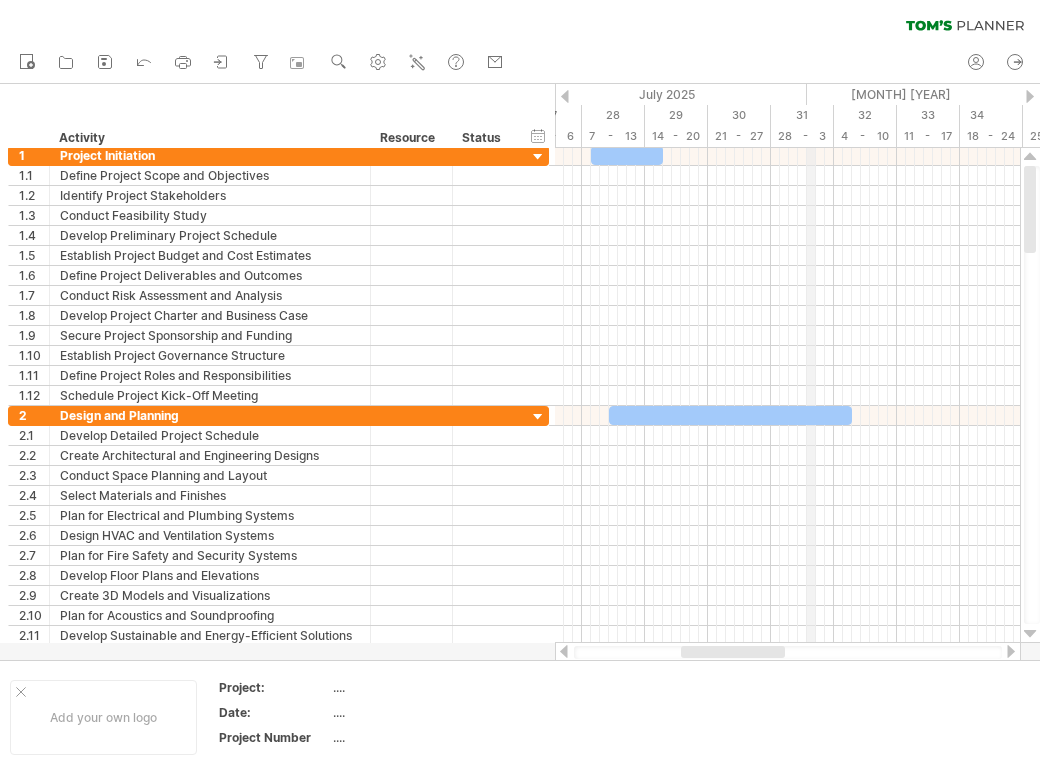 drag, startPoint x: 848, startPoint y: 96, endPoint x: 807, endPoint y: 101, distance: 41.303753 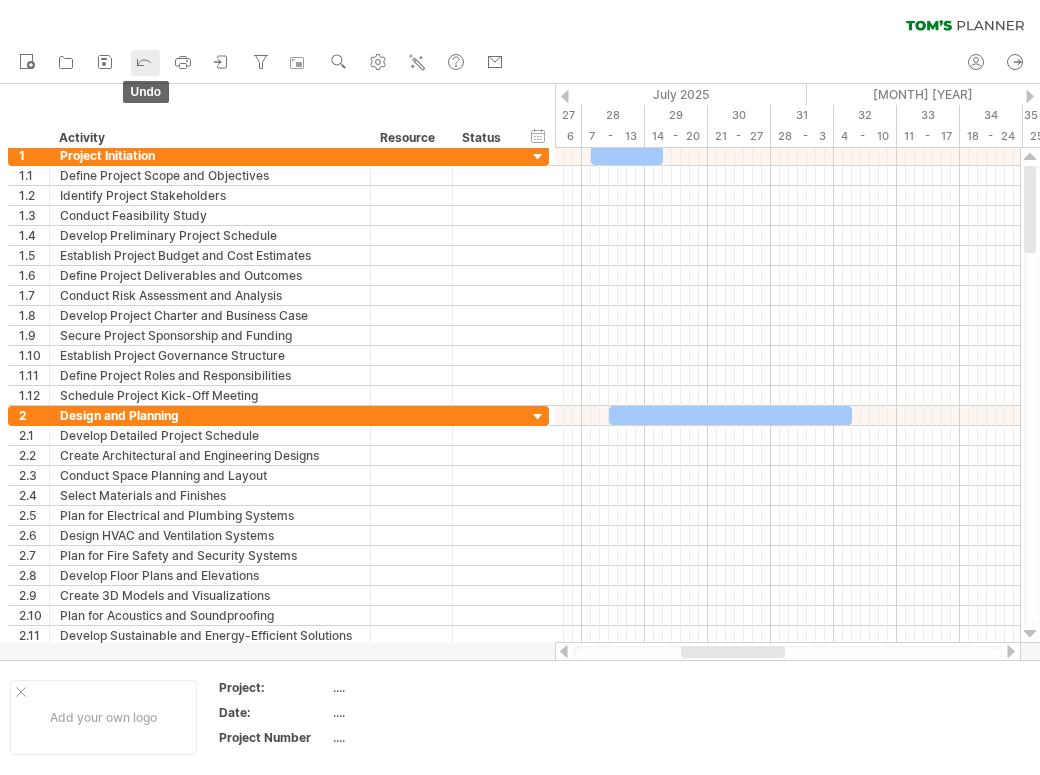 click at bounding box center (144, 61) 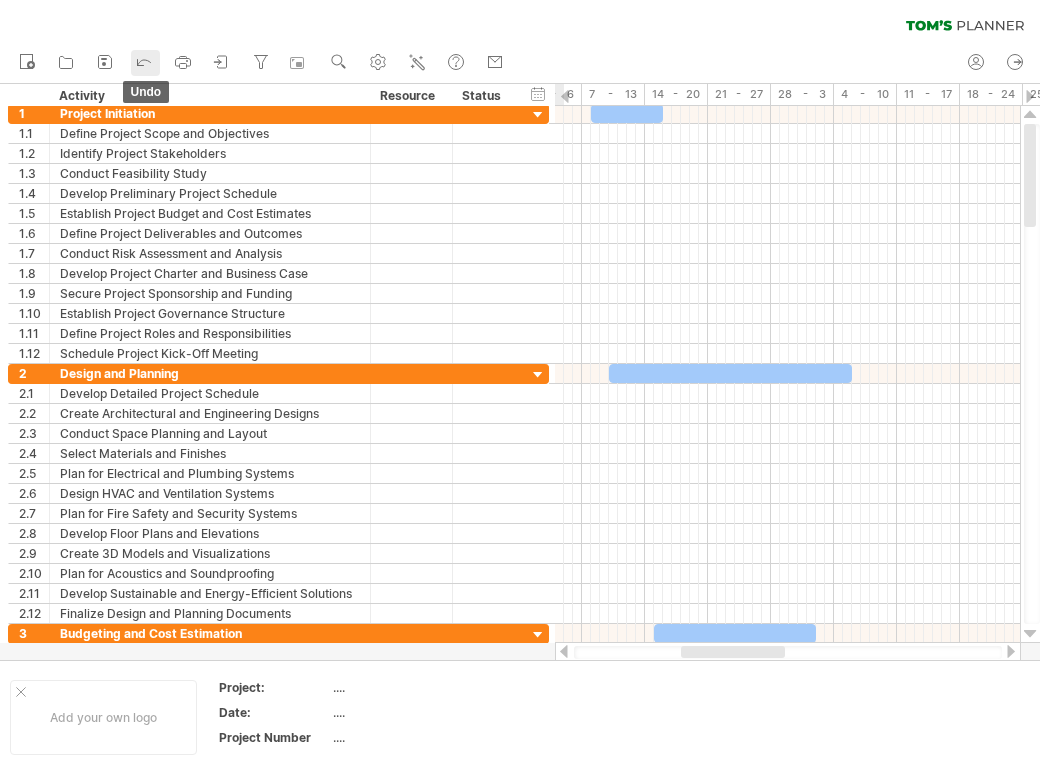 click at bounding box center [144, 61] 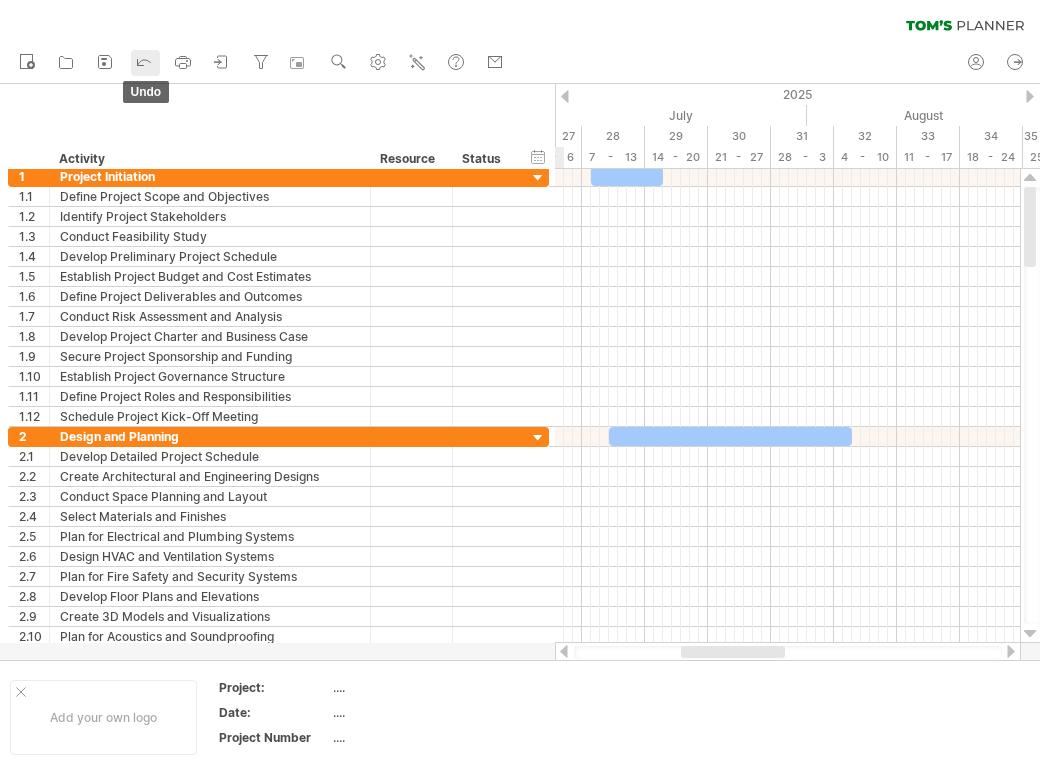 click at bounding box center (144, 61) 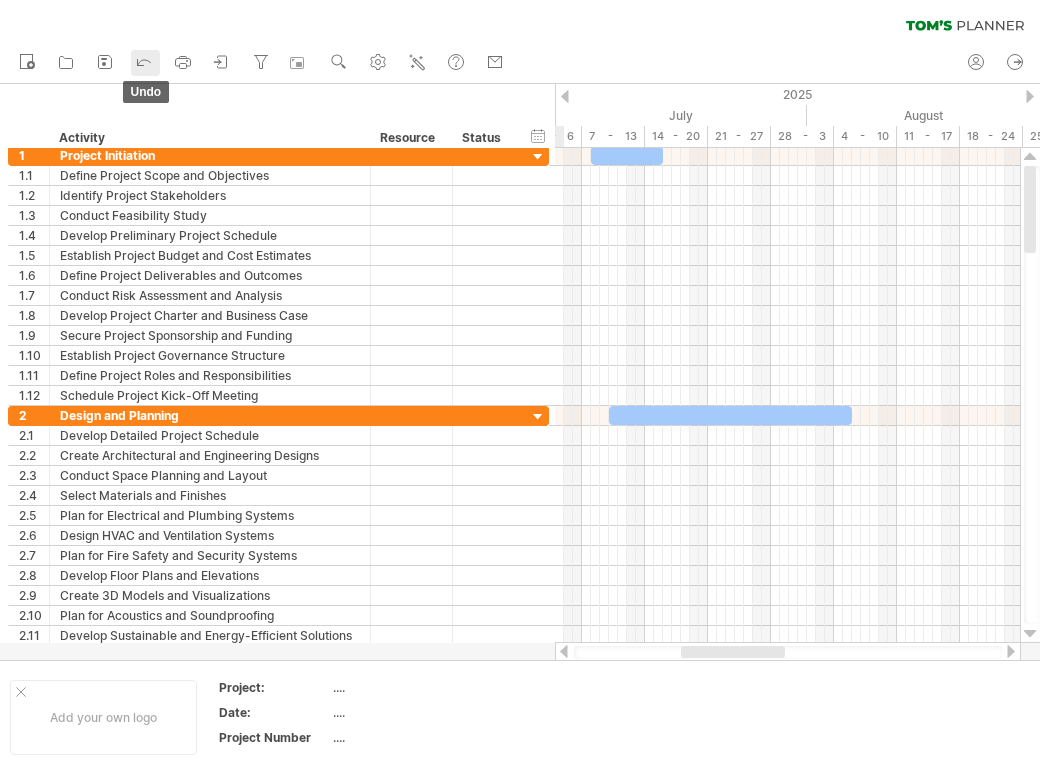 click at bounding box center [144, 61] 